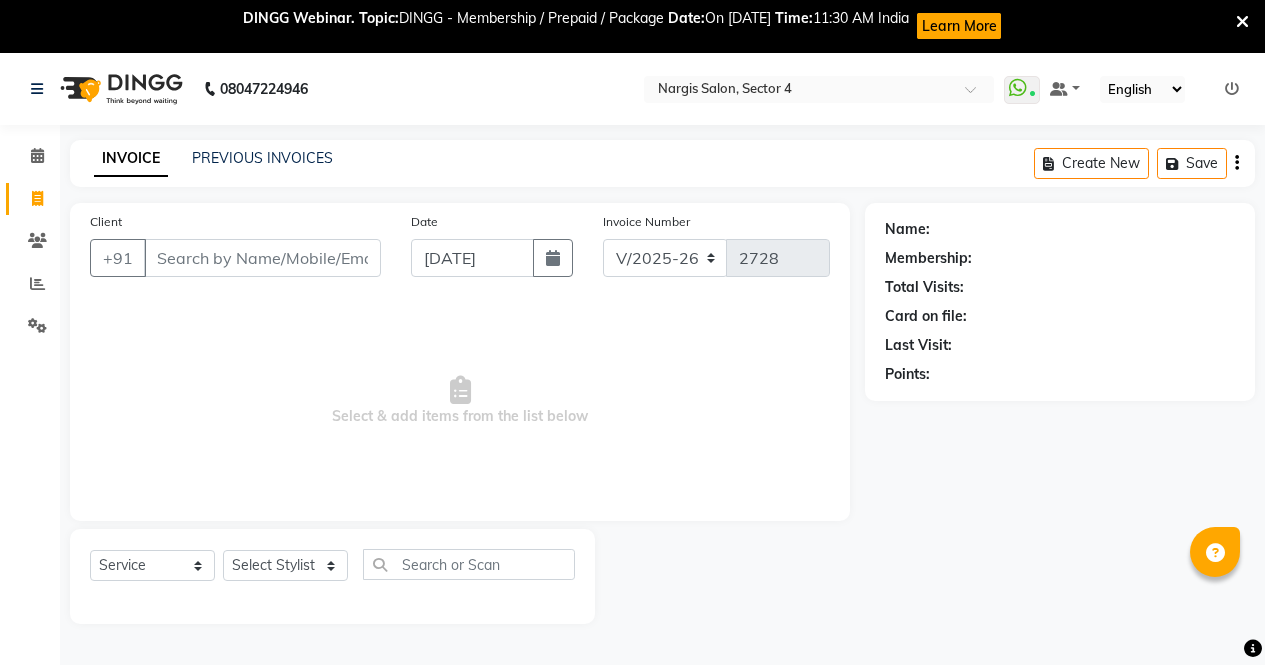 select on "4130" 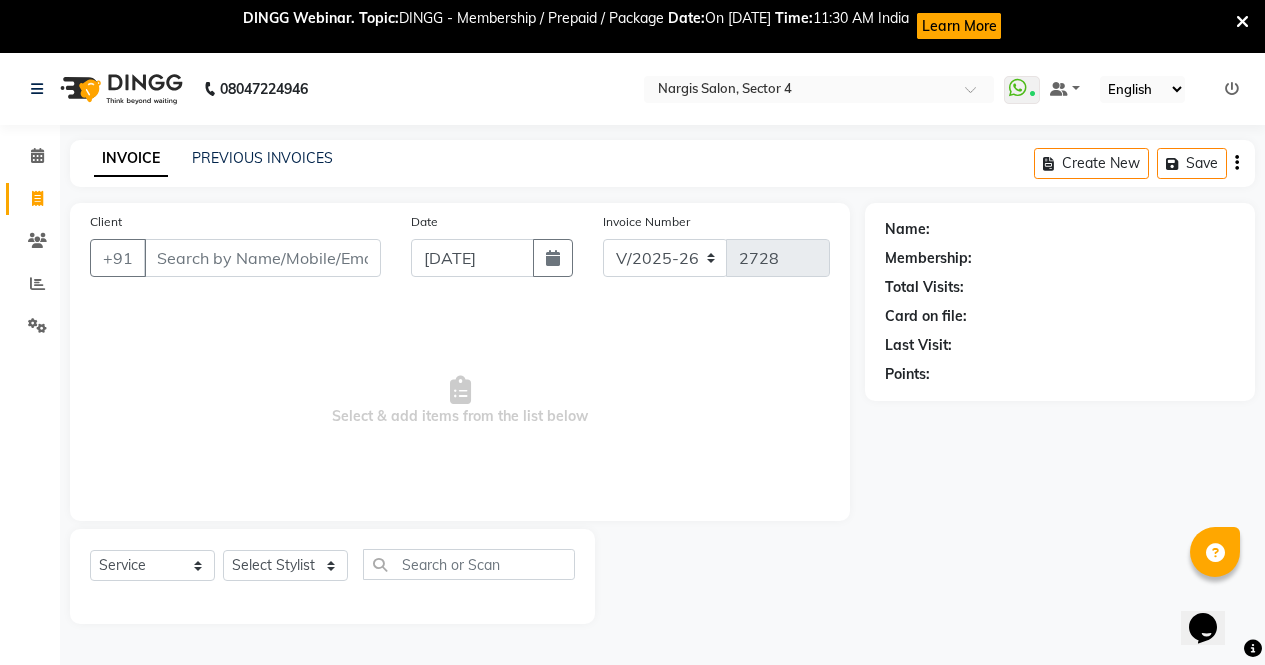 scroll, scrollTop: 0, scrollLeft: 0, axis: both 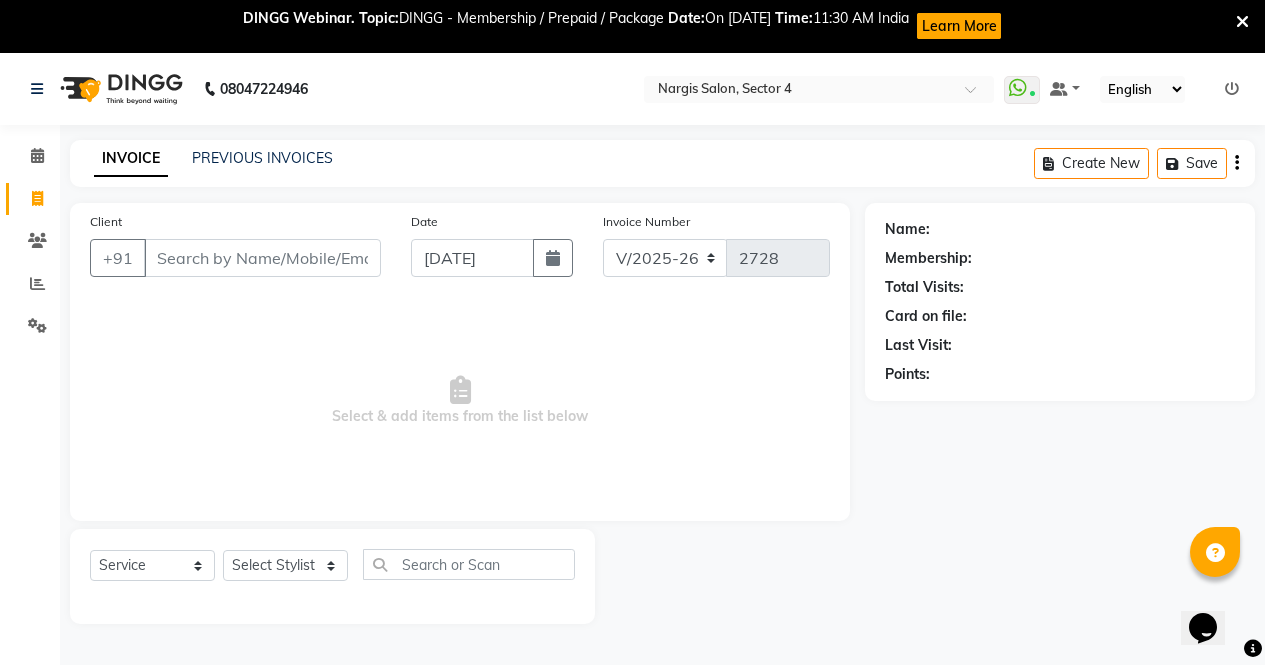 click at bounding box center (1242, 22) 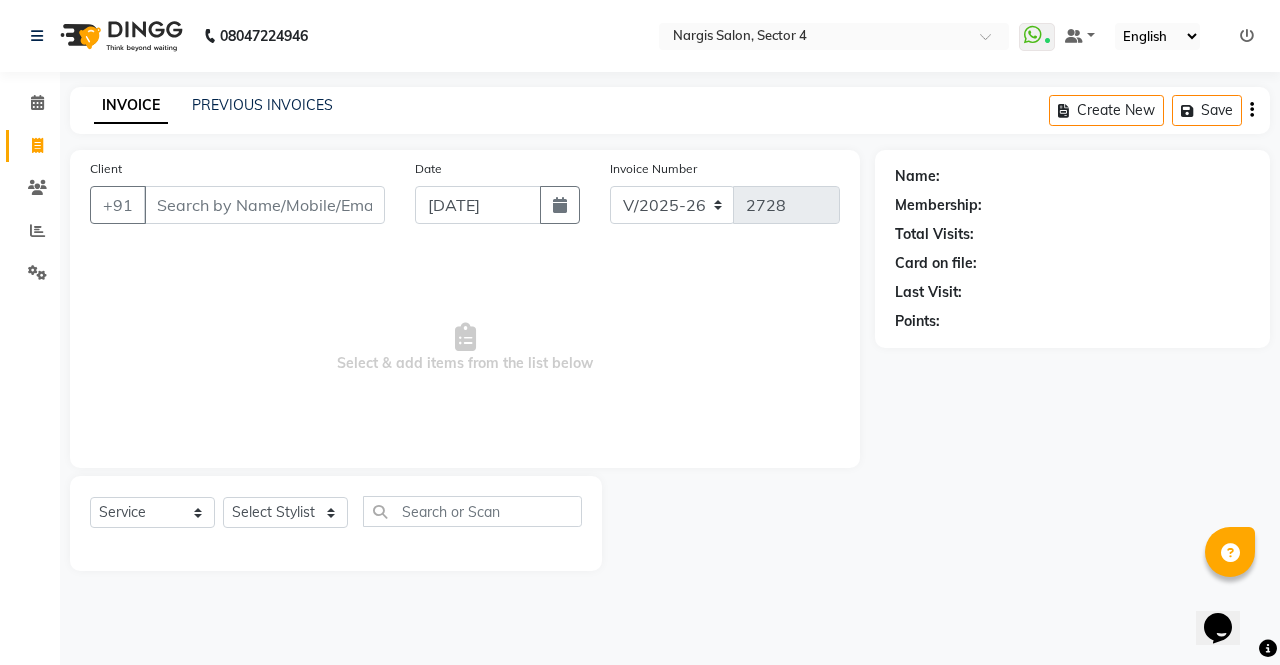 click 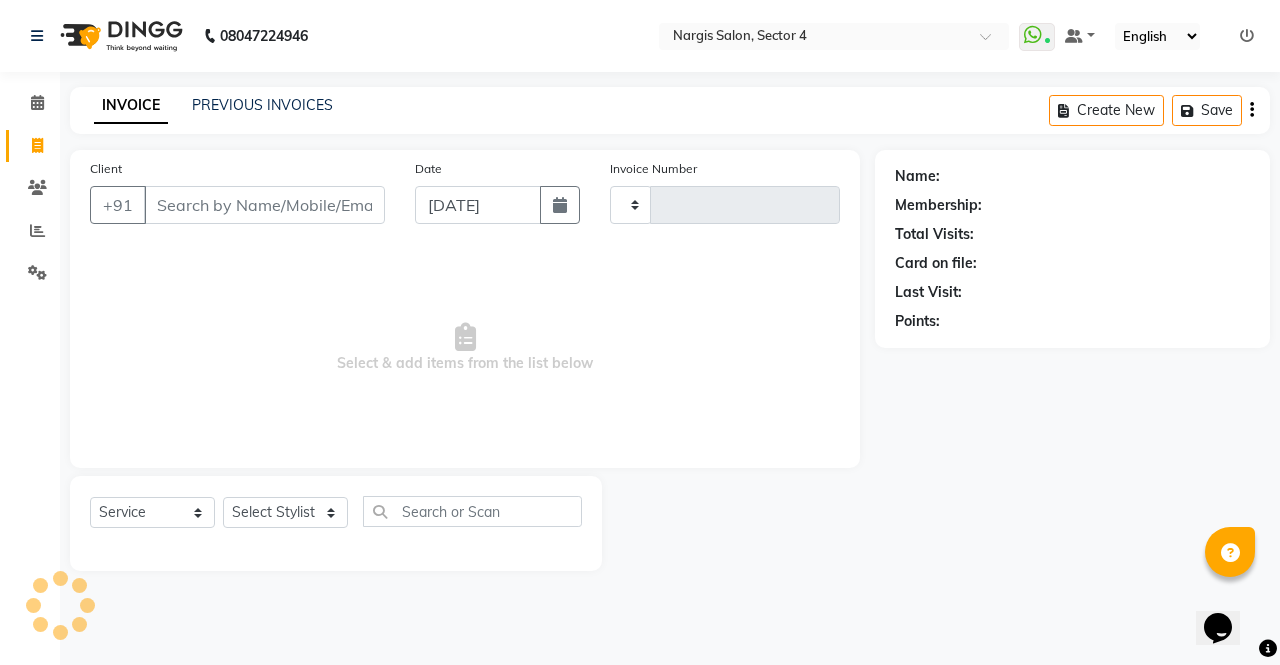 type on "2728" 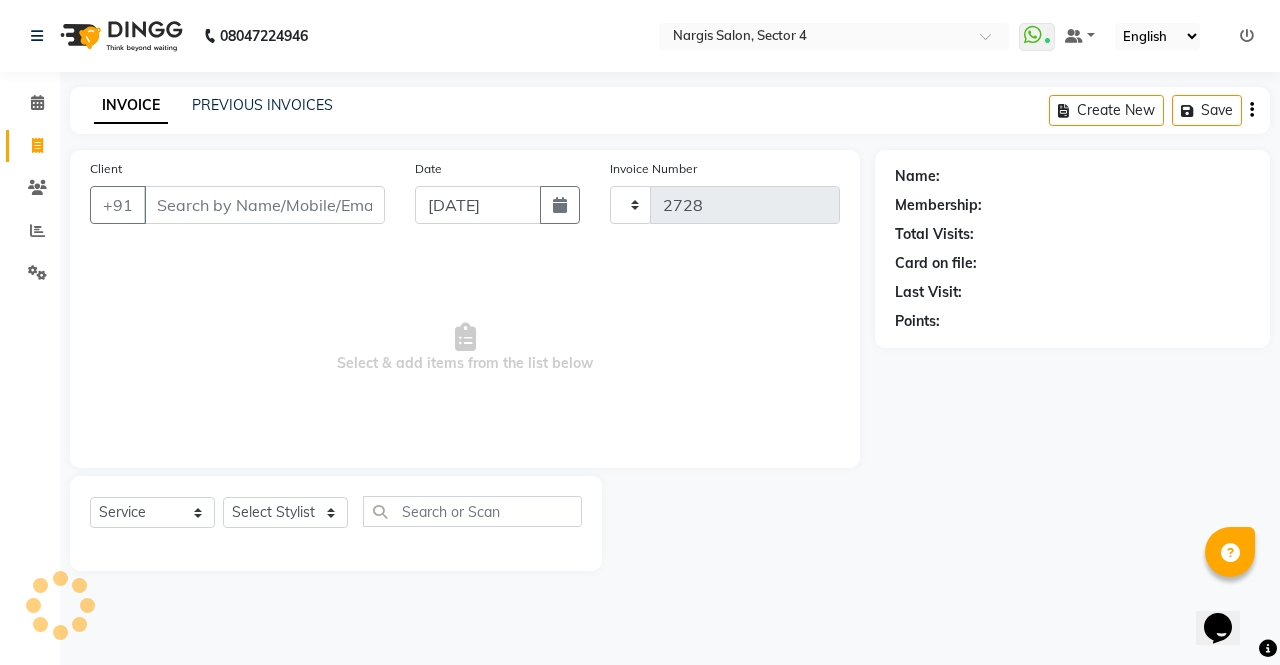 select on "4130" 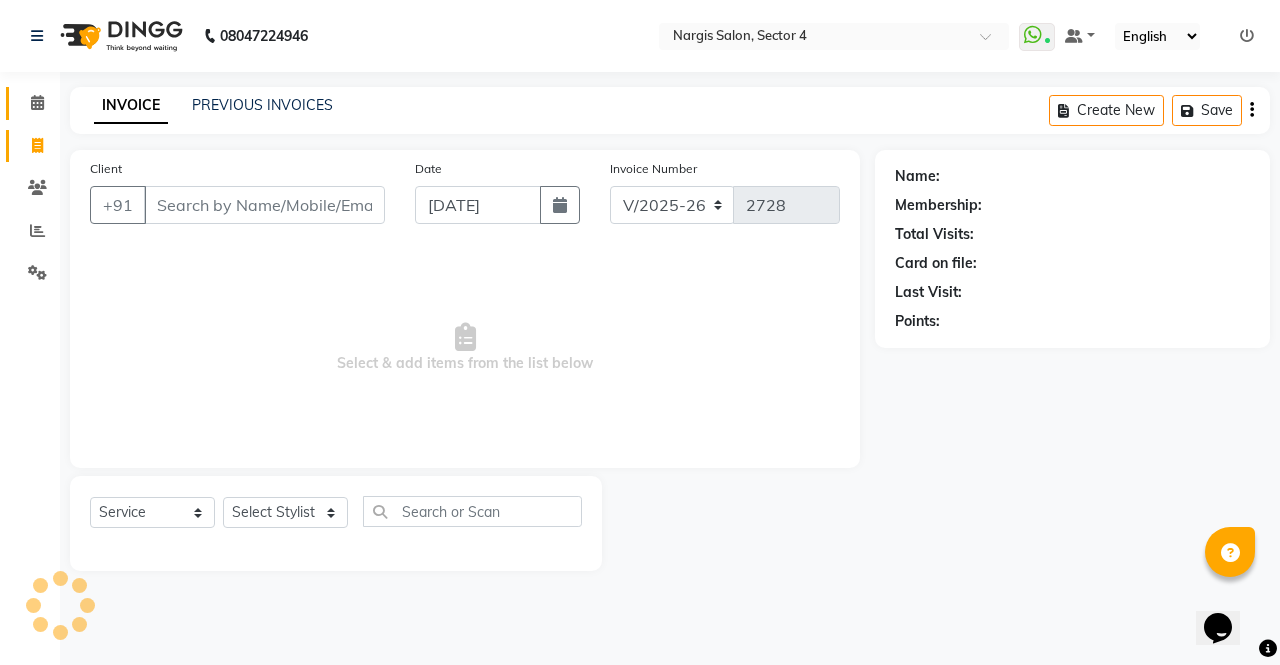 click 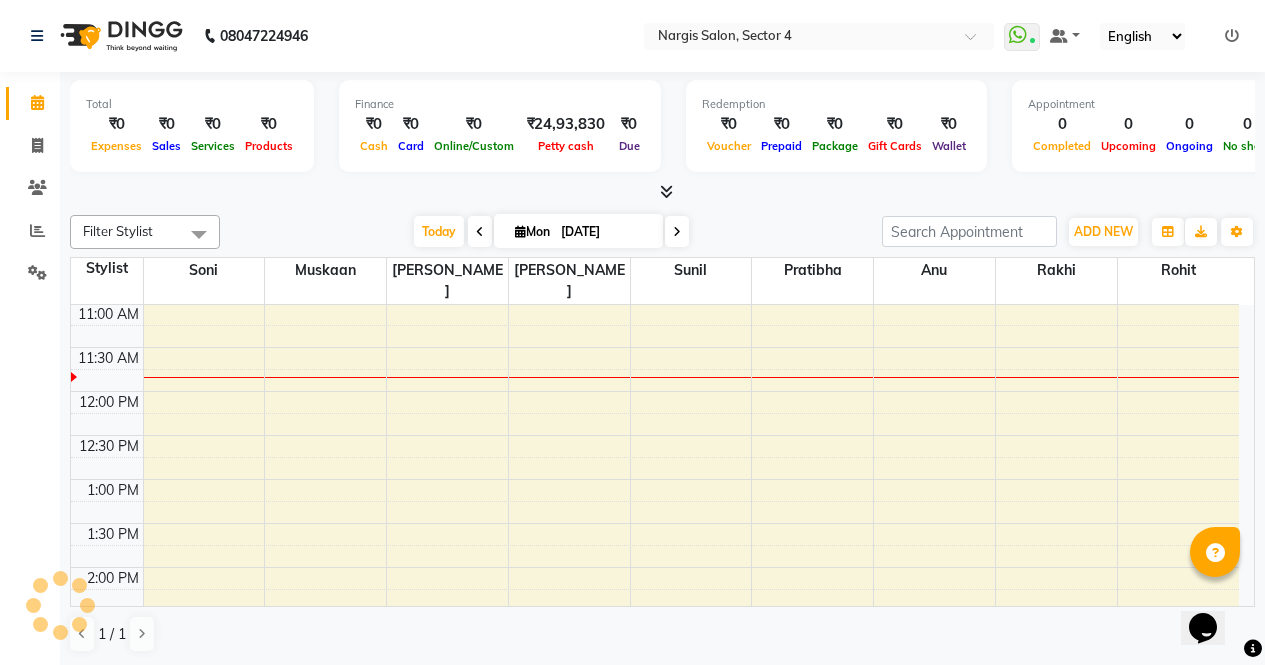 scroll, scrollTop: 0, scrollLeft: 0, axis: both 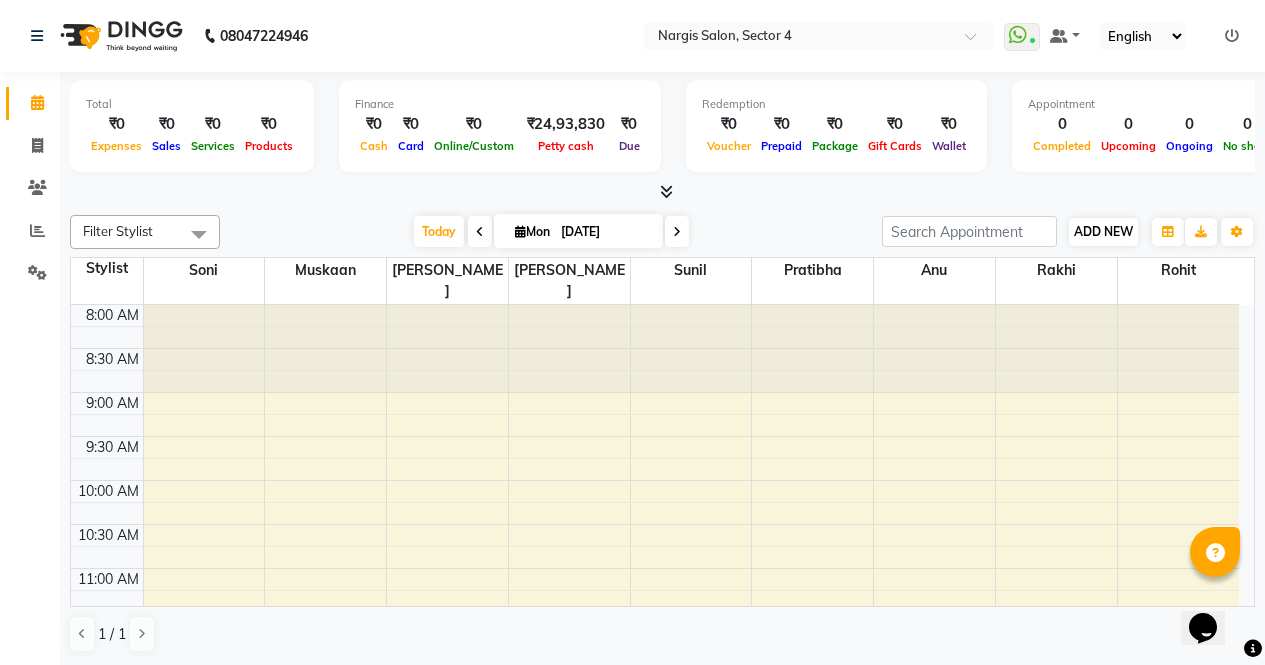 click on "ADD NEW" at bounding box center (1103, 231) 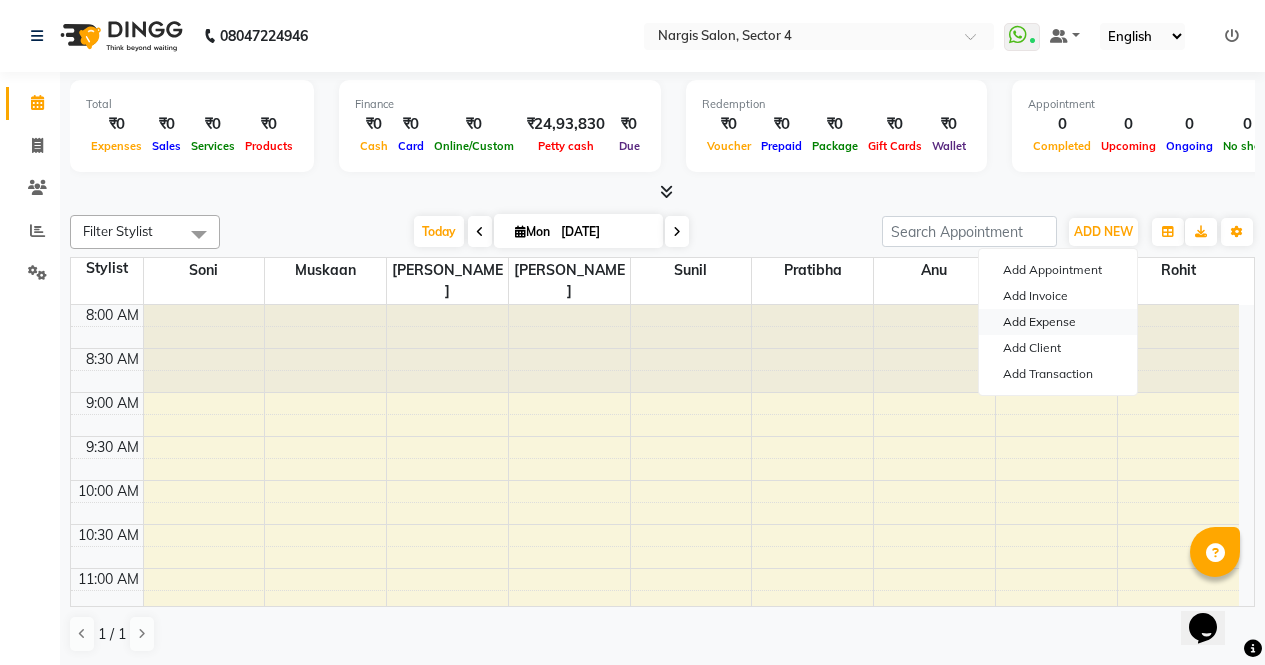 click on "Add Expense" at bounding box center (1058, 322) 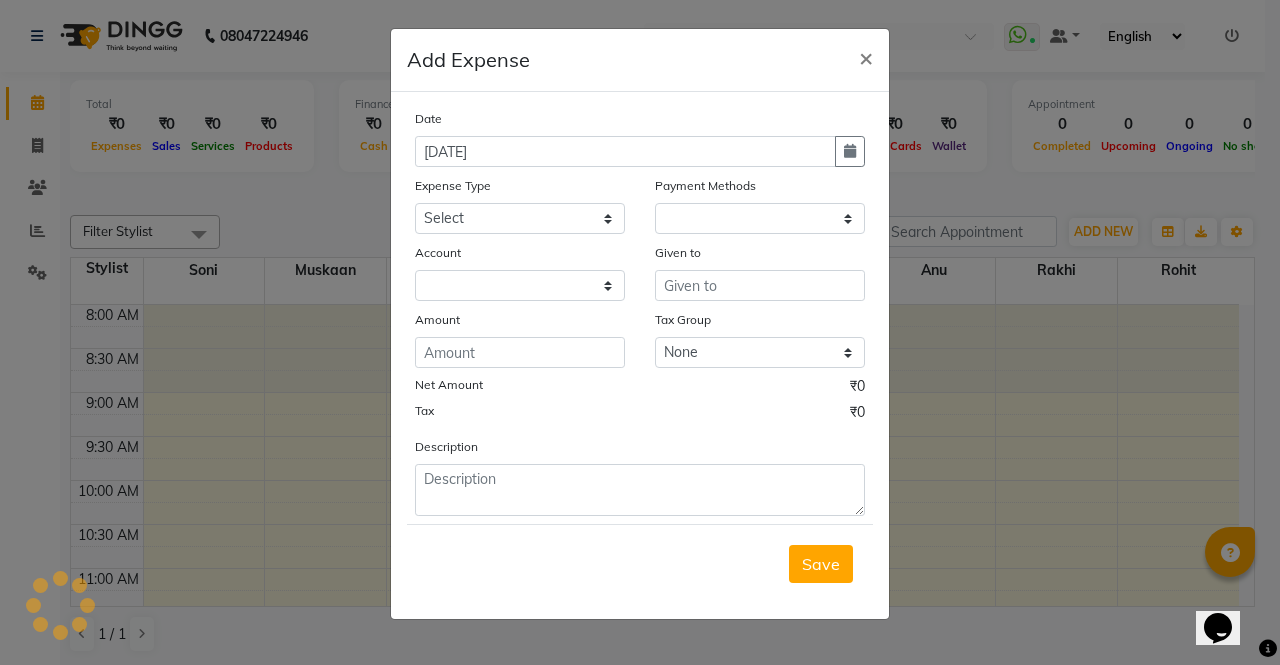select on "1" 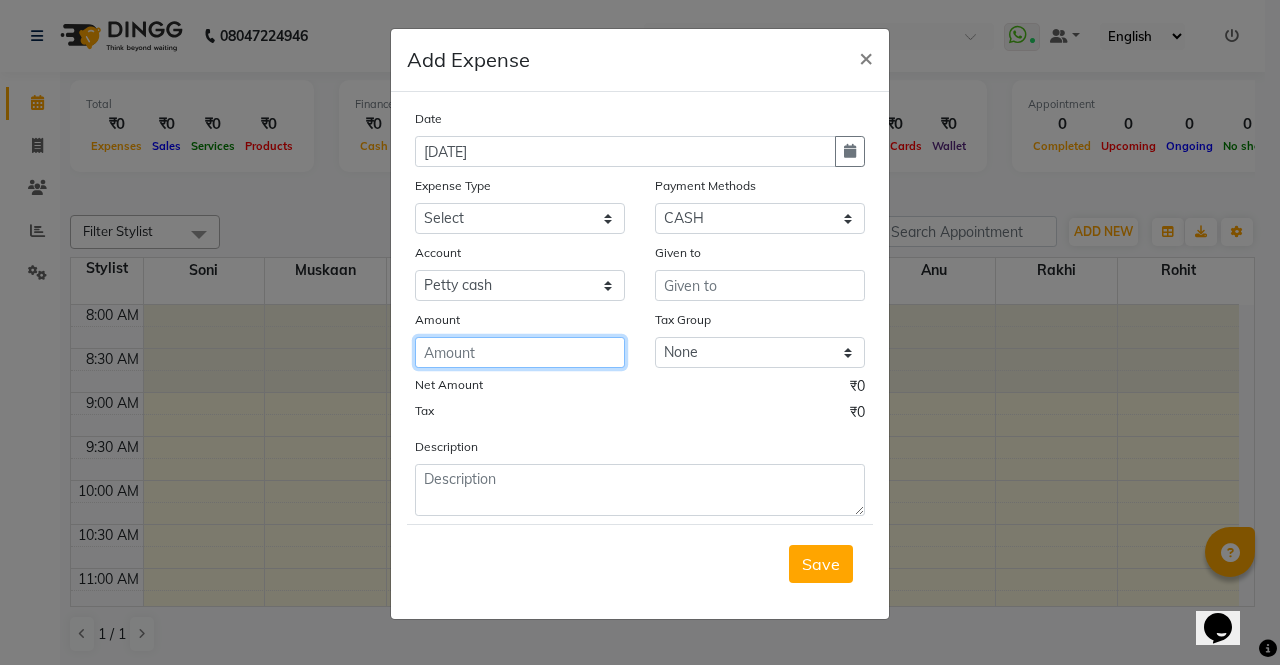 click 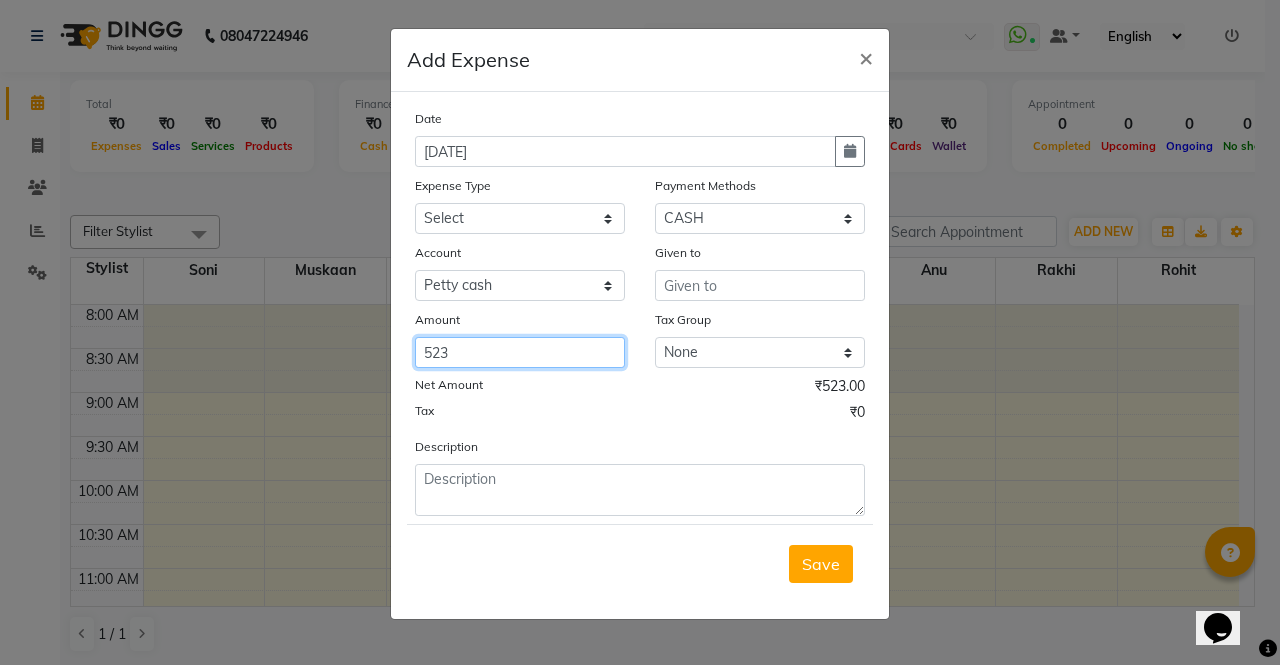 type on "523" 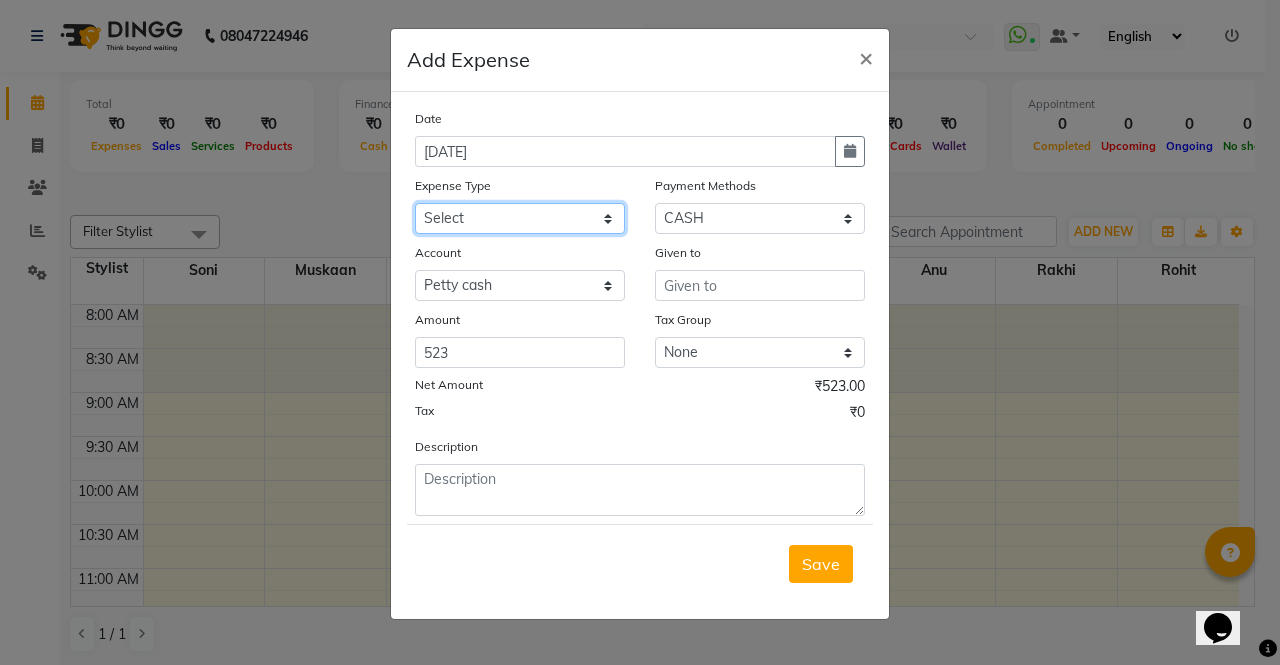click on "Select Advance Salary Bank charges Car maintenance  Cash transfer to bank Cash transfer to hub Client Snacks Clinical charges Equipment Fuel Govt fee Incentive Insurance International purchase Loan Repayment Maintenance Marketing MILK Miscellaneous MRA Other Pantry Product Rent Salary Staff Snacks Tax Tea & Refreshment Utilities" 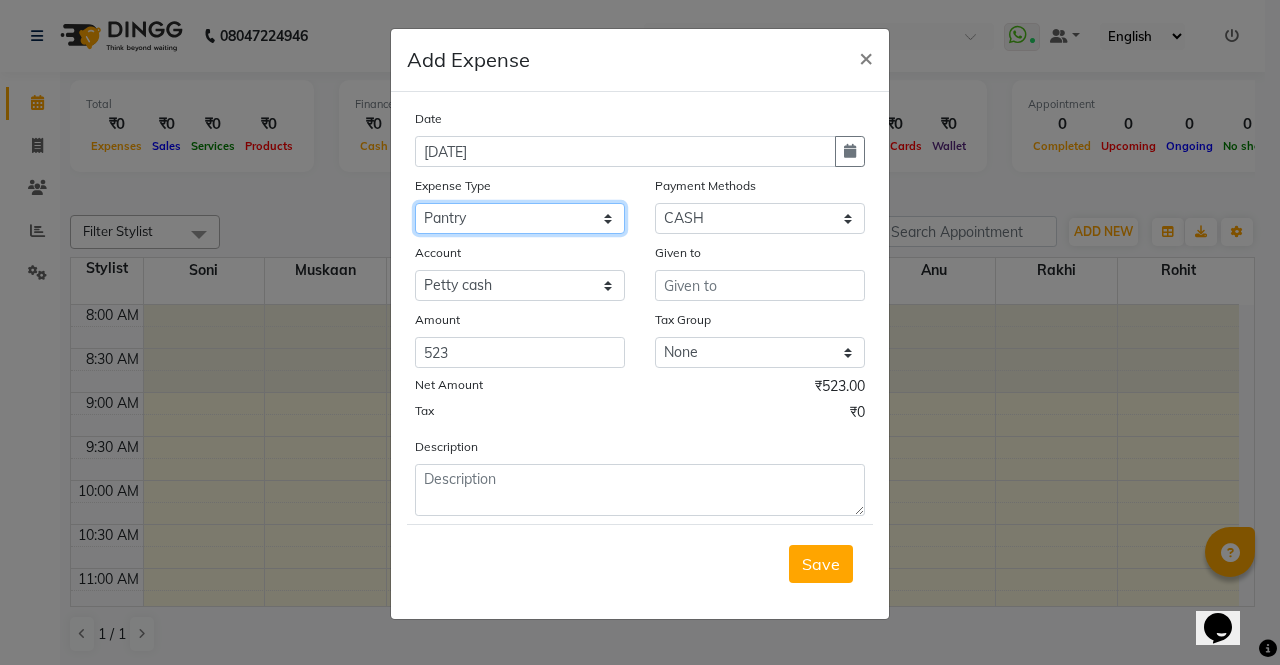click on "Select Advance Salary Bank charges Car maintenance  Cash transfer to bank Cash transfer to hub Client Snacks Clinical charges Equipment Fuel Govt fee Incentive Insurance International purchase Loan Repayment Maintenance Marketing MILK Miscellaneous MRA Other Pantry Product Rent Salary Staff Snacks Tax Tea & Refreshment Utilities" 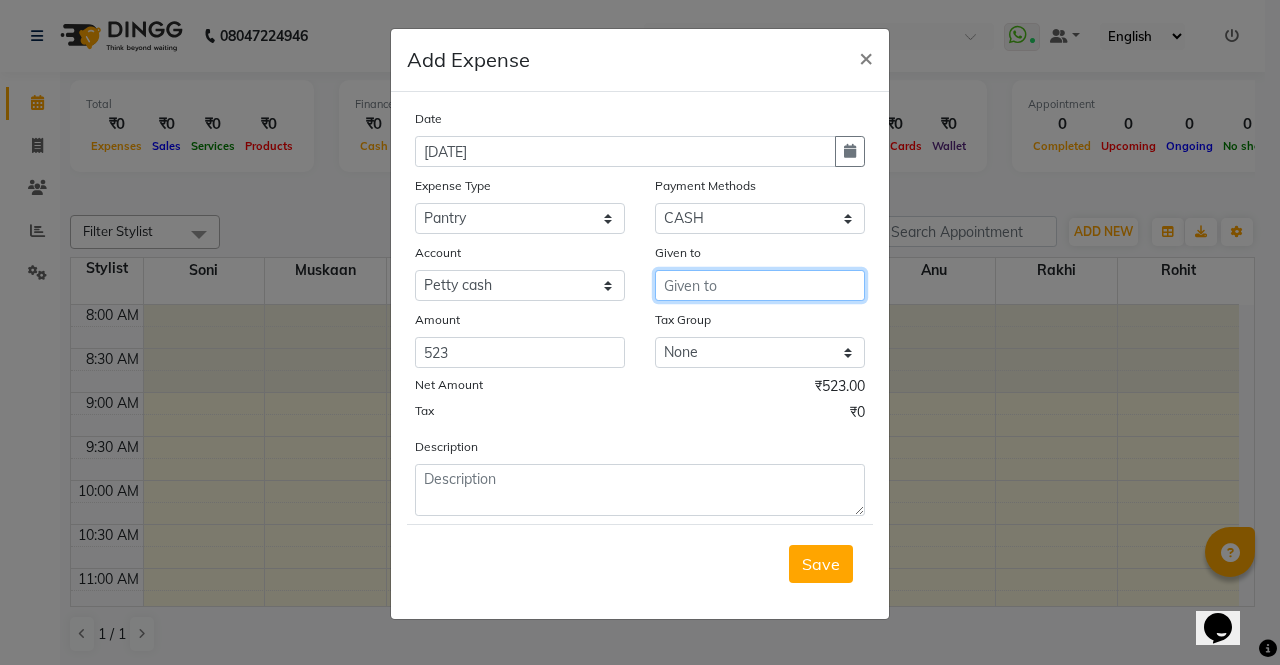 click at bounding box center [760, 285] 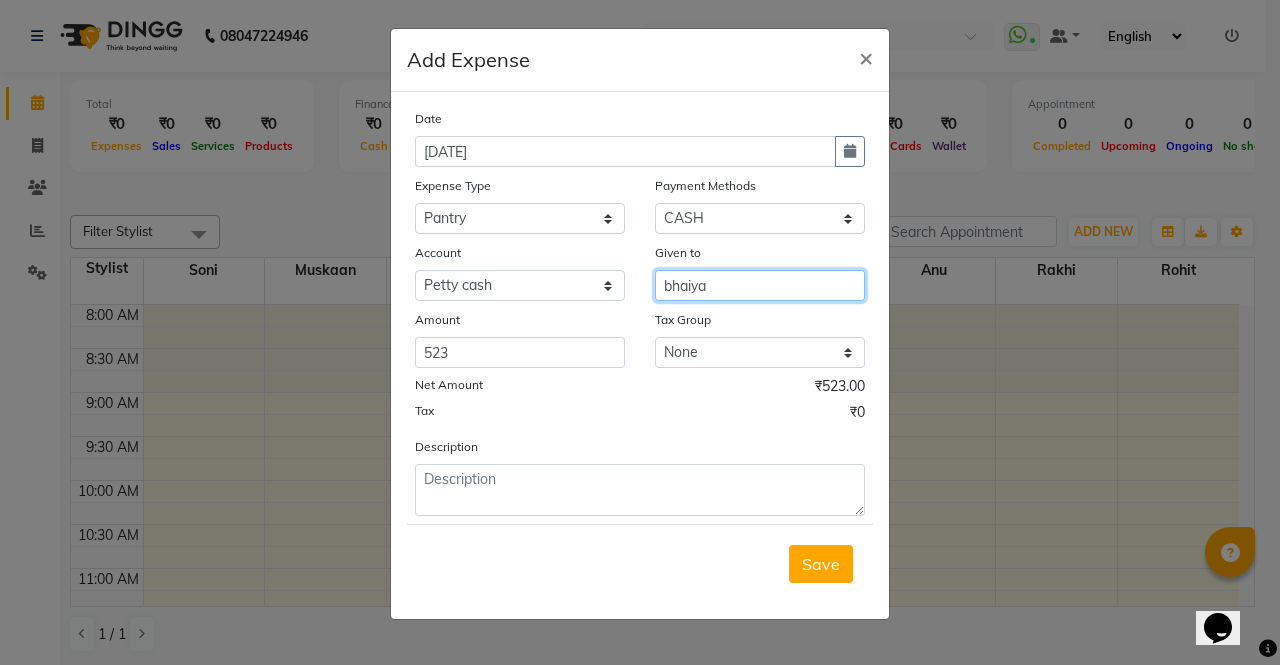 type on "bhaiya" 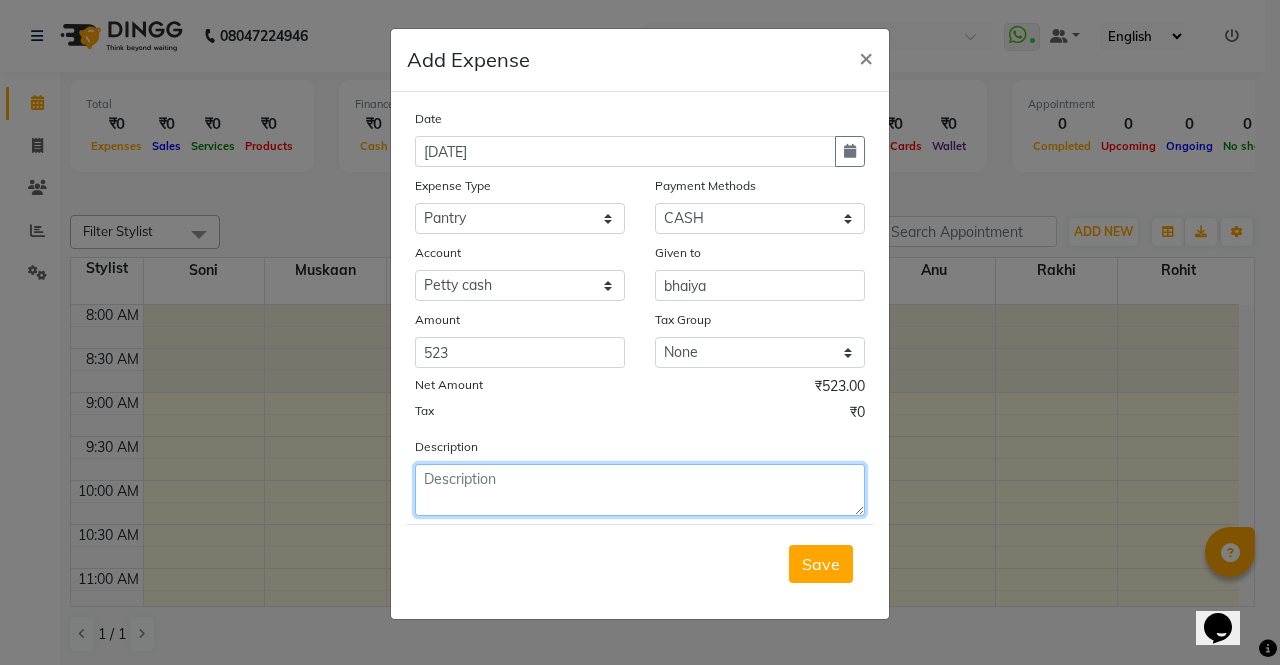click 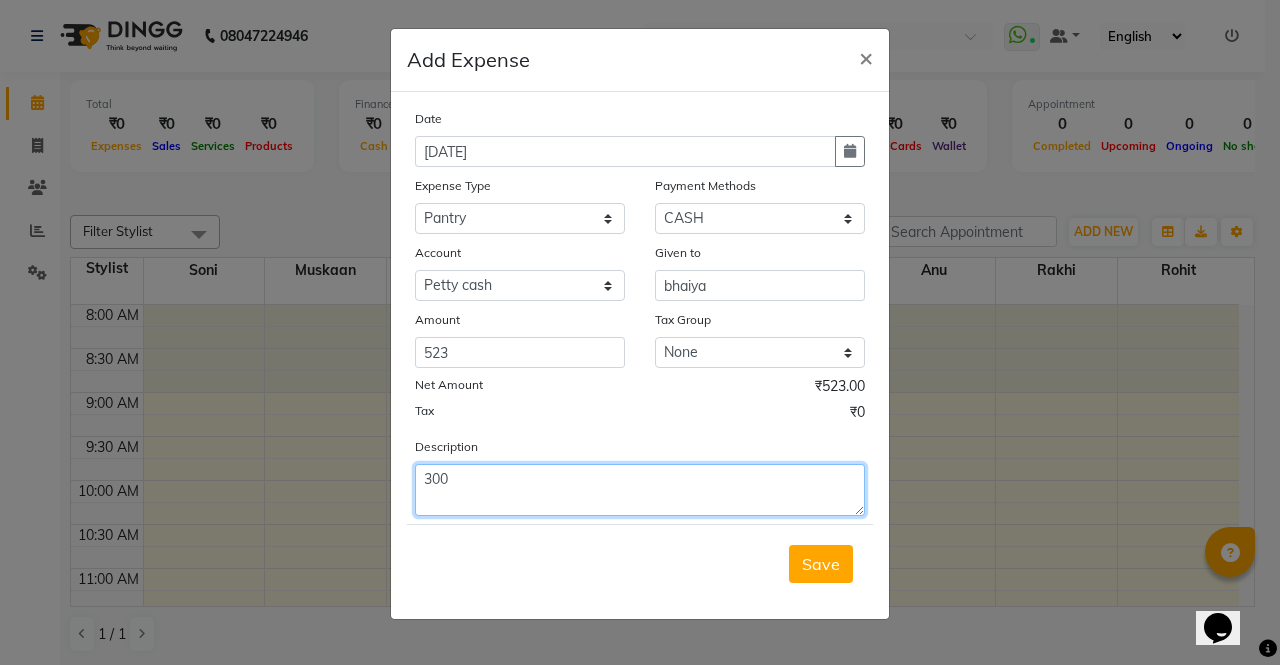 click on "300" 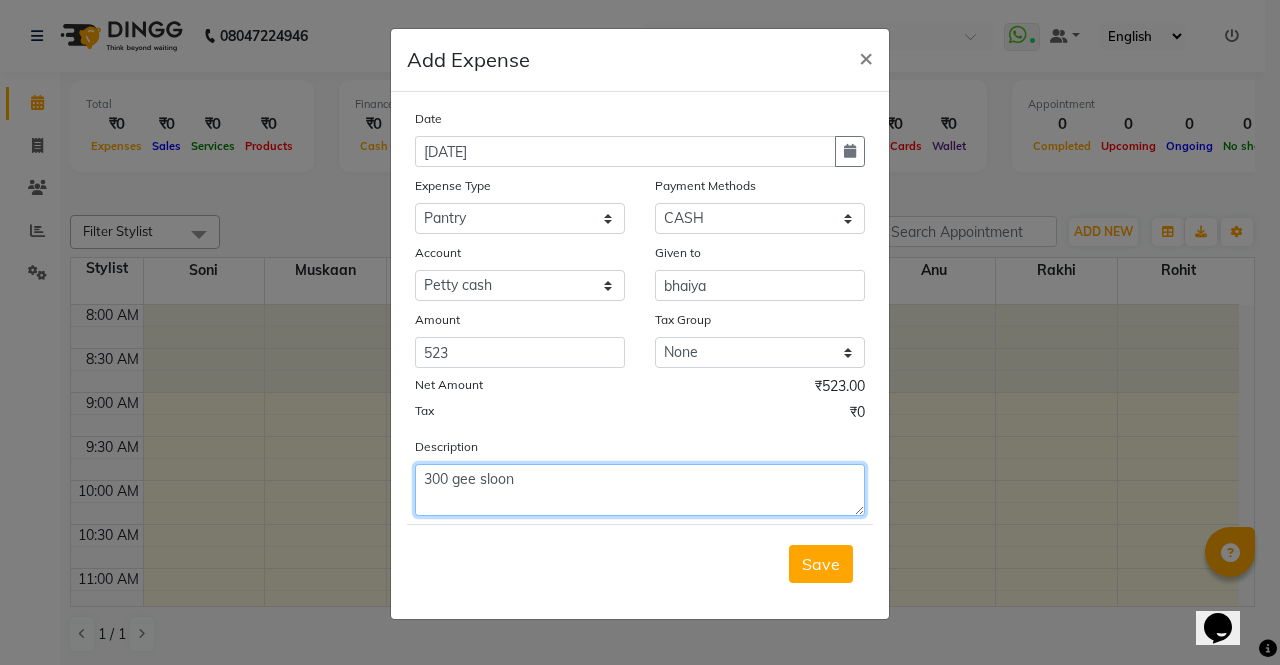 click on "300 gee sloon" 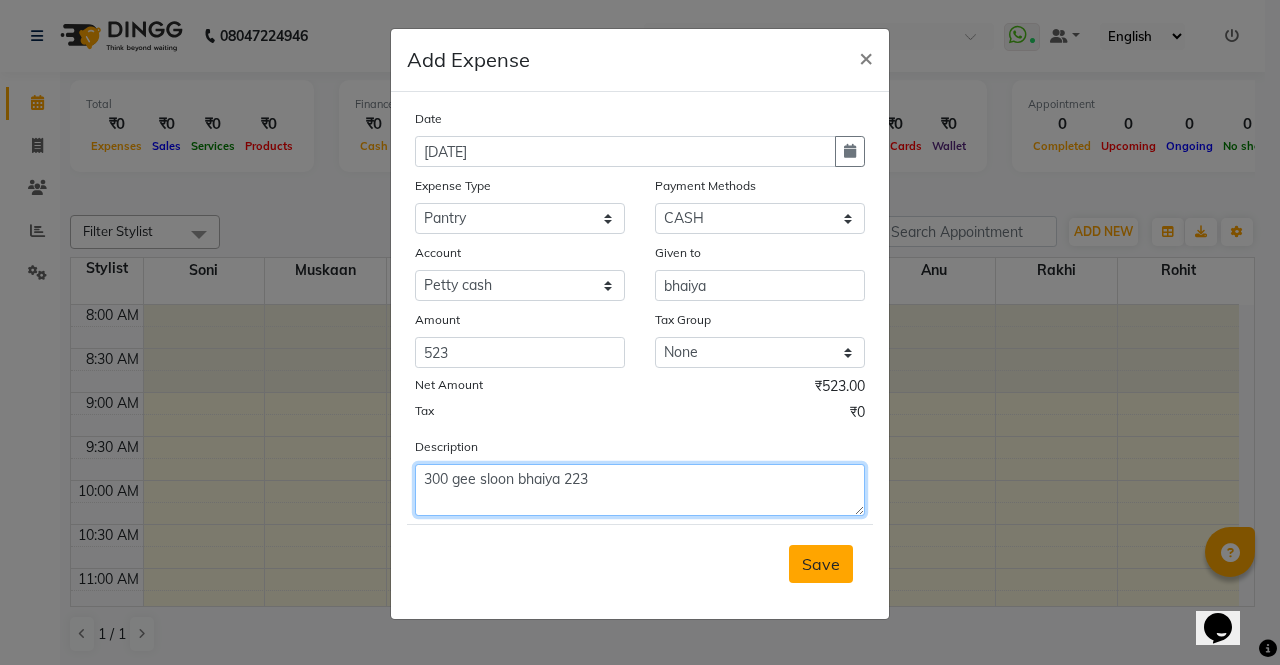 type on "300 gee sloon bhaiya 223" 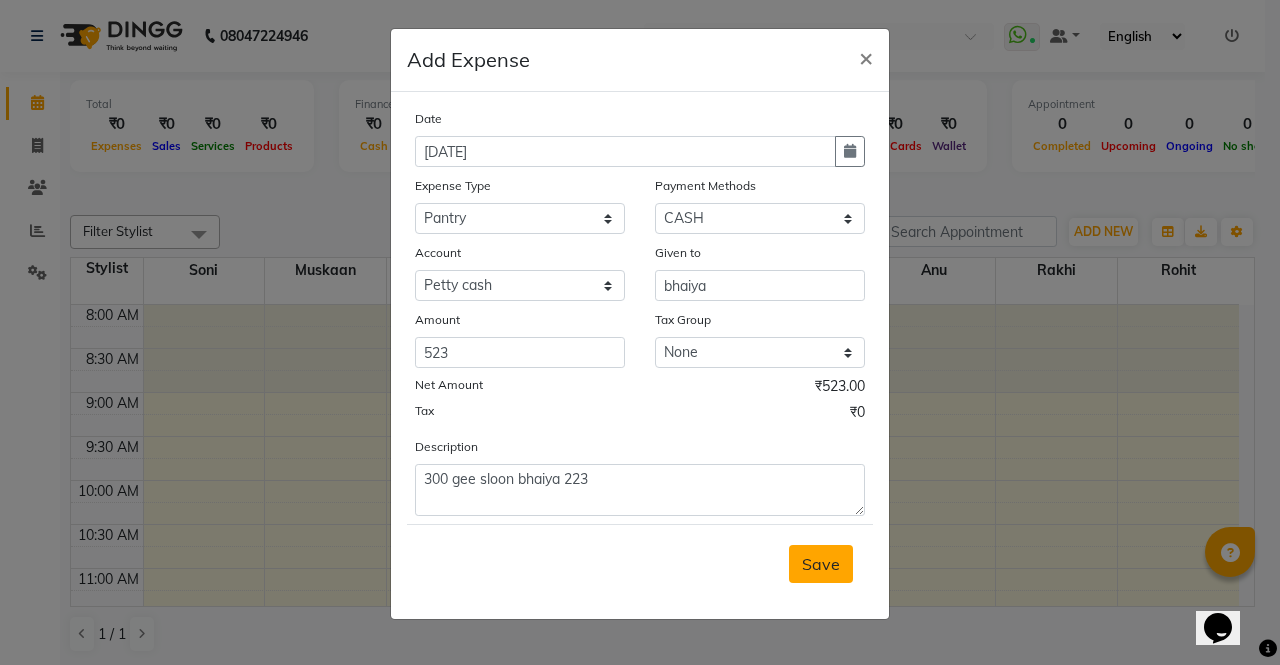 click on "Save" at bounding box center (821, 564) 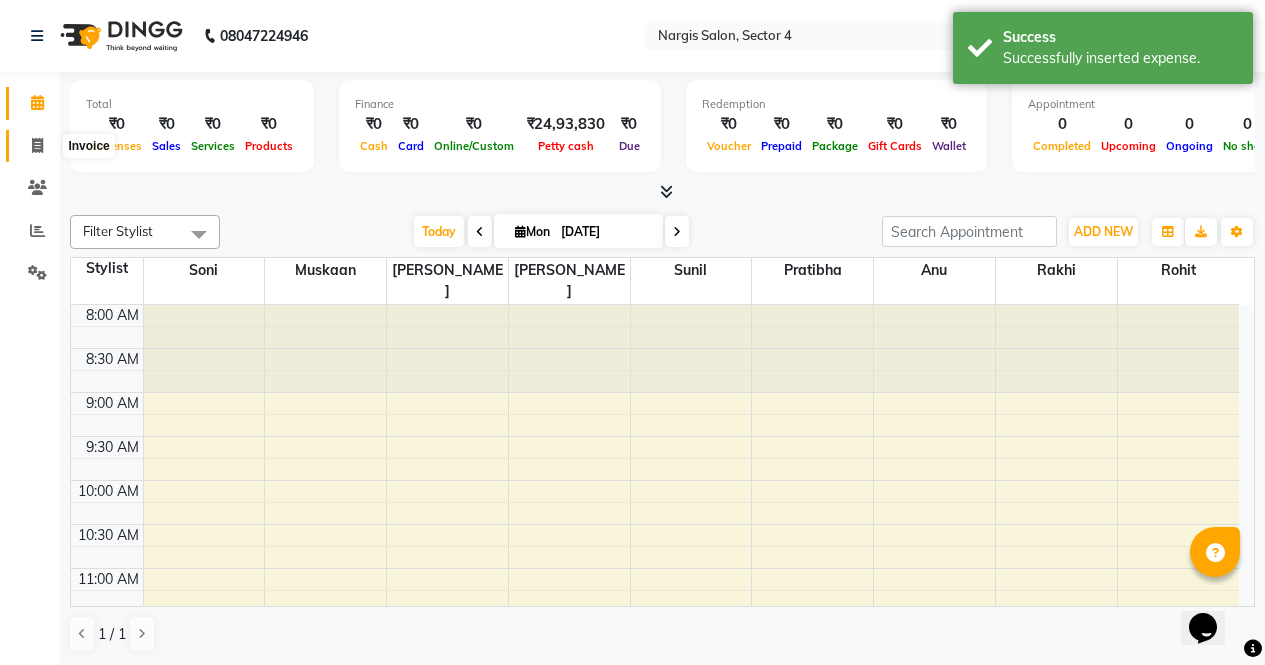click 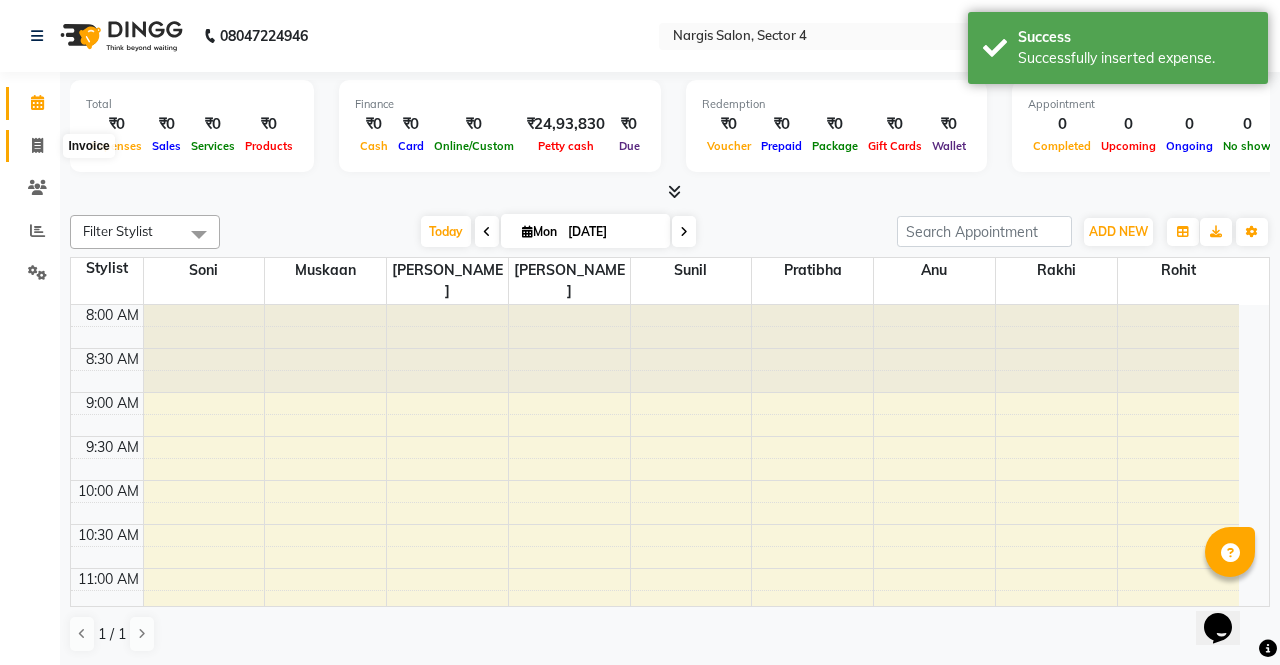 select on "4130" 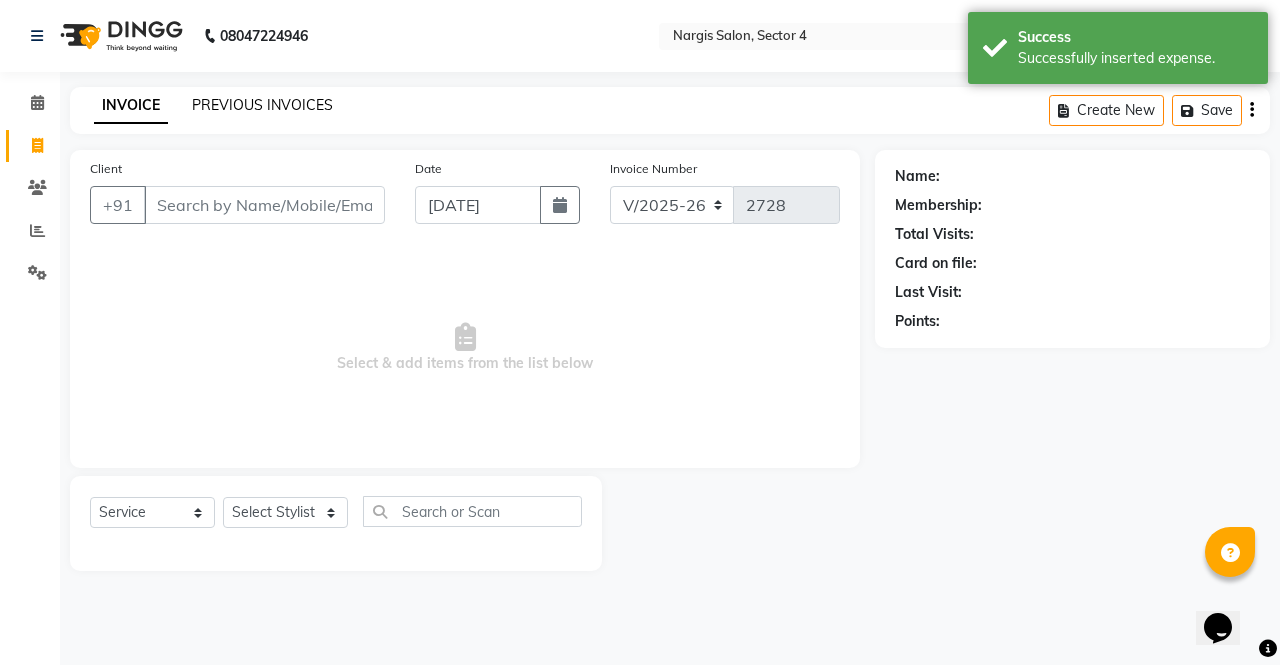 click on "PREVIOUS INVOICES" 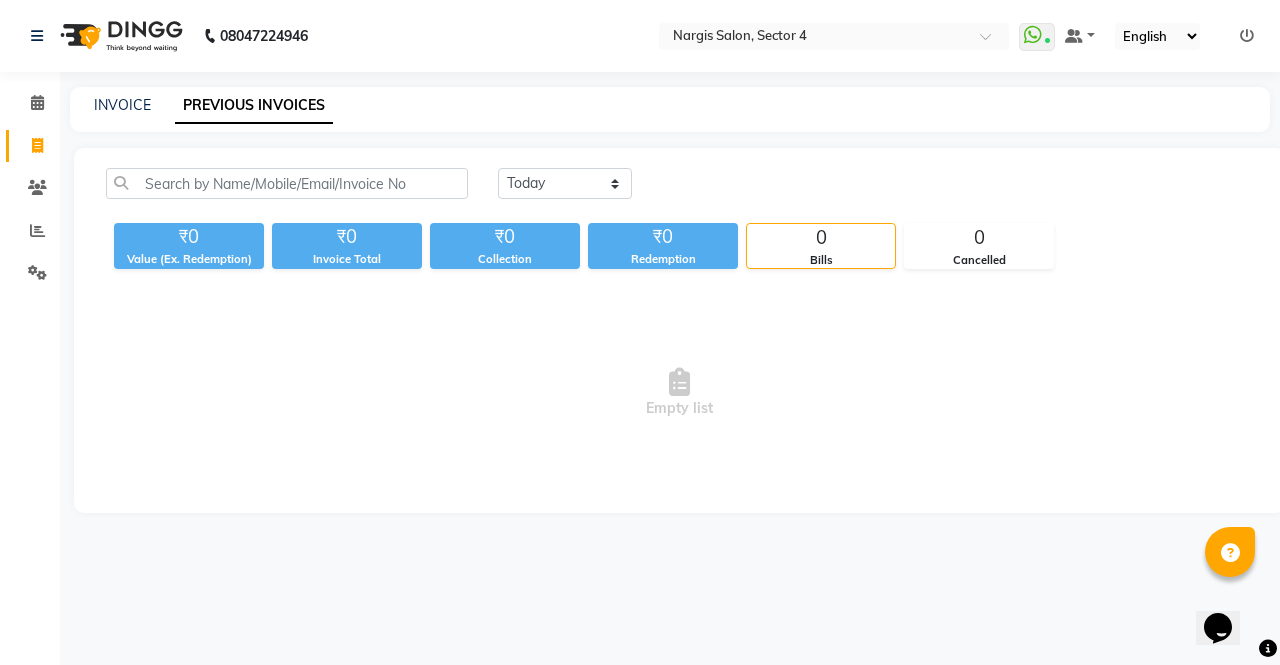 click on "PREVIOUS INVOICES" 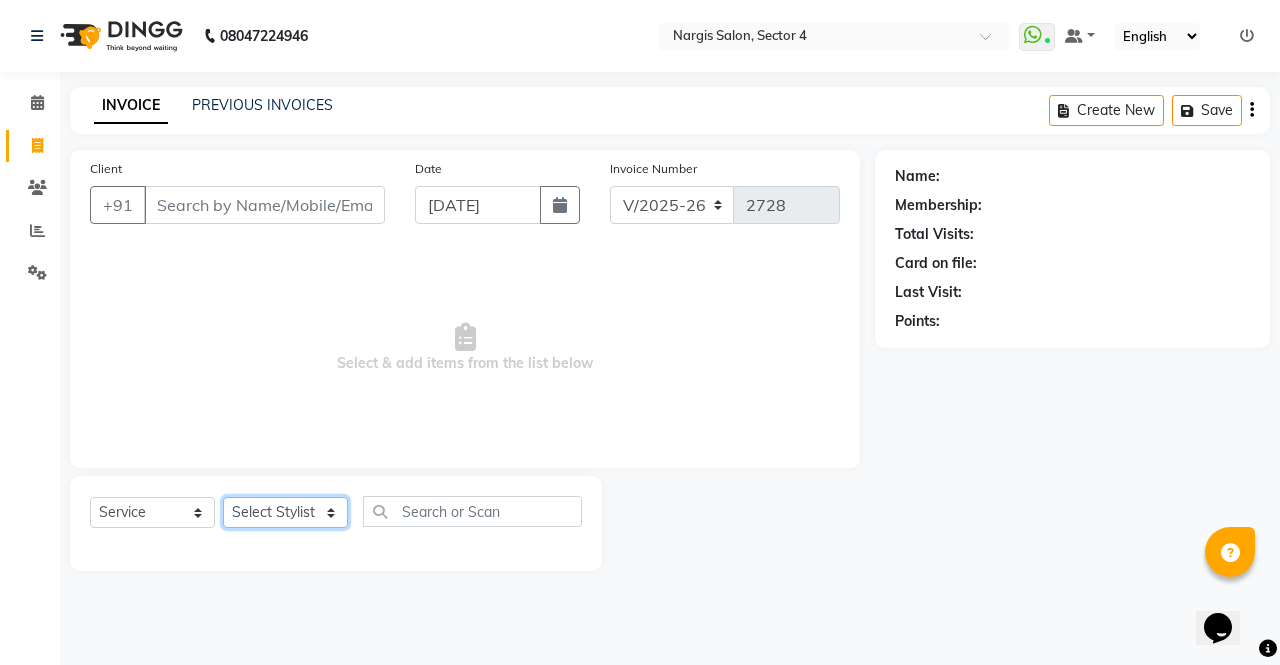 click on "Select Stylist [PERSON_NAME] [PERSON_NAME] Front Desk muskaan pratibha rakhi [PERSON_NAME] [PERSON_NAME]" 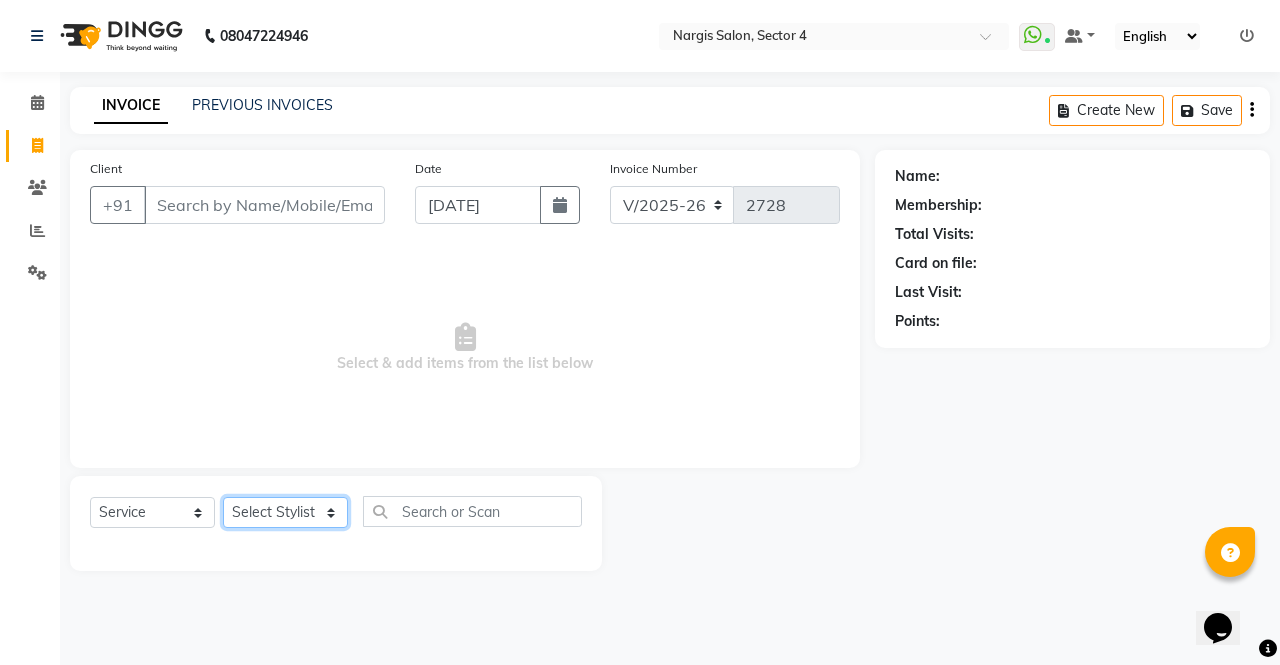 select on "28131" 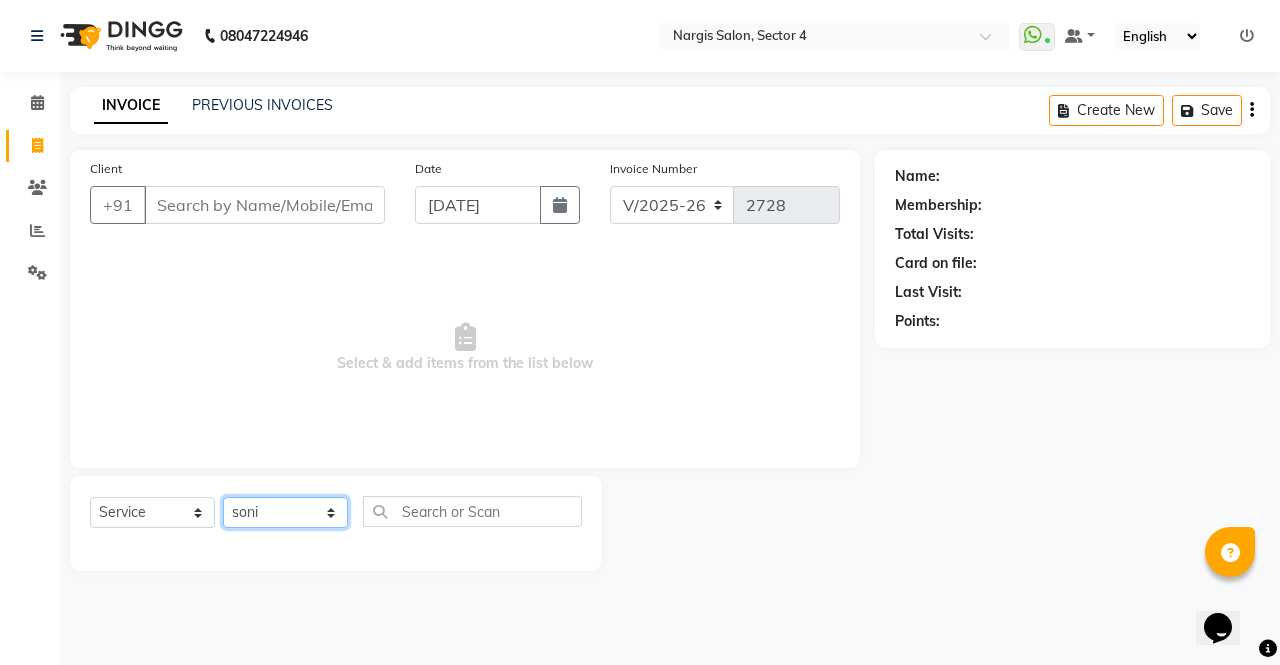 click on "Select Stylist [PERSON_NAME] [PERSON_NAME] Front Desk muskaan pratibha rakhi [PERSON_NAME] [PERSON_NAME]" 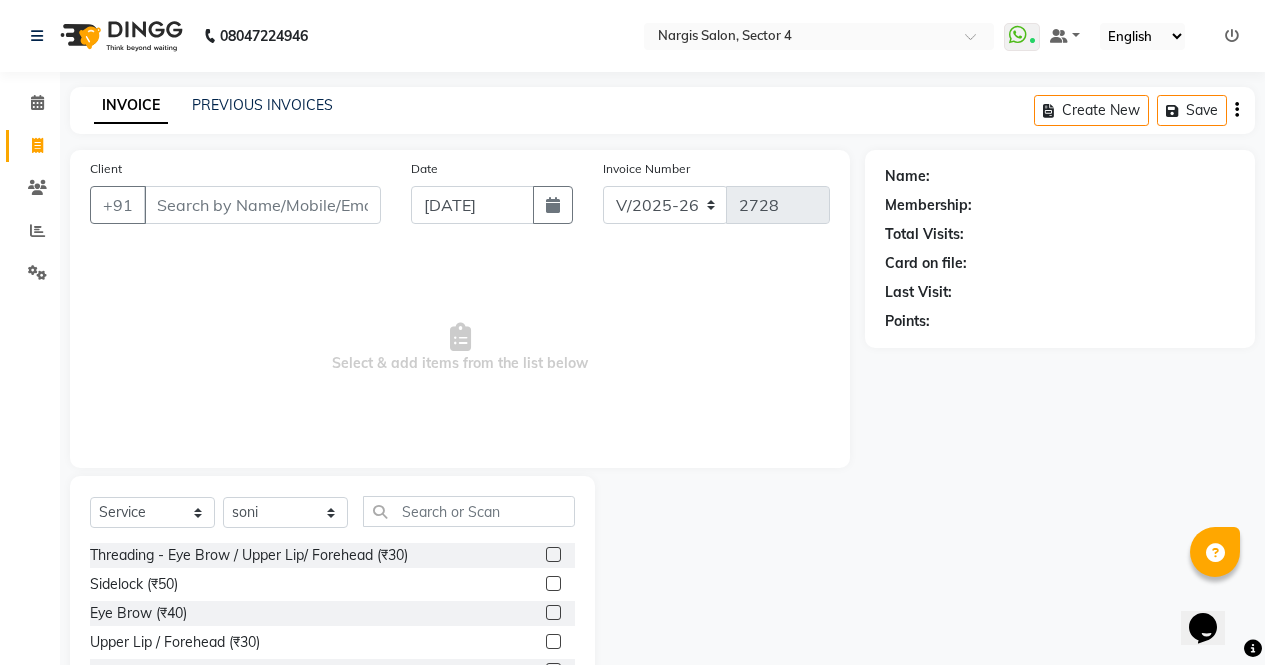 click on "Threading - Eye Brow / Upper Lip/ Forehead (₹30)  Sidelock (₹50)  Eye Brow (₹40)  Upper Lip / Forehead (₹30)  Full Face (₹250)  chin thread (₹40)  in wards  (₹350)  hair accessories (₹500)  [MEDICAL_DATA] (₹700)  Waxing Service - Arms Waxing (With Underarms) (Normal) (₹200)  Waxing Service - Arms Waxing (Without Underarms) (Normal) (₹170)  Waxing Service - [GEOGRAPHIC_DATA] Waxing (Normal) (₹300)  Waxing Service - Half Legs Waxing (Normal) (₹180)  Waxing Service - Back/Front Wax (Normal) (₹400)  Waxing Service - Half Back/ Front Wax (Normal) (₹270)  Waxing Service - B. Wax + Buttock (Normal) (₹800)  Waxing Service - B. Wax (Normal) (₹600)  Waxing Service - [GEOGRAPHIC_DATA] (Normal) (₹400)  Waxing Service - Under Arms (Normal) (₹60)  Waxing Service - Arms Waxing (With Underarms) (Rica) (₹350)  Waxing Service - Arms Waxing (Without Underarms) (Rica) (₹300)  Waxing Service - Legs Waxing (Rica) (₹400)  Waxing Service - Half Legs Waxing (Rica) (₹280)  Legs Waxing Normal (₹300)" 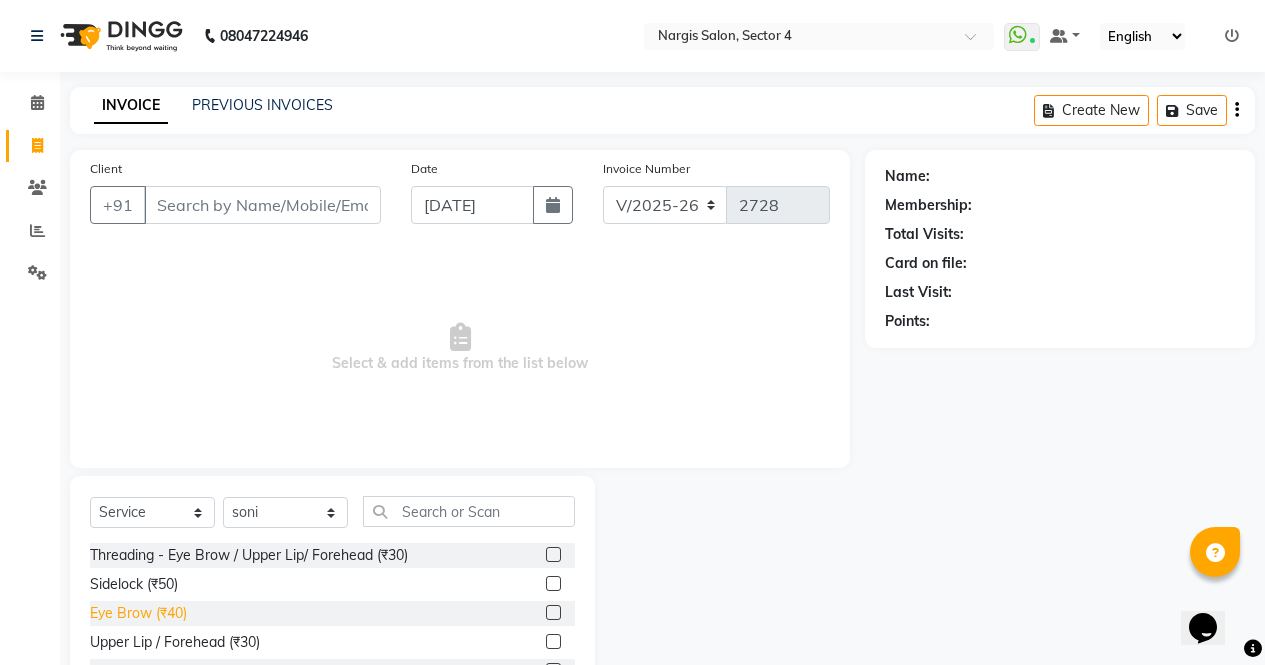 click on "Eye Brow (₹40)" 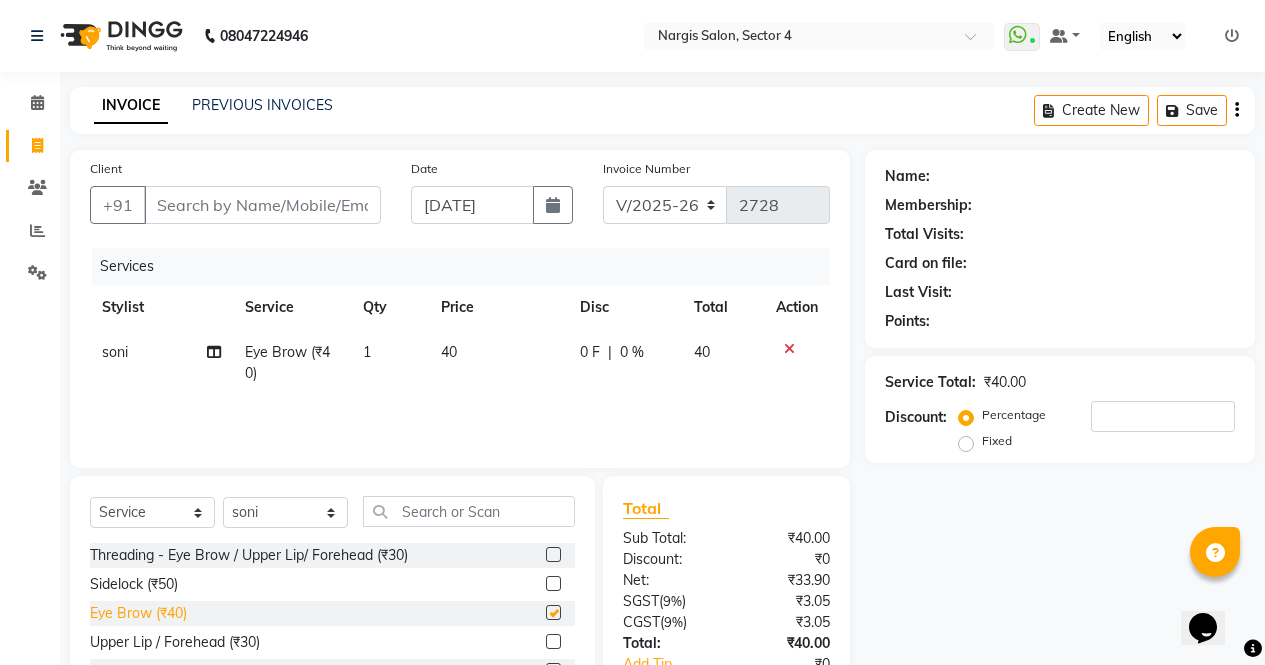 checkbox on "false" 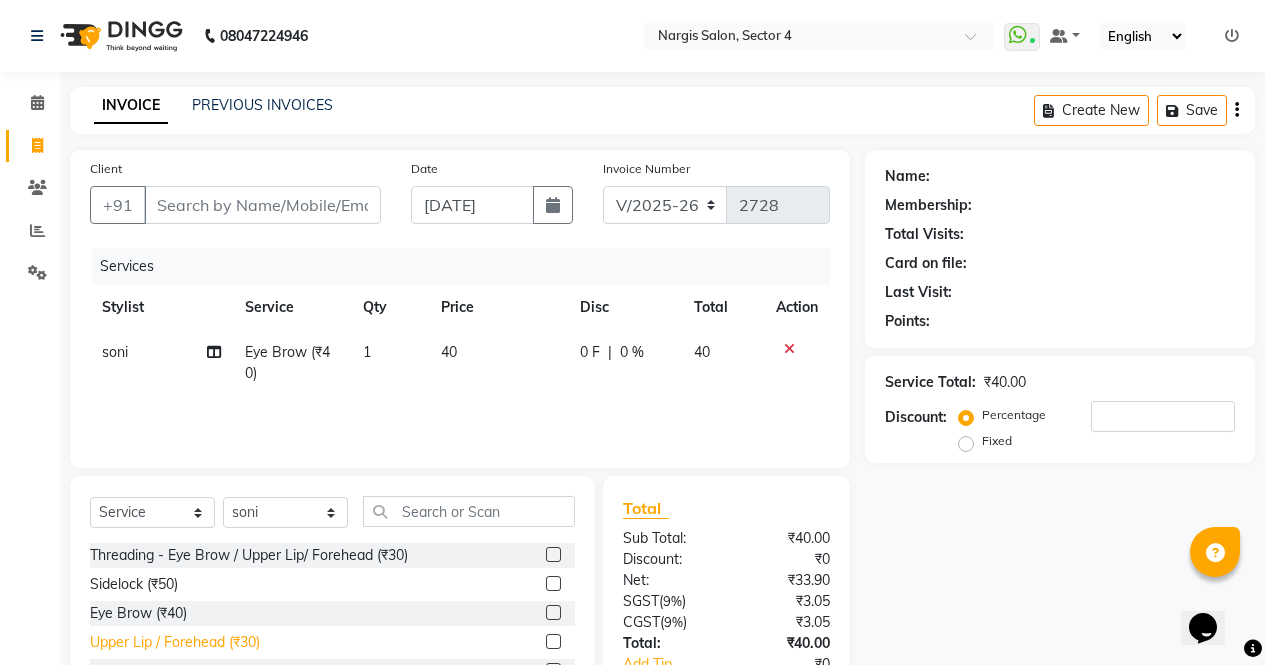 click on "Upper Lip / Forehead (₹30)" 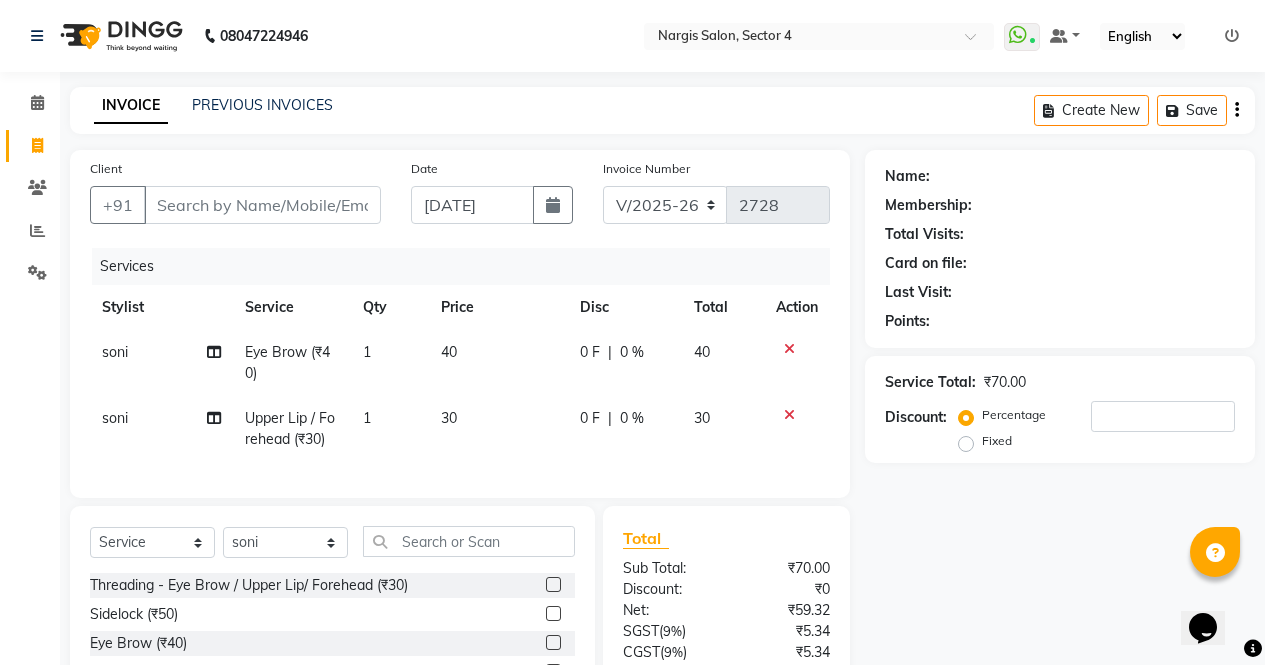 checkbox on "false" 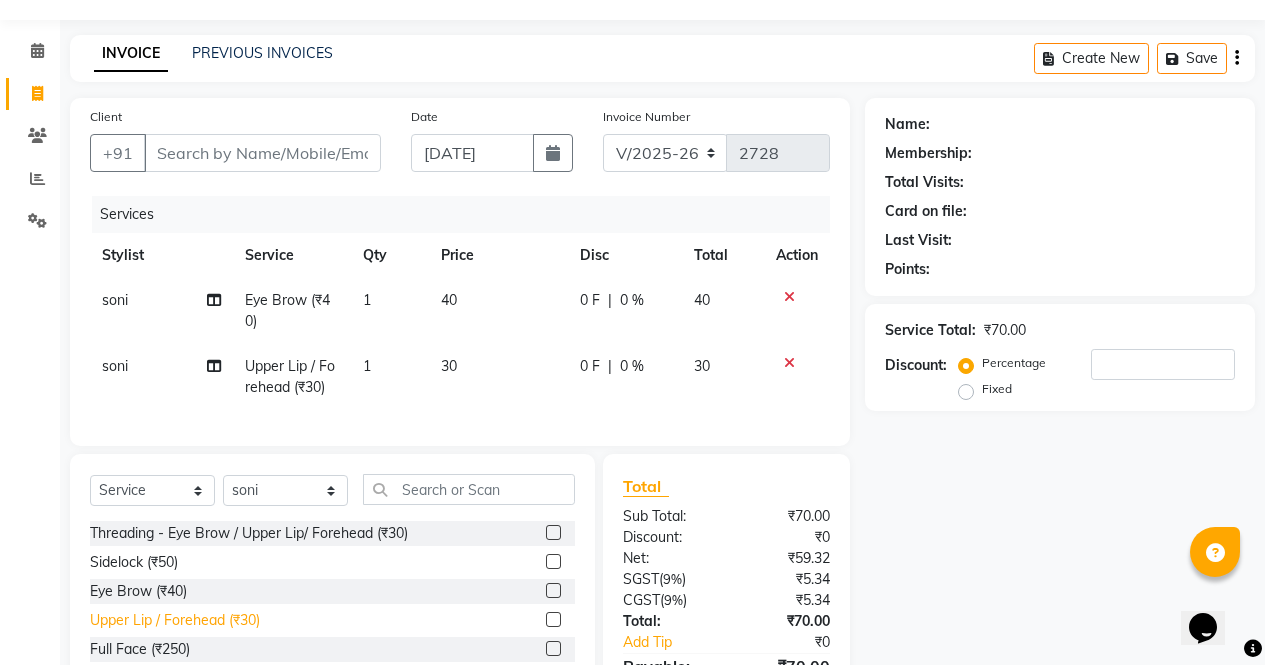 scroll, scrollTop: 0, scrollLeft: 0, axis: both 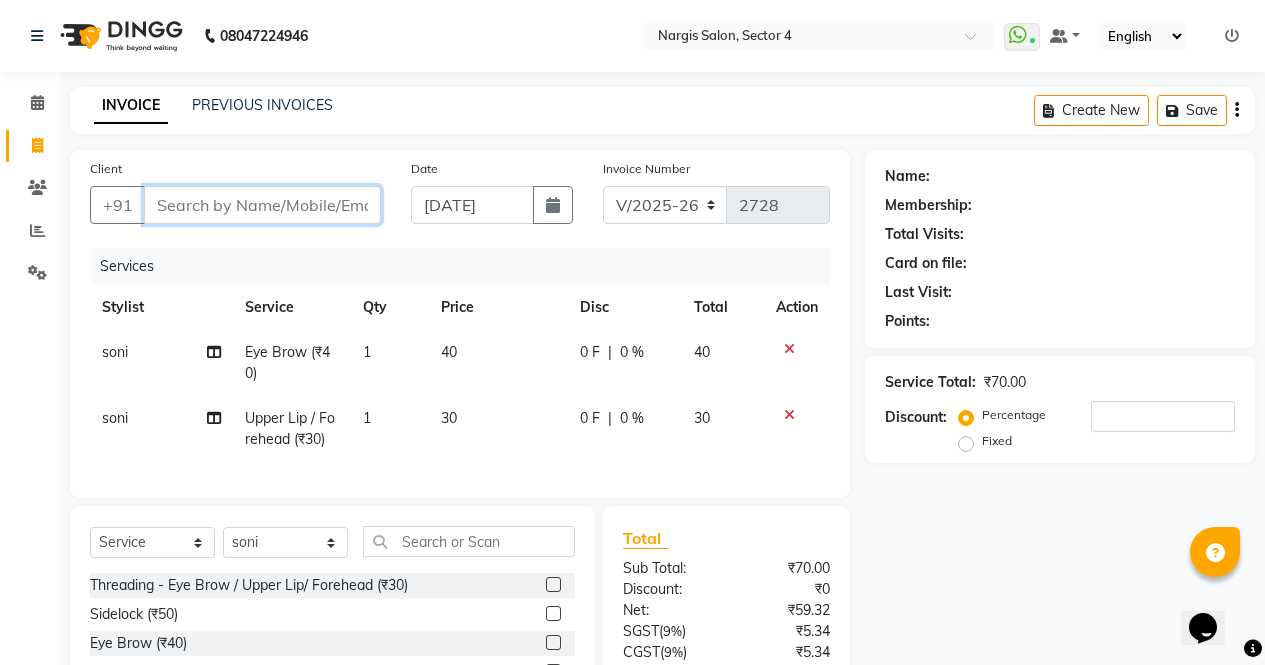click on "Client" at bounding box center [262, 205] 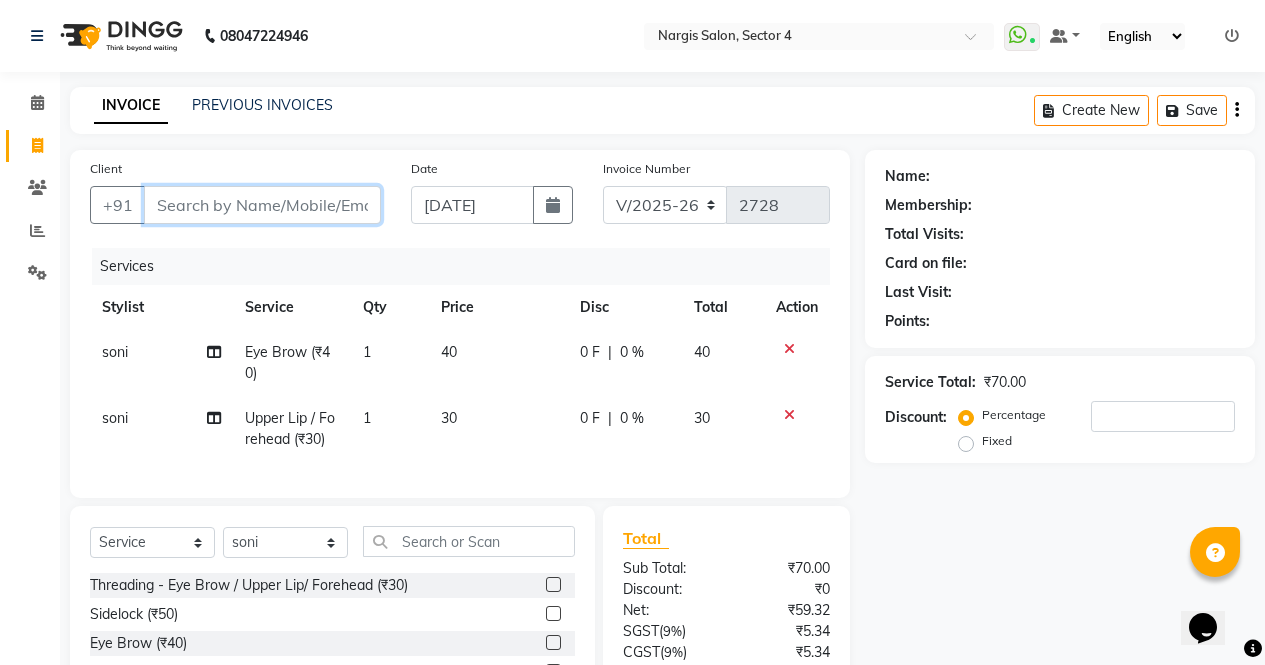 type on "9" 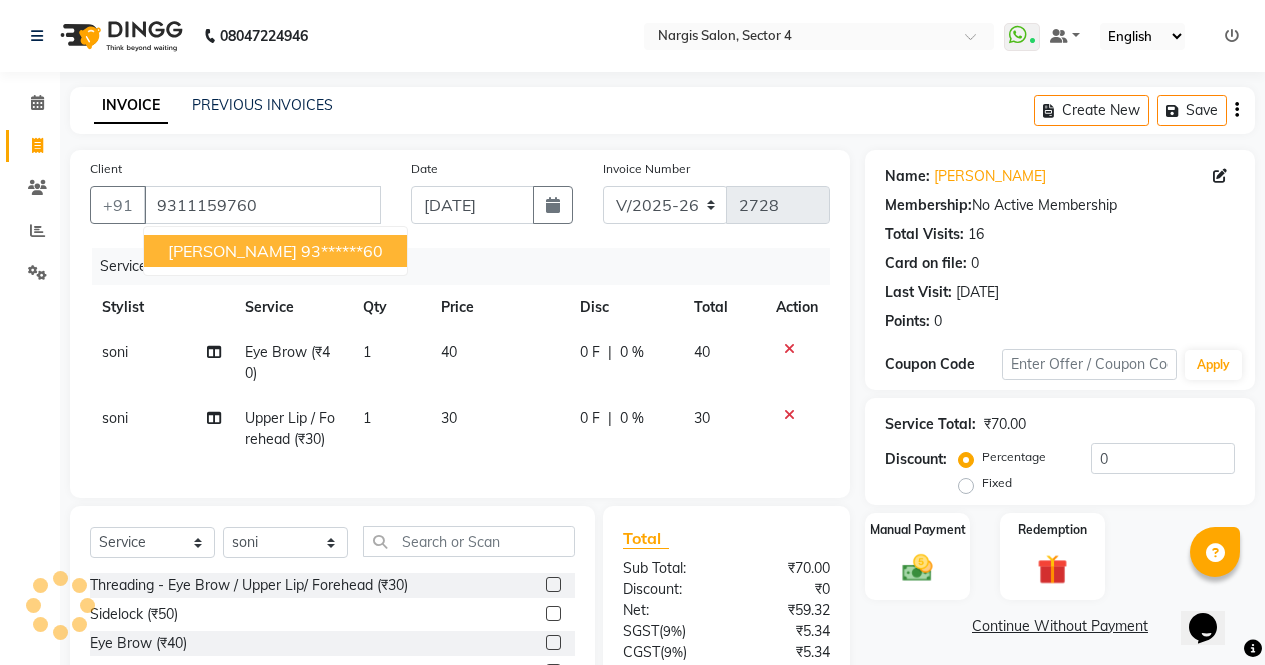 click on "[PERSON_NAME]" at bounding box center (232, 251) 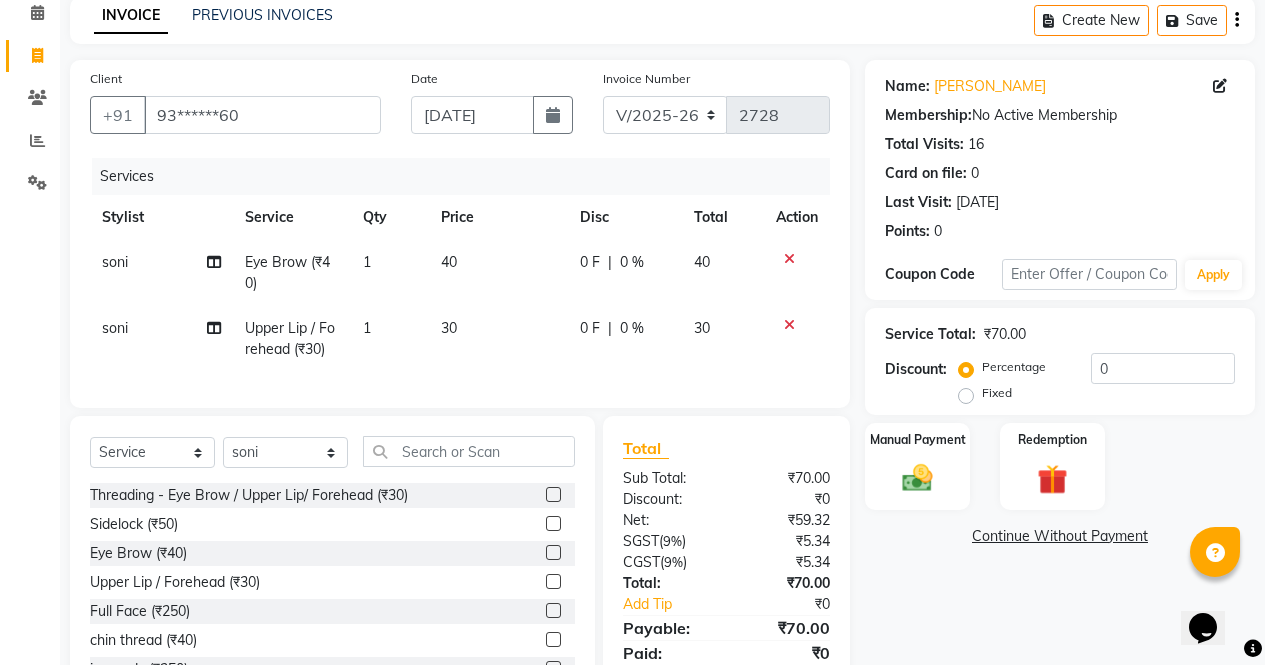 scroll, scrollTop: 181, scrollLeft: 0, axis: vertical 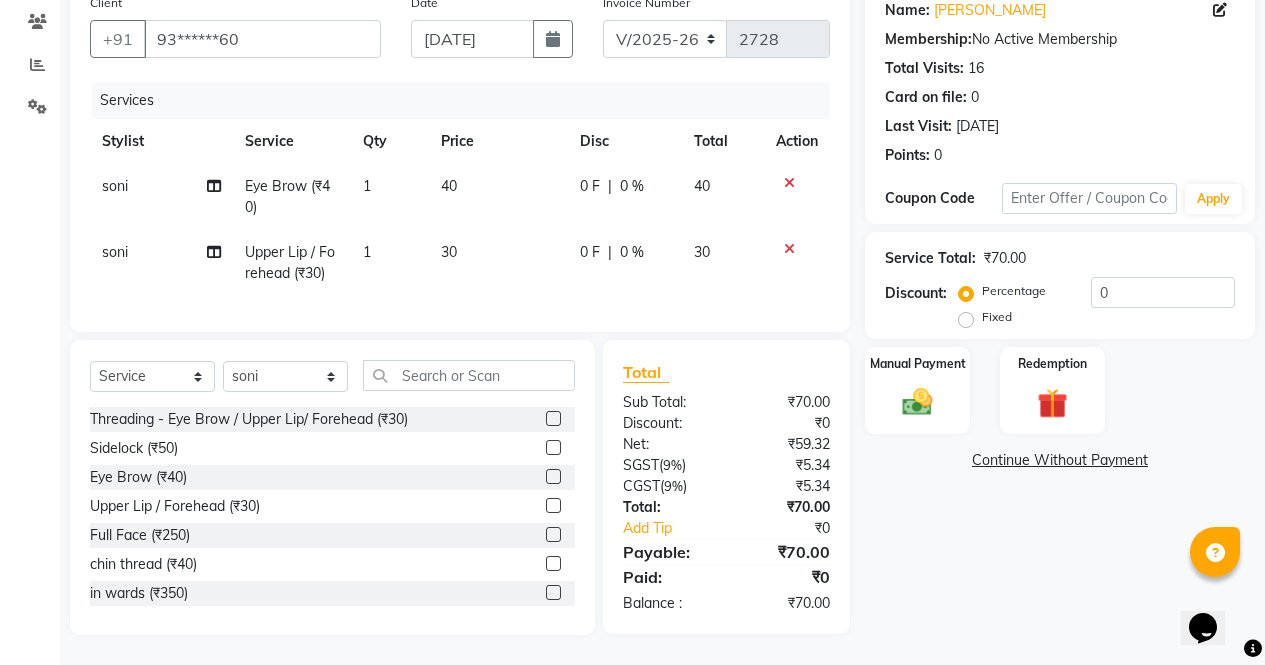 click 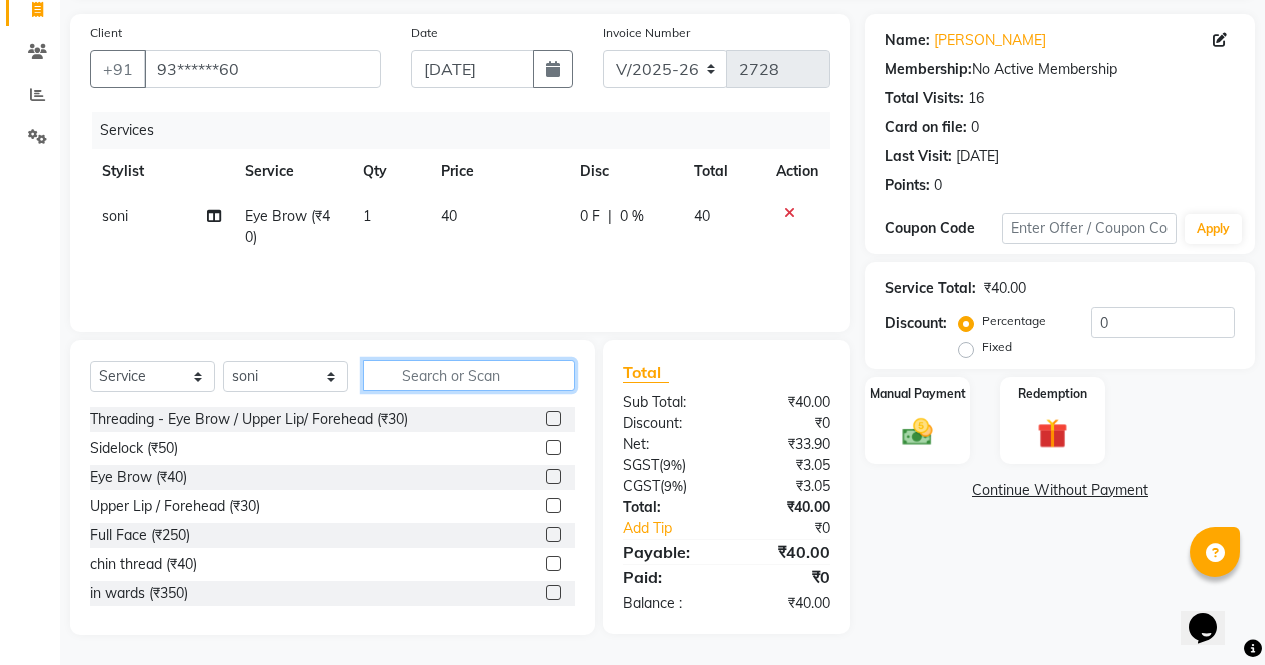 click 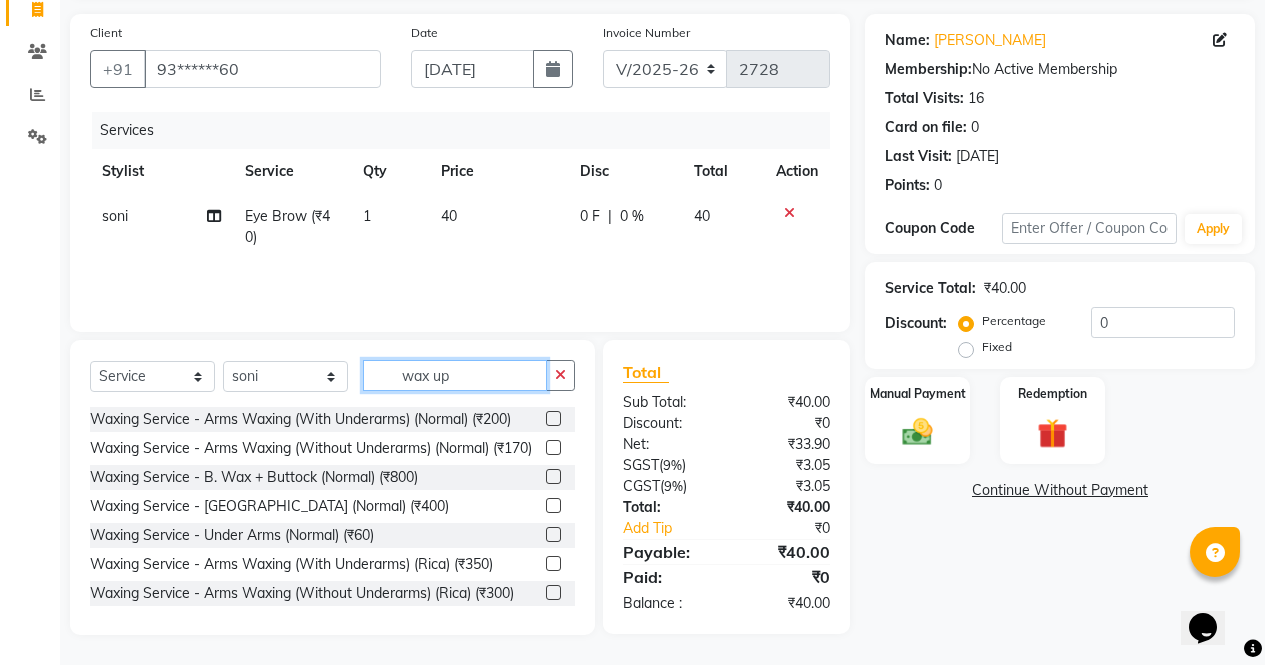 scroll, scrollTop: 135, scrollLeft: 0, axis: vertical 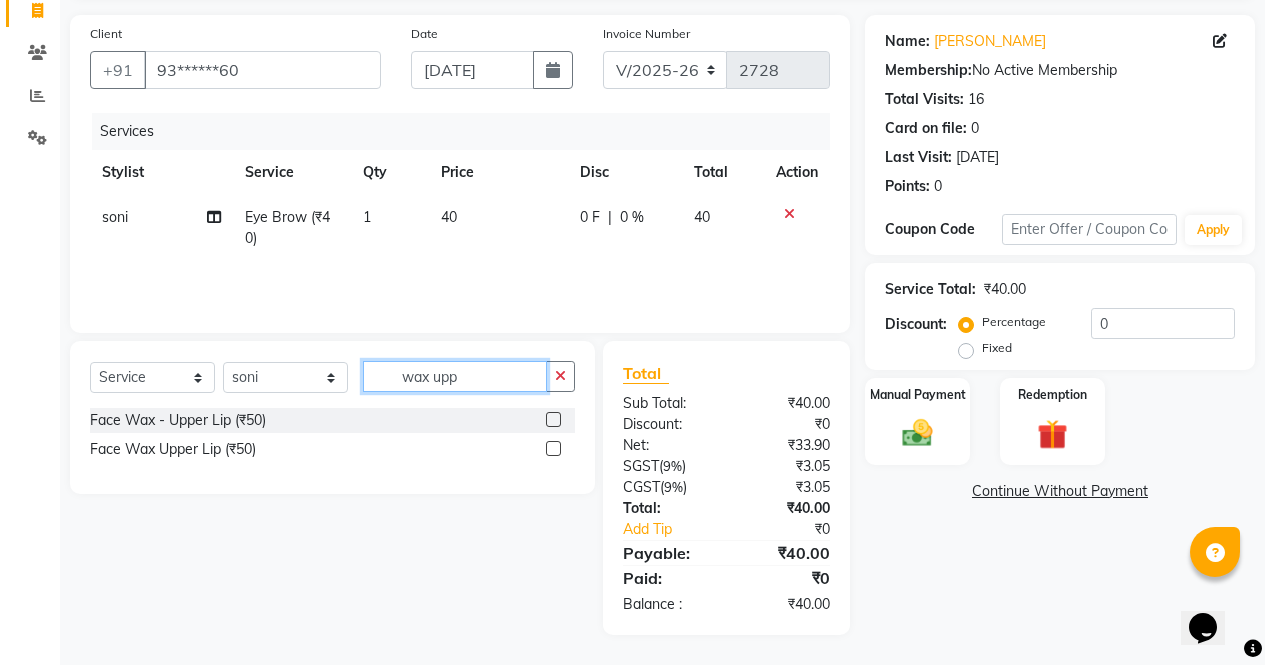 type on "wax upp" 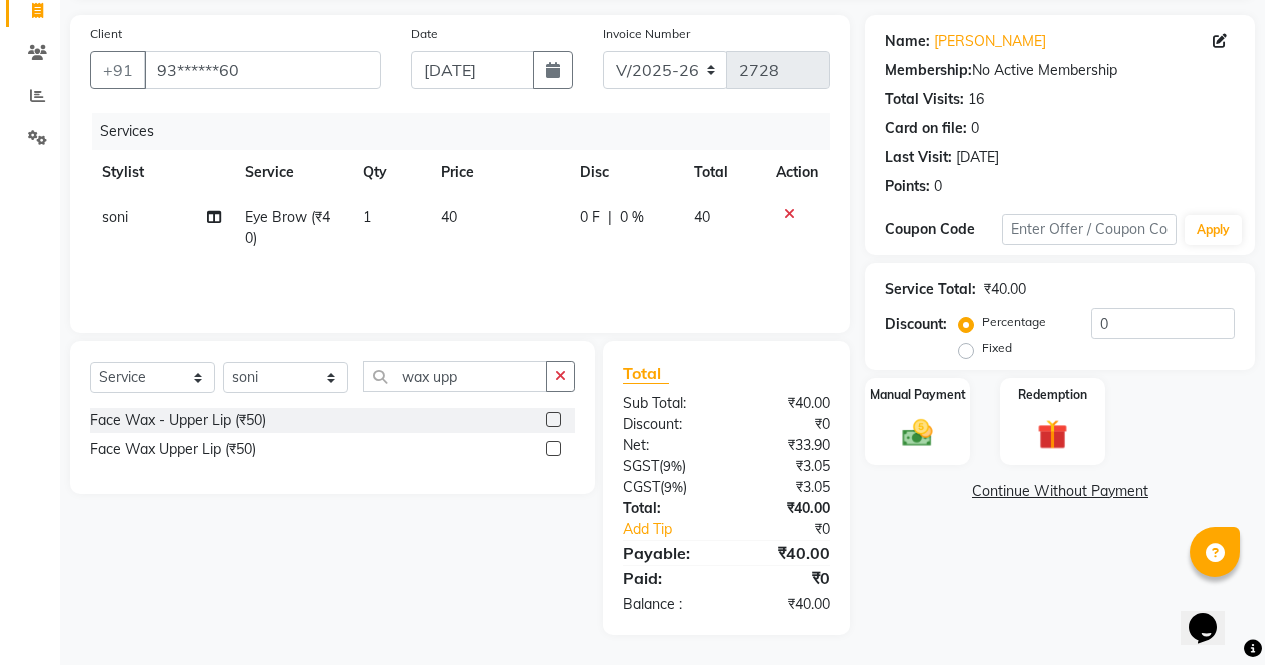 click 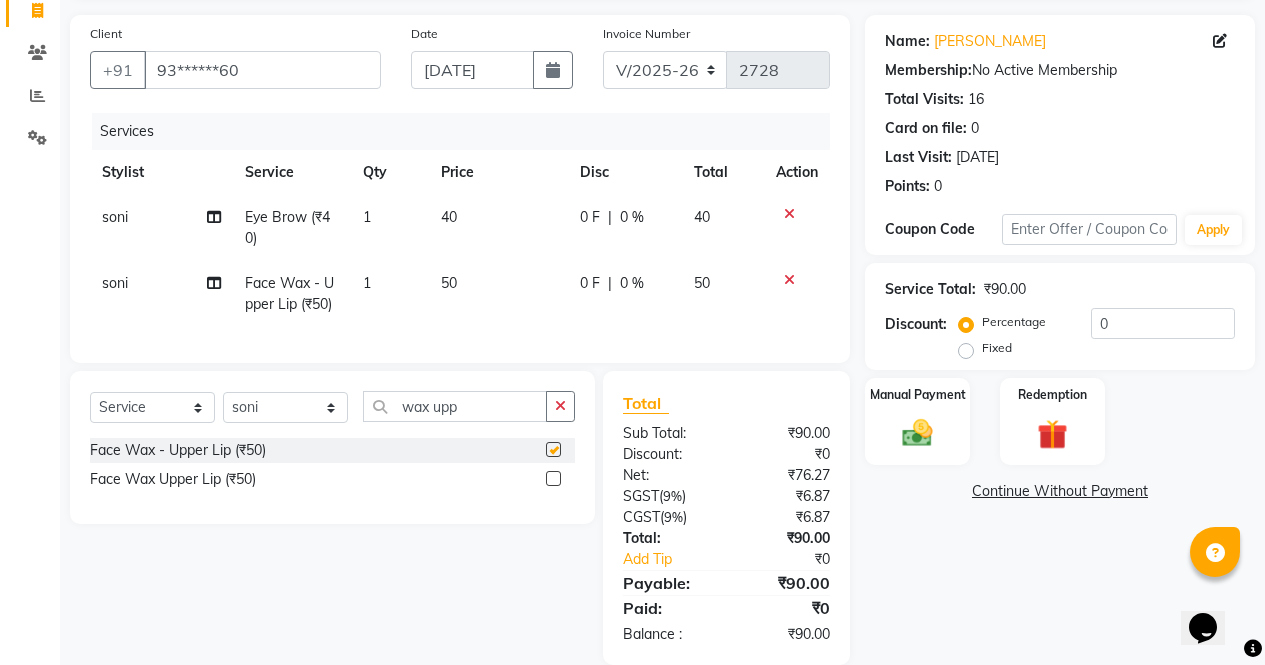 checkbox on "false" 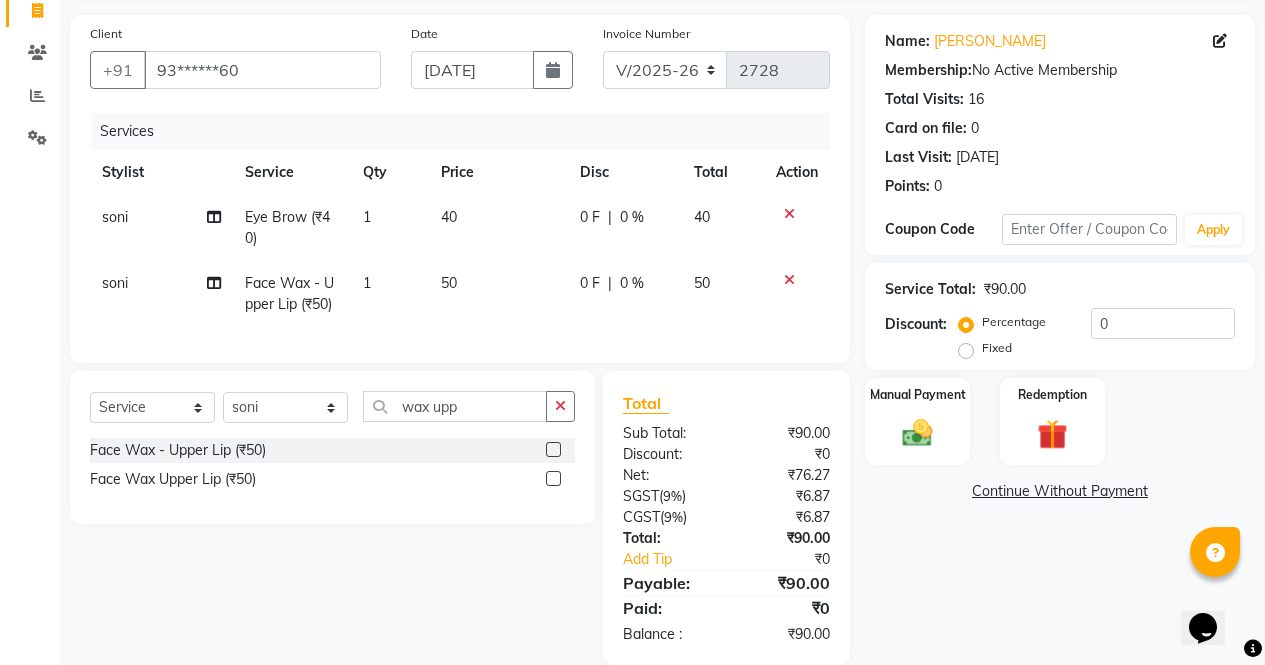 scroll, scrollTop: 180, scrollLeft: 0, axis: vertical 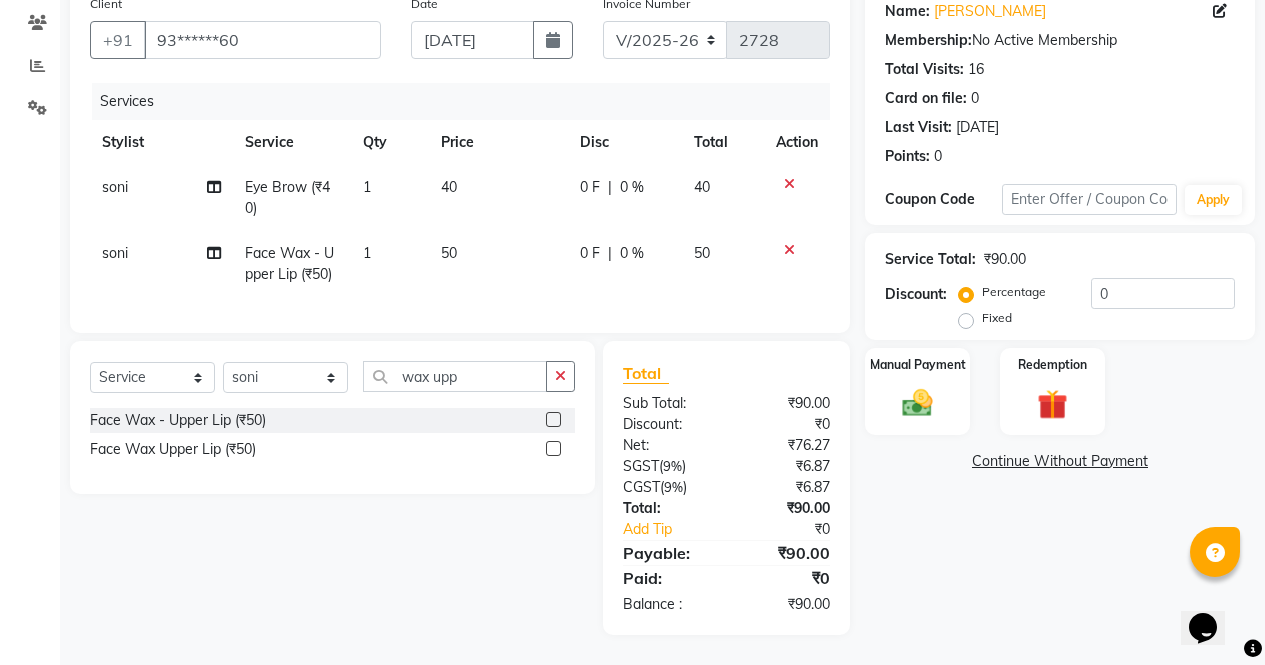 click 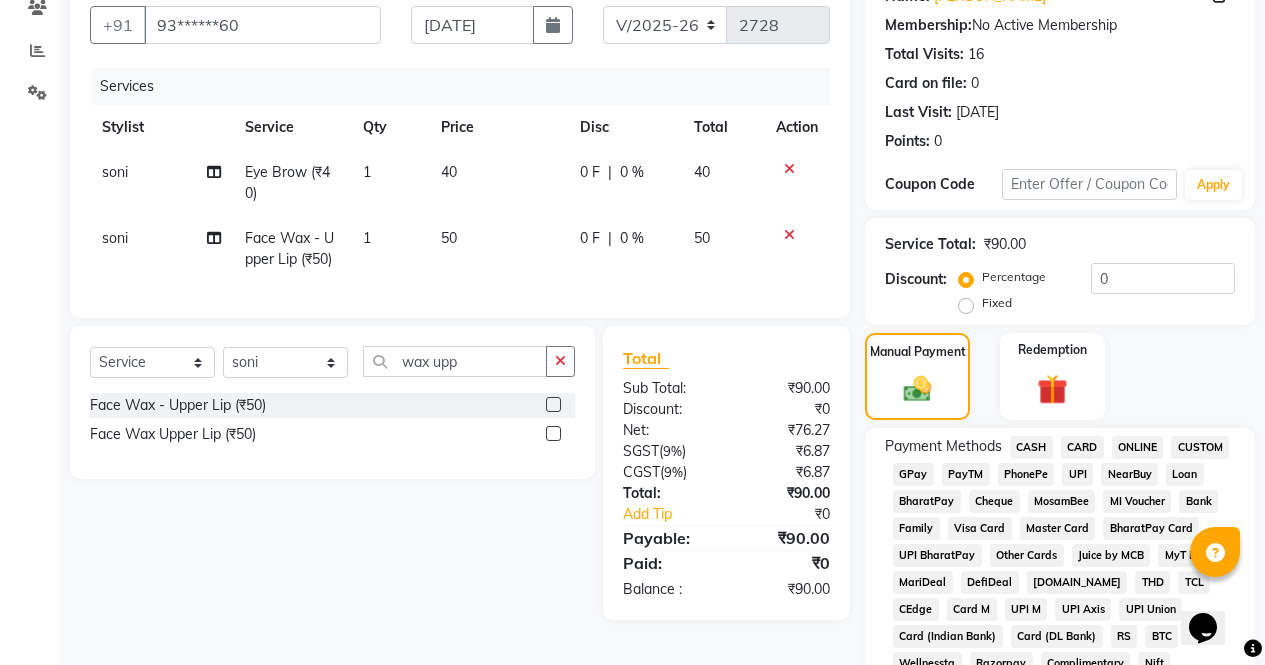 click on "CASH" 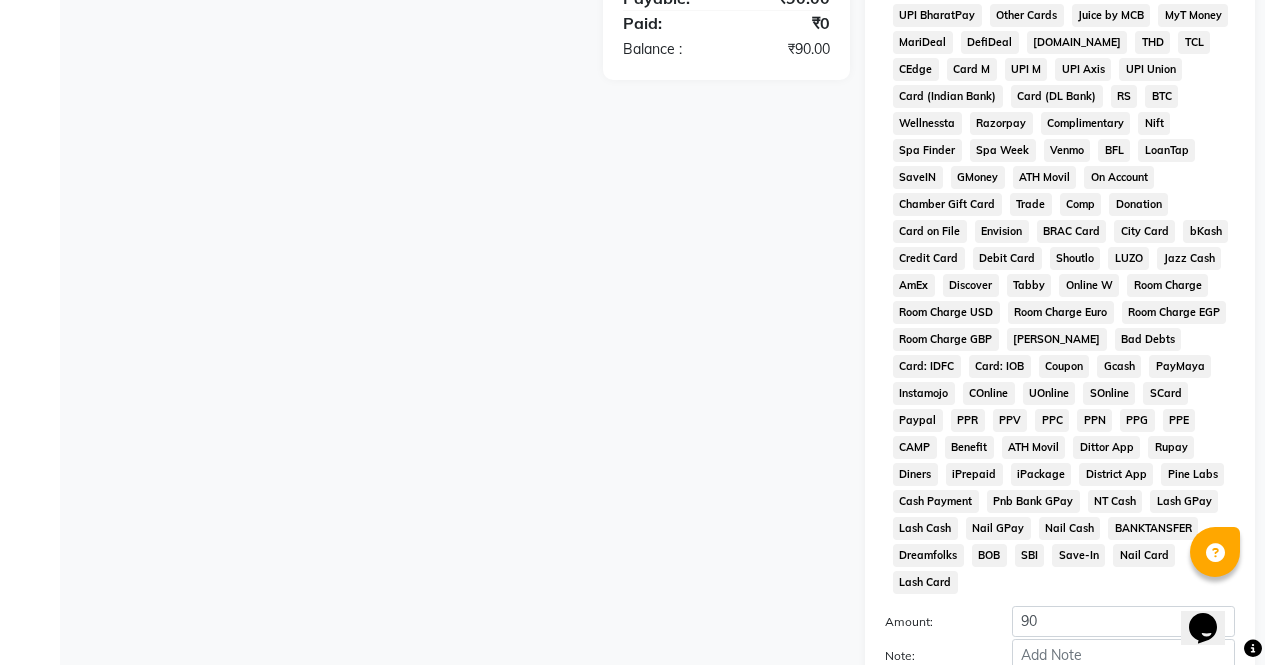scroll, scrollTop: 887, scrollLeft: 0, axis: vertical 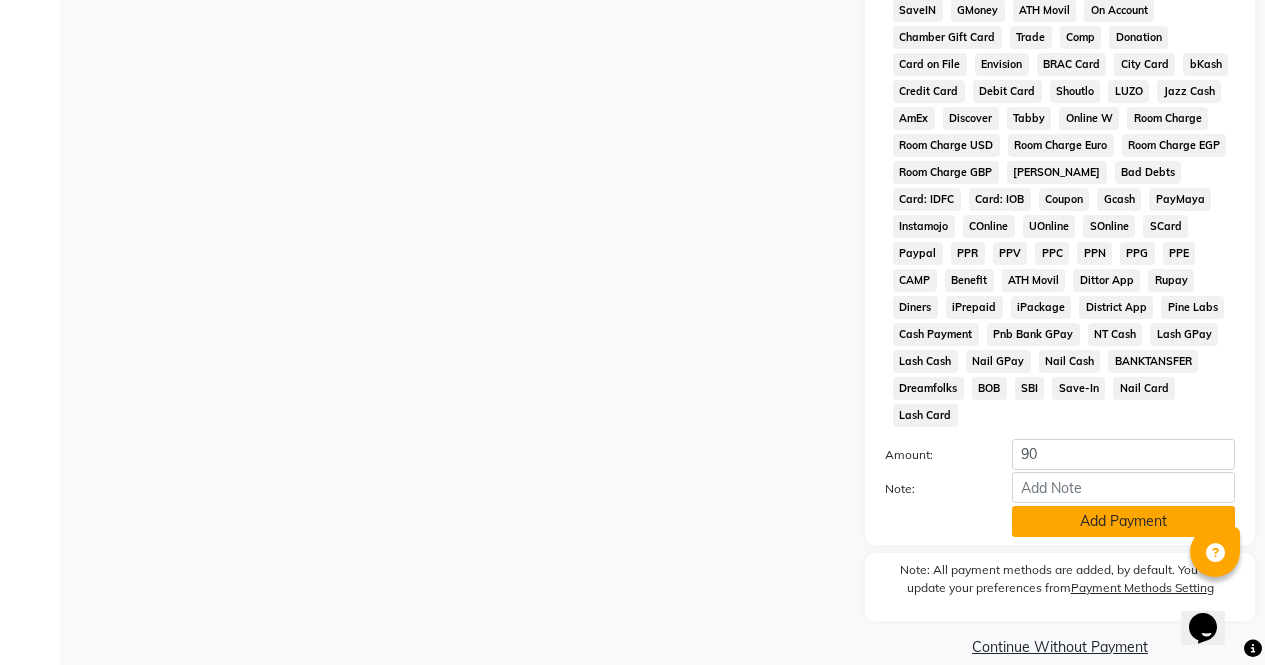 click on "Add Payment" 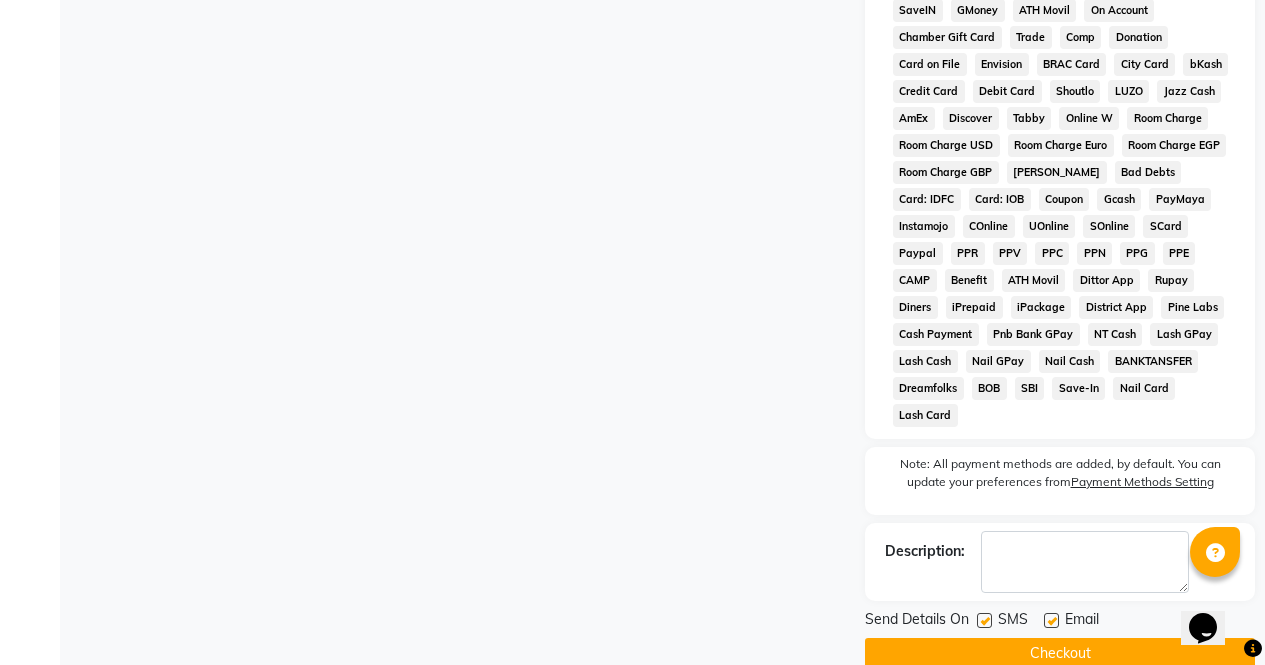 click on "Checkout" 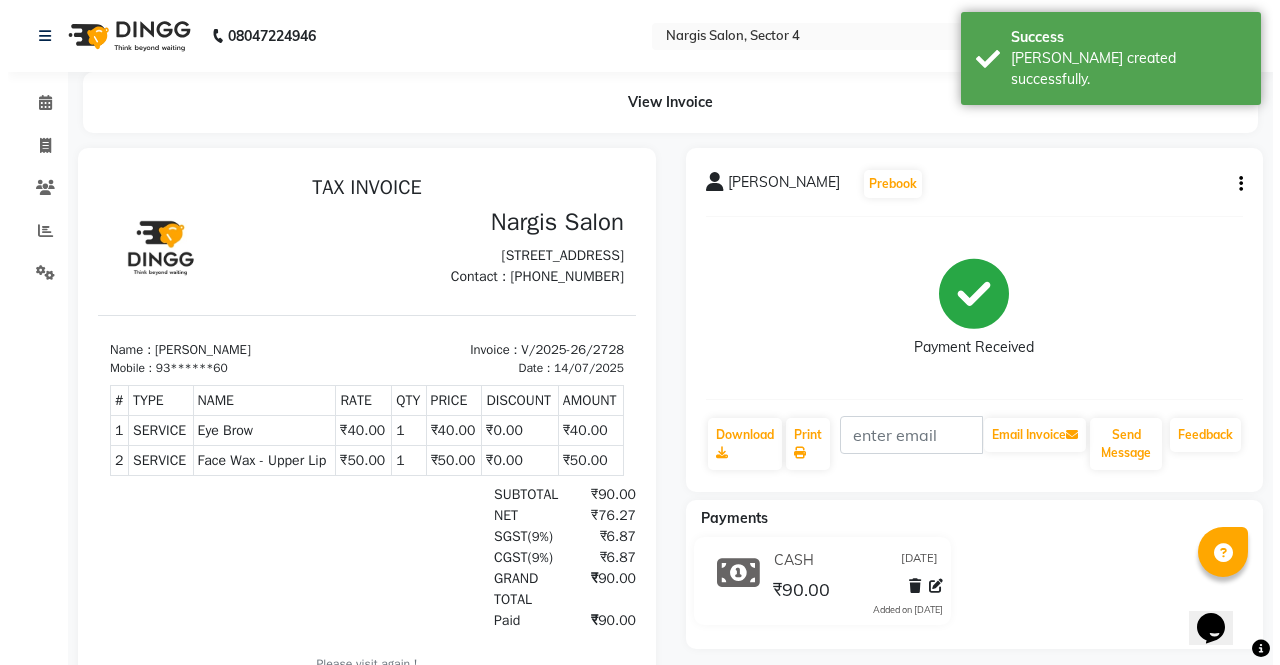scroll, scrollTop: 0, scrollLeft: 0, axis: both 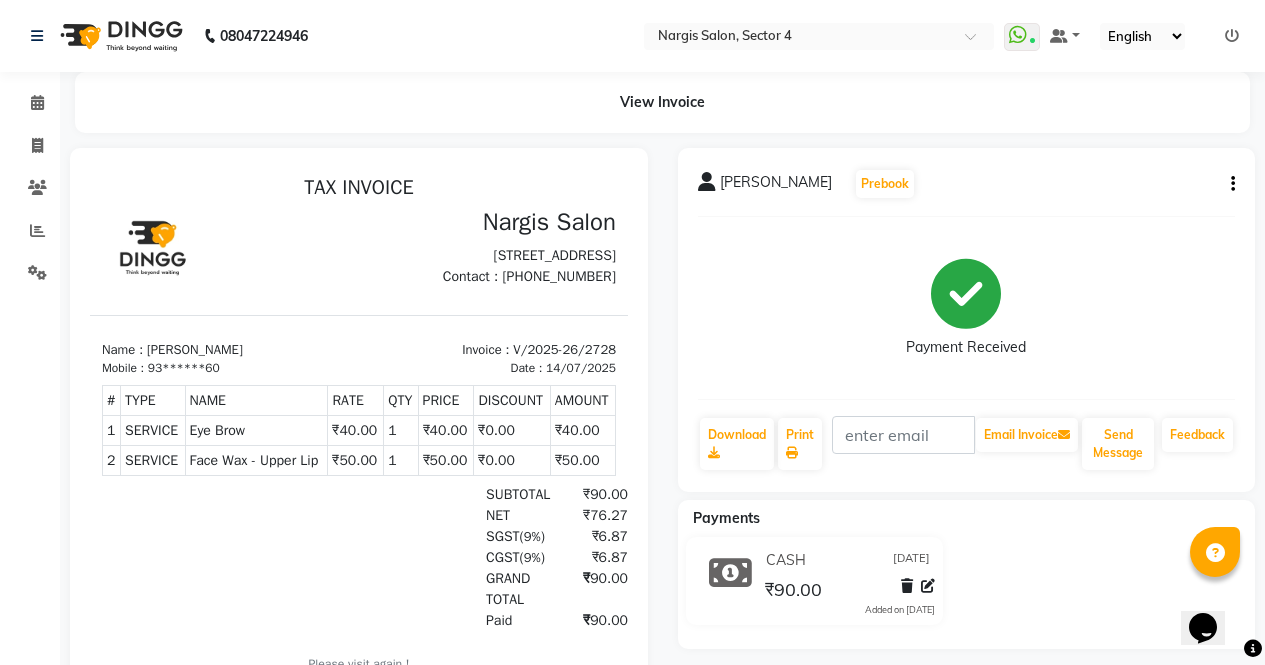 click on "CASH [DATE] ₹90.00  Added on [DATE]" 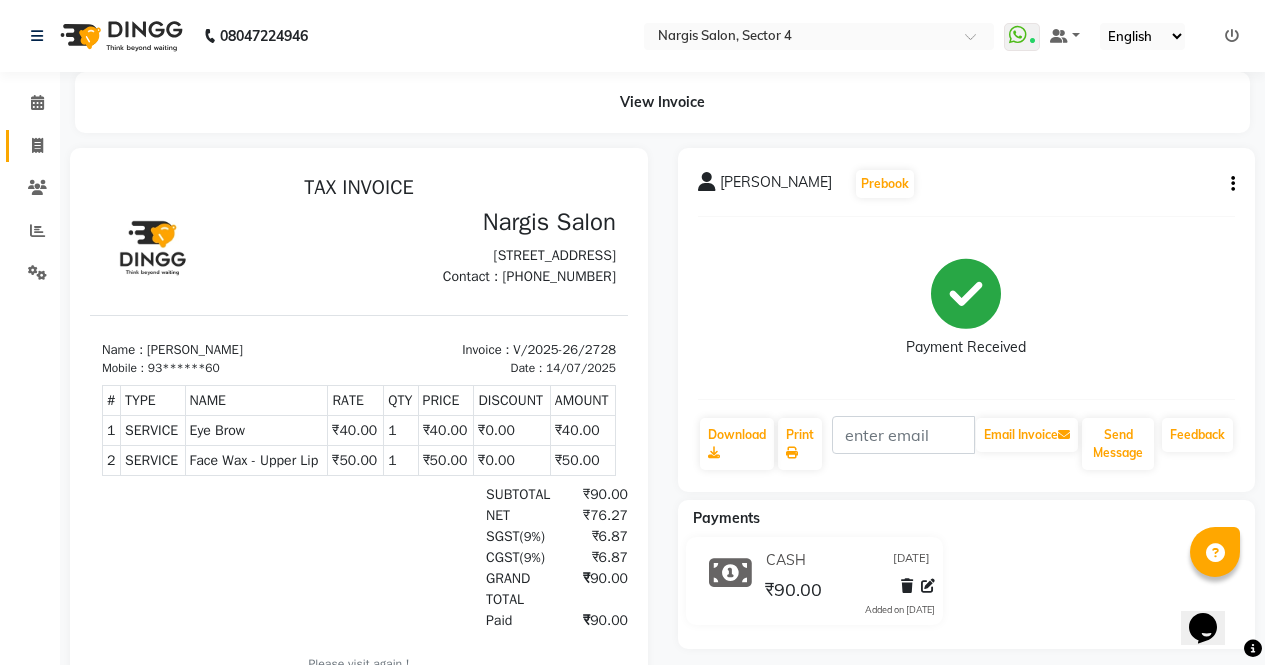 click 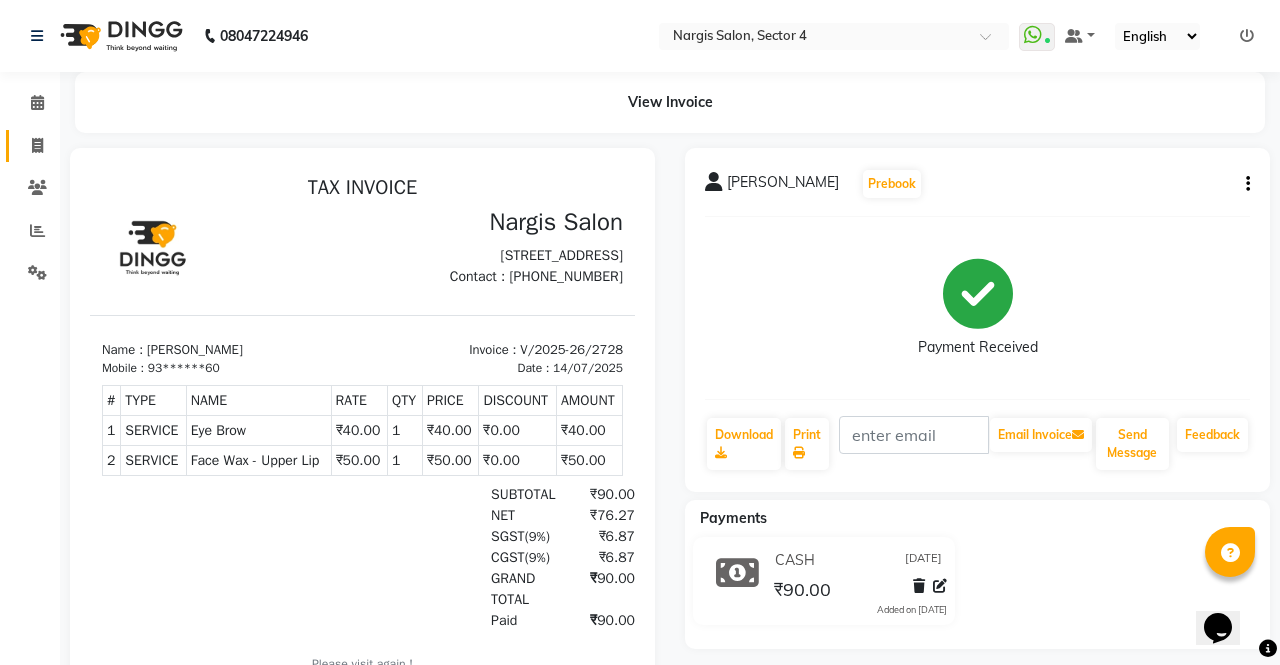 select on "service" 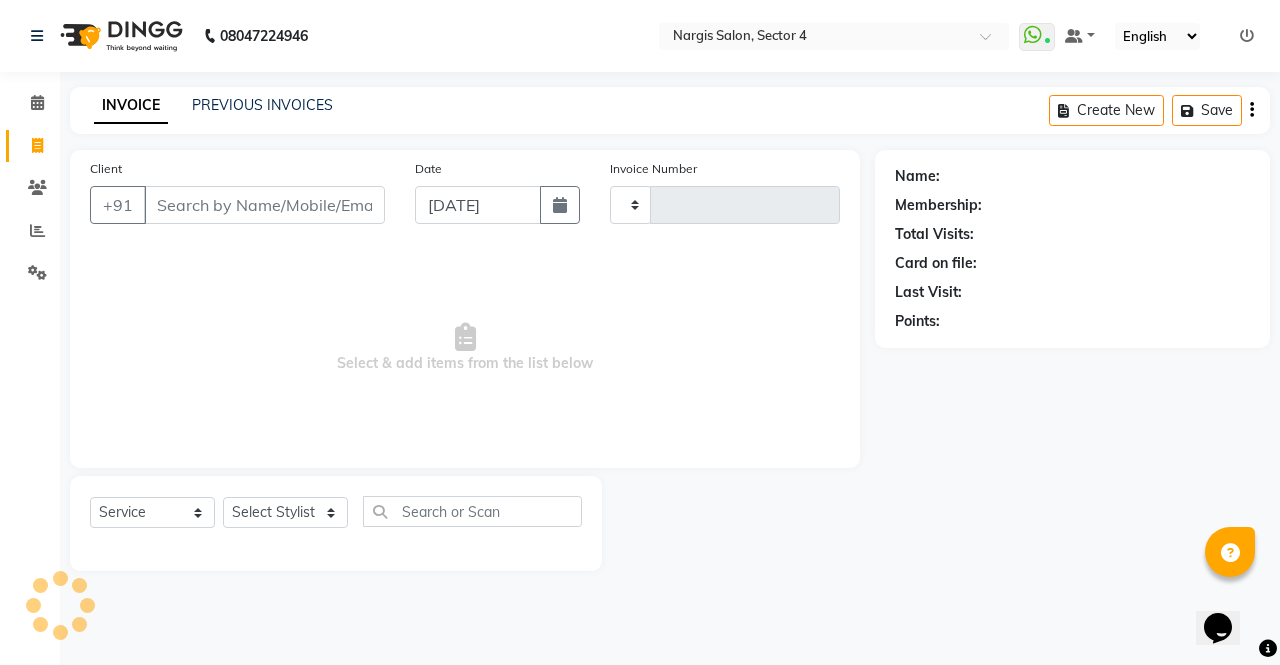 type on "2729" 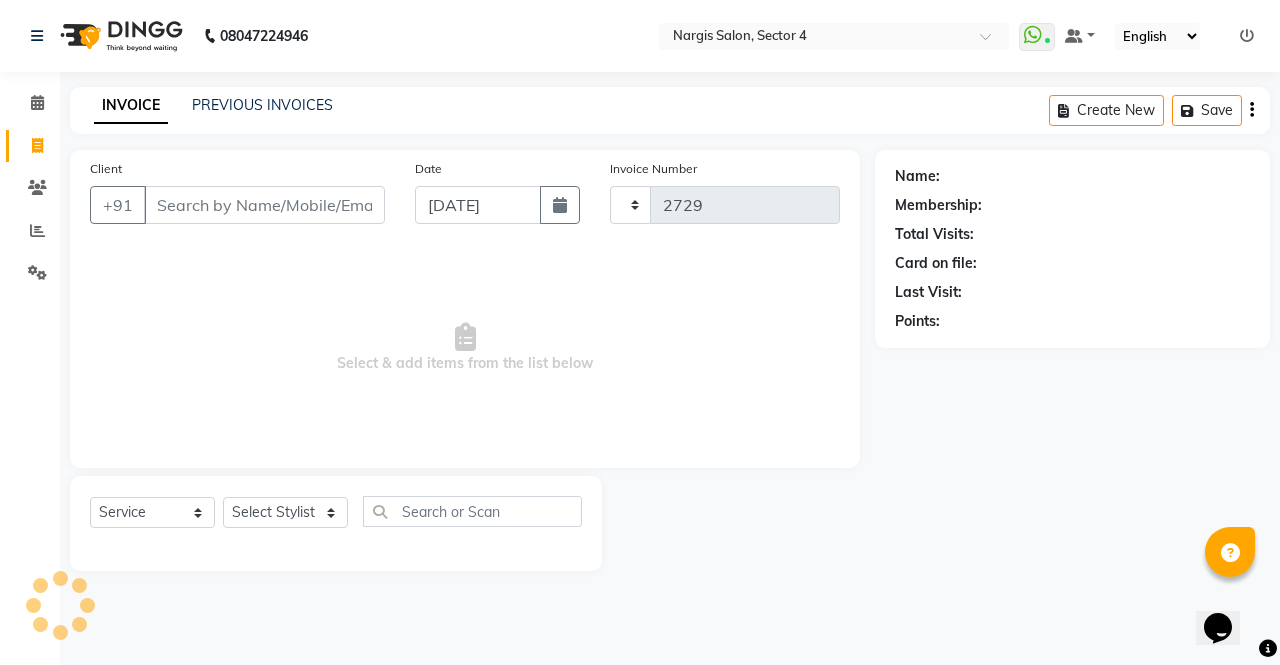 select on "4130" 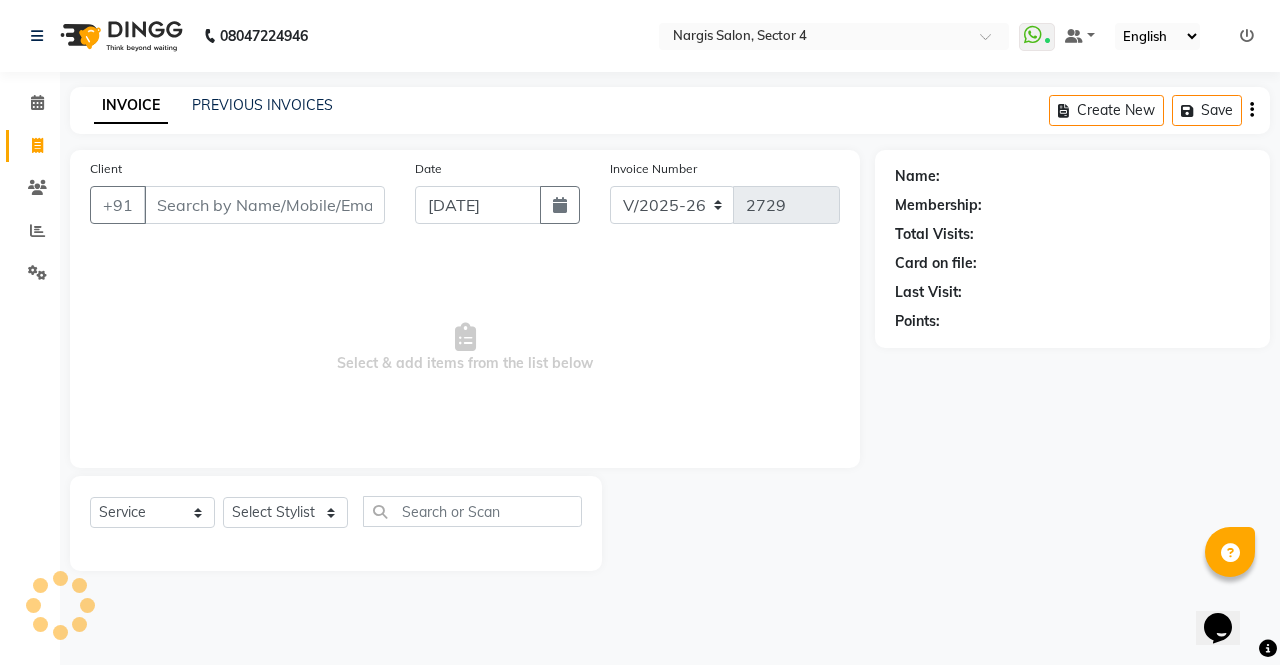 click on "Client" at bounding box center [264, 205] 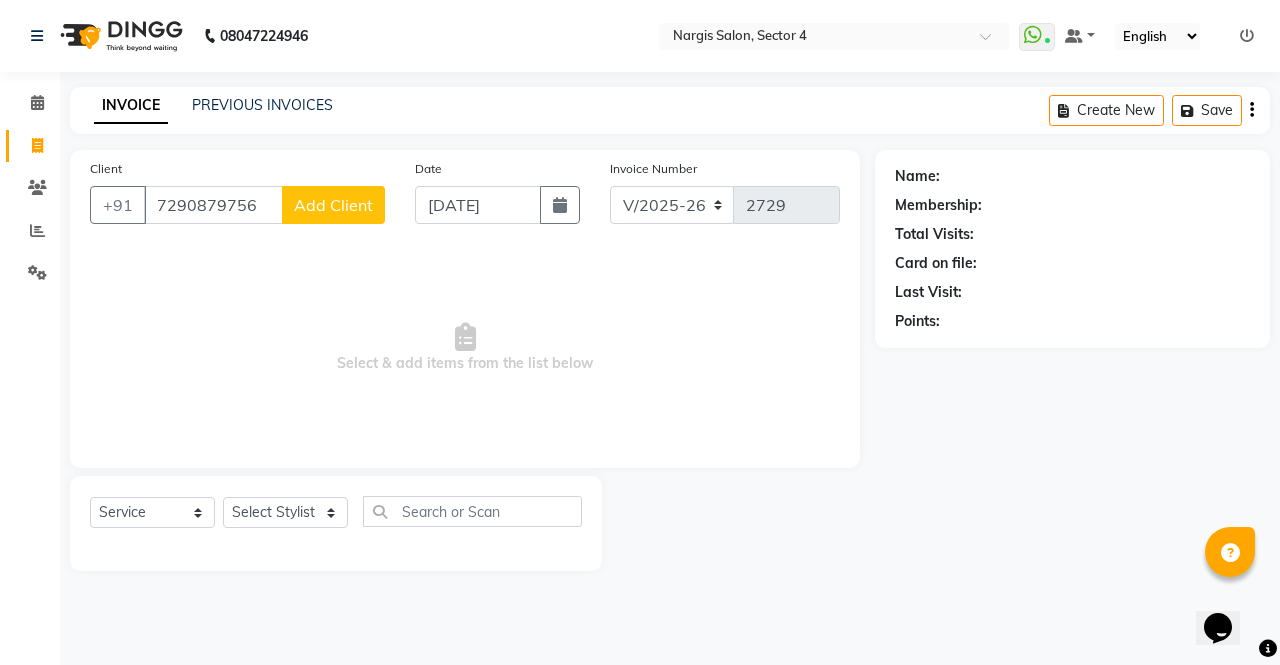 type on "7290879756" 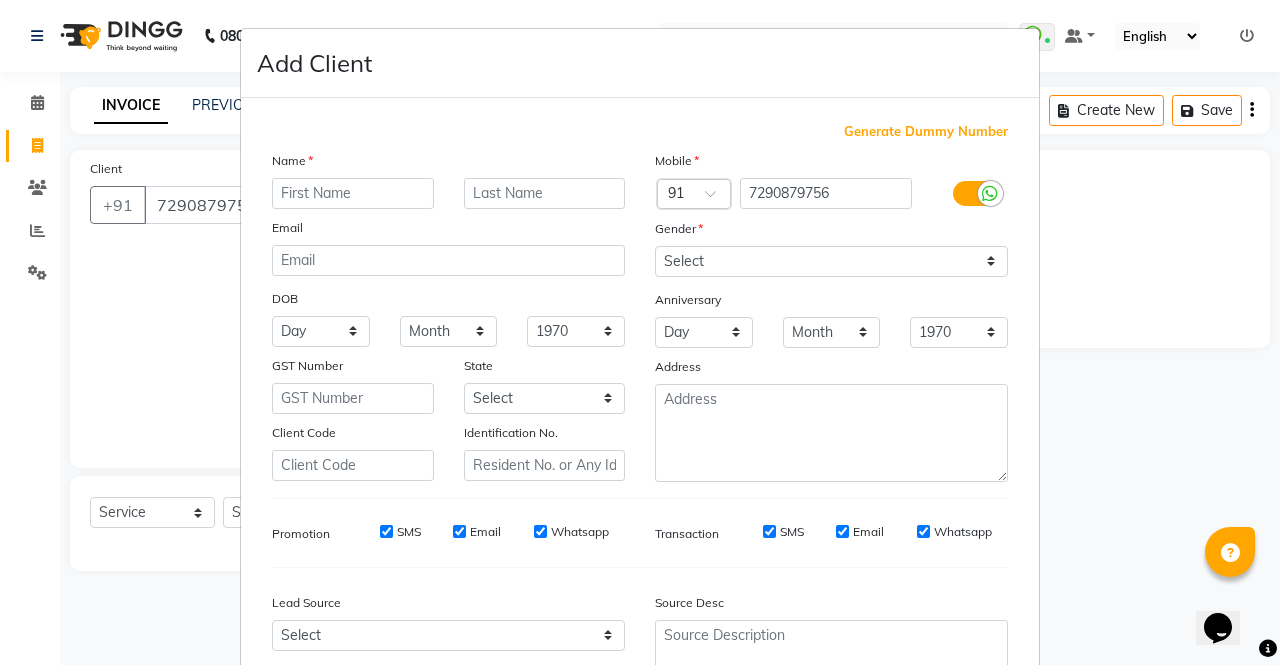 click at bounding box center [353, 193] 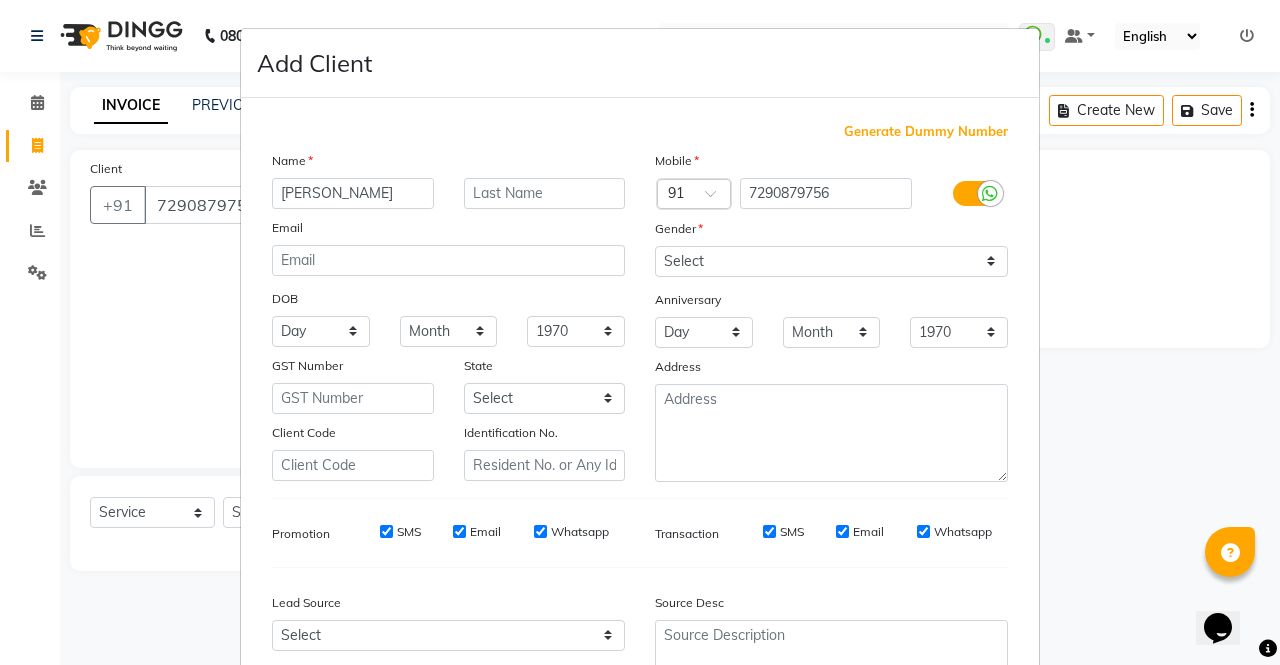 type on "[PERSON_NAME]" 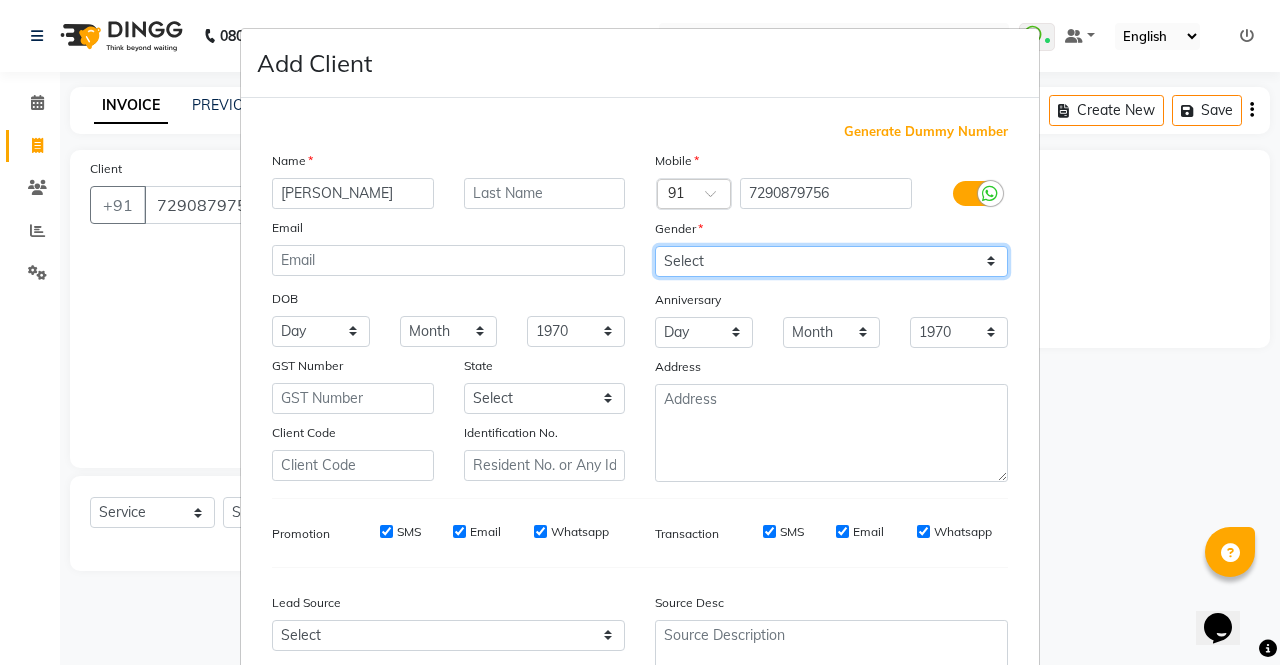 click on "Select [DEMOGRAPHIC_DATA] [DEMOGRAPHIC_DATA] Other Prefer Not To Say" at bounding box center (831, 261) 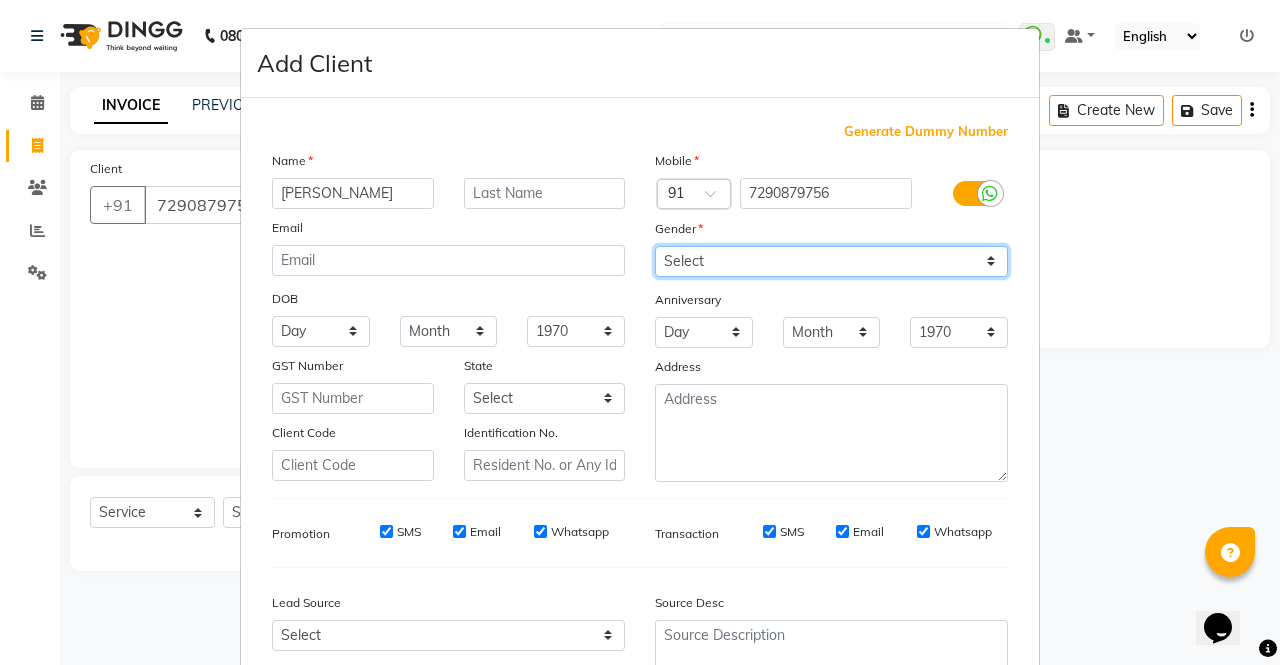 click on "Select [DEMOGRAPHIC_DATA] [DEMOGRAPHIC_DATA] Other Prefer Not To Say" at bounding box center [831, 261] 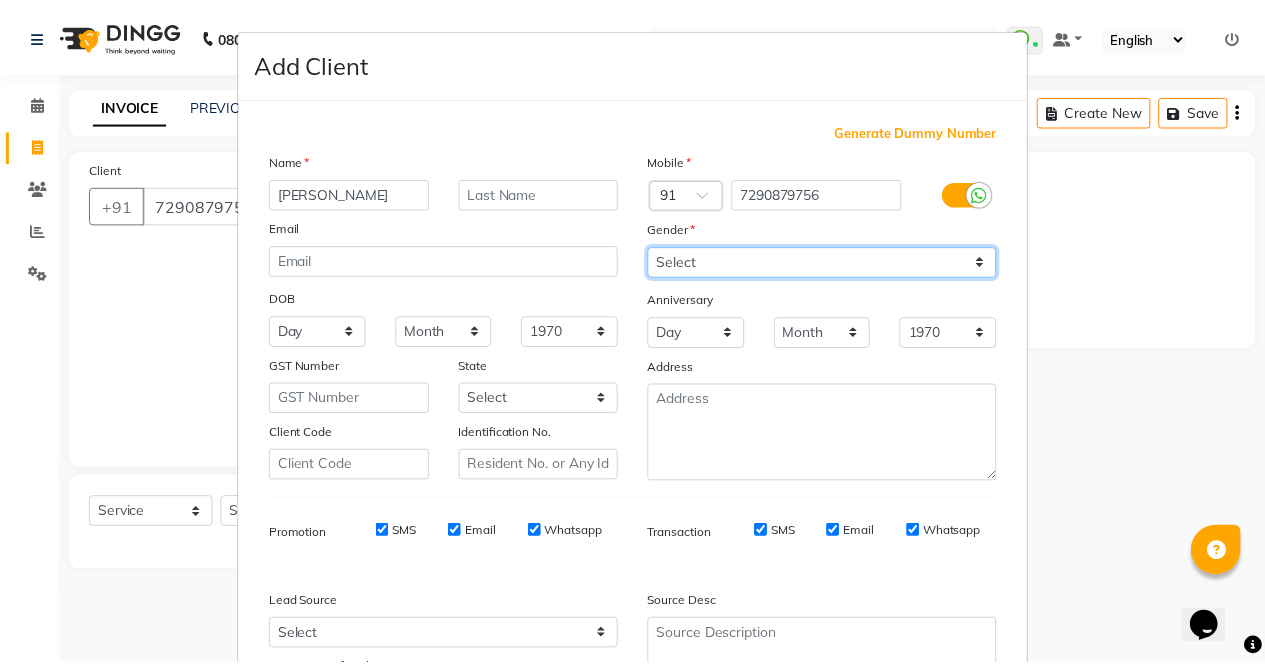 scroll, scrollTop: 184, scrollLeft: 0, axis: vertical 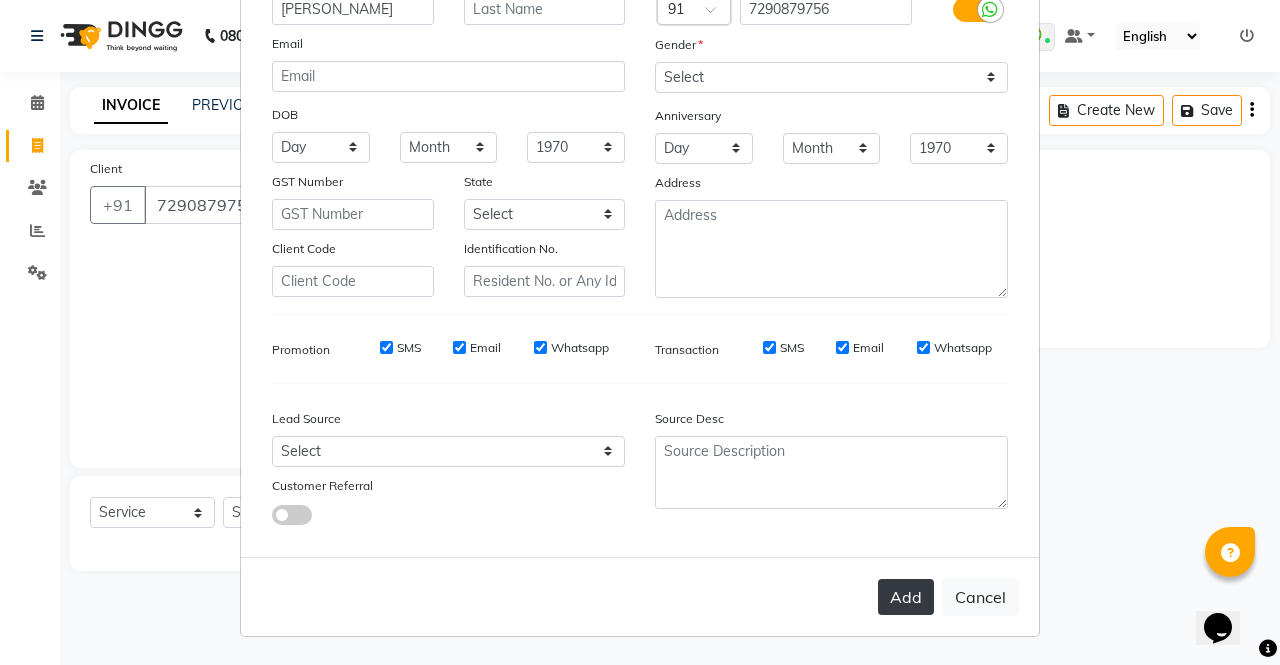 click on "Add" at bounding box center [906, 597] 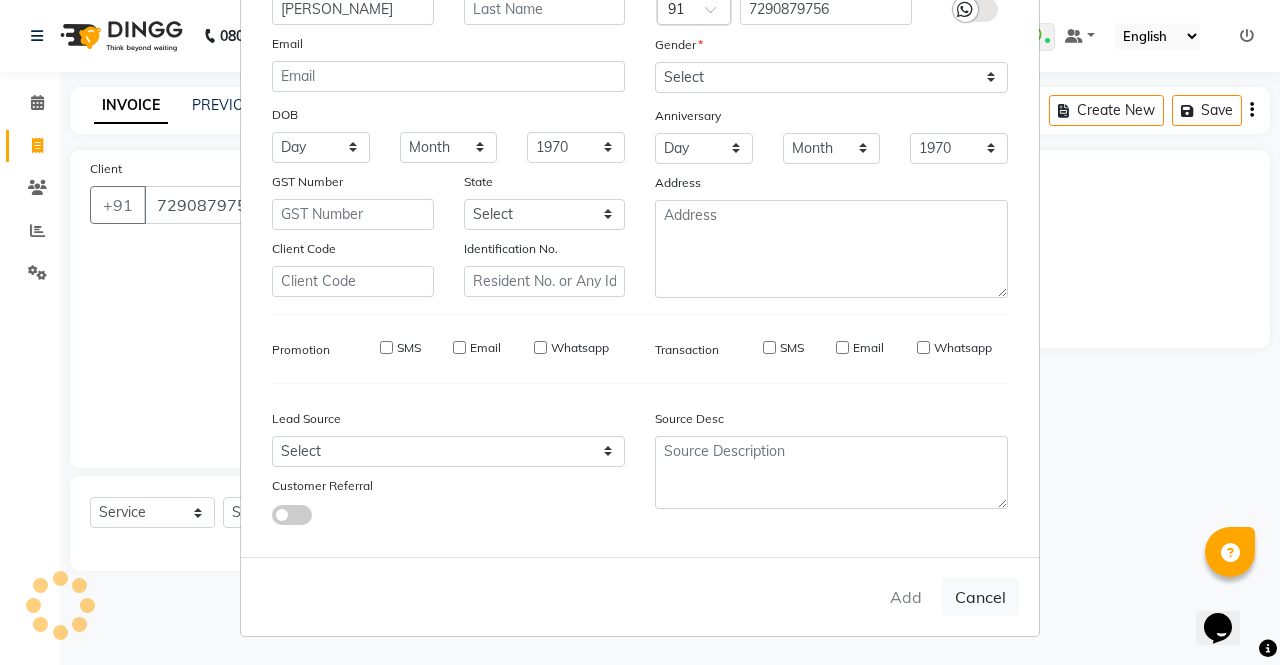 type on "72******56" 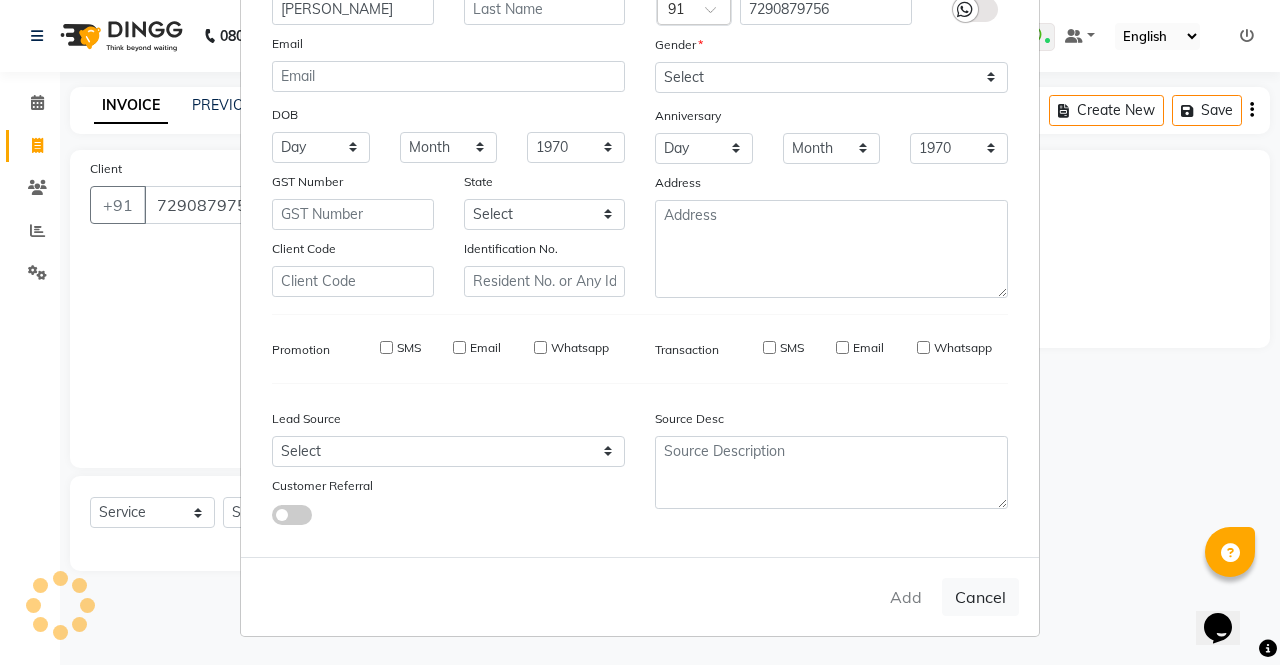 type 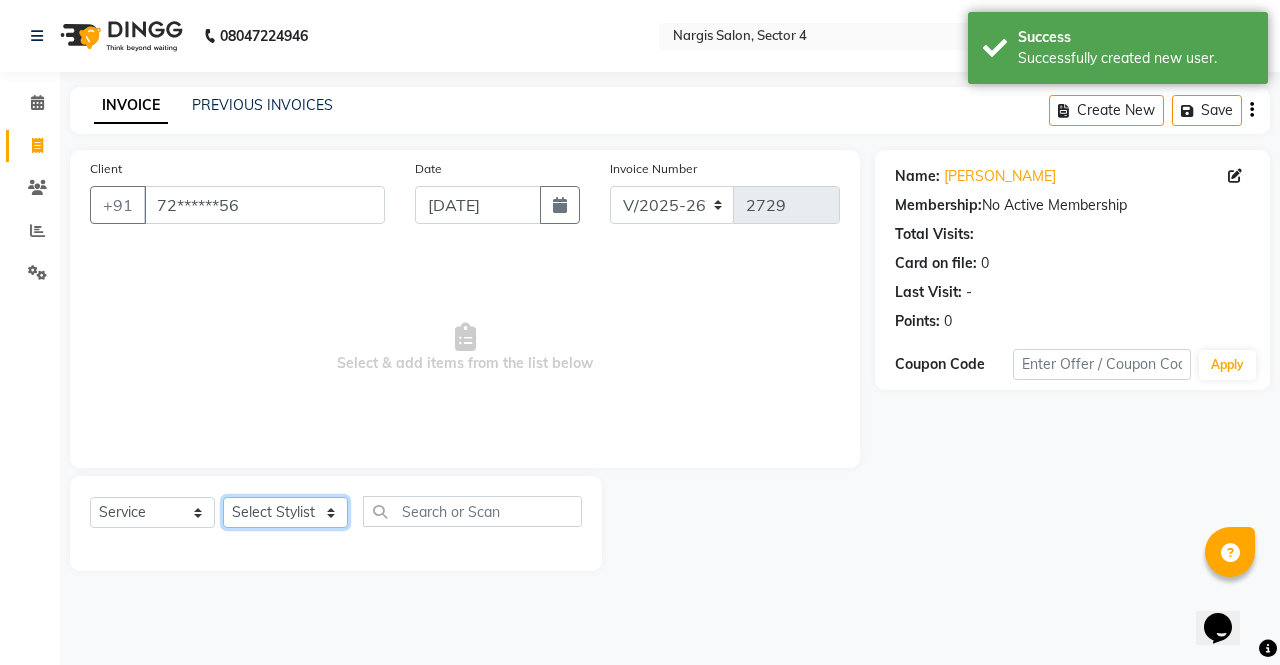 click on "Select Stylist [PERSON_NAME] [PERSON_NAME] Front Desk muskaan pratibha rakhi [PERSON_NAME] [PERSON_NAME]" 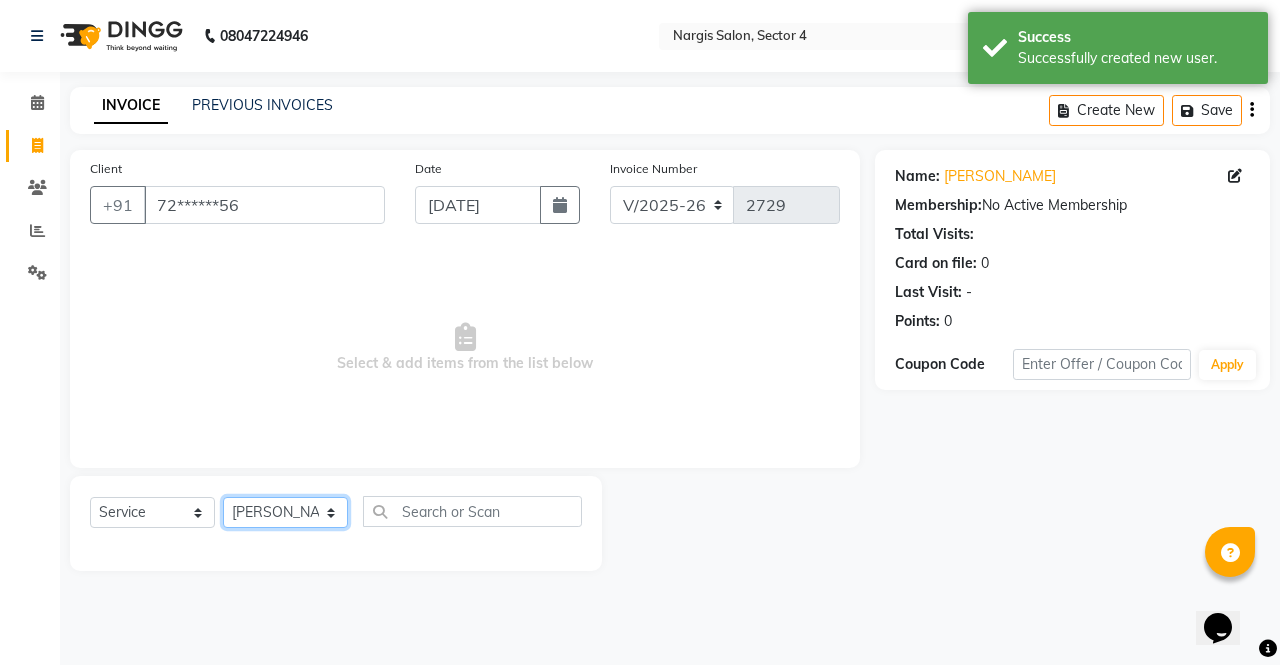 click on "Select Stylist [PERSON_NAME] [PERSON_NAME] Front Desk muskaan pratibha rakhi [PERSON_NAME] [PERSON_NAME]" 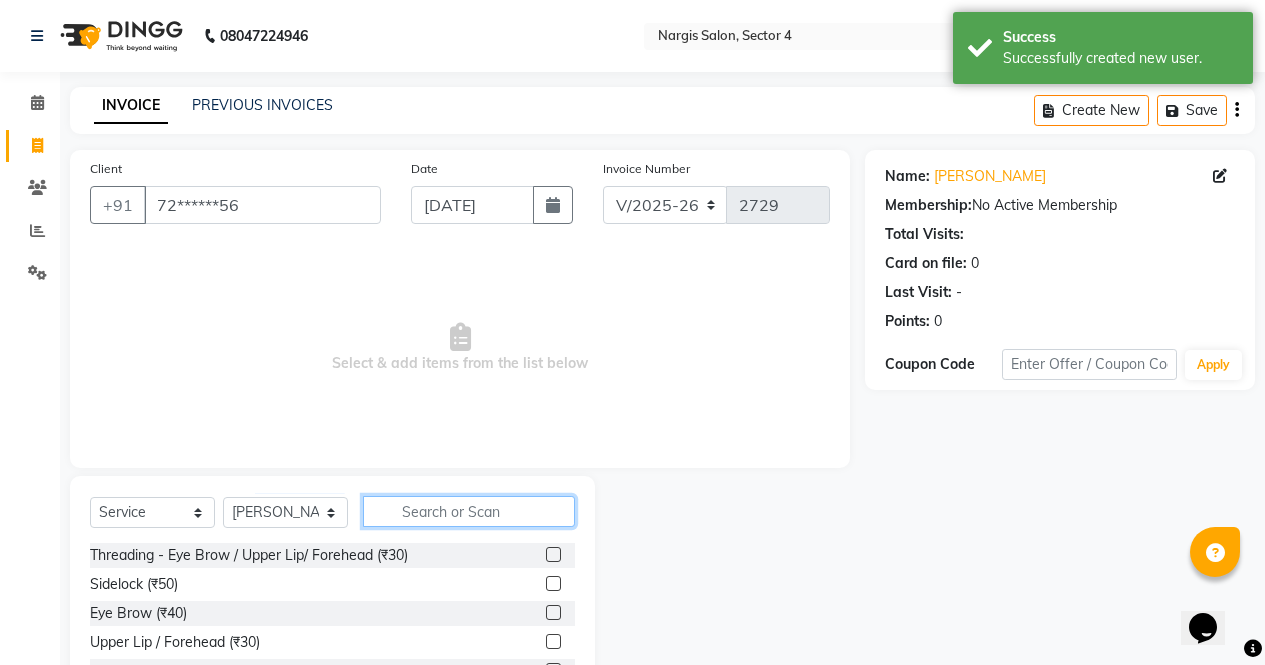 click 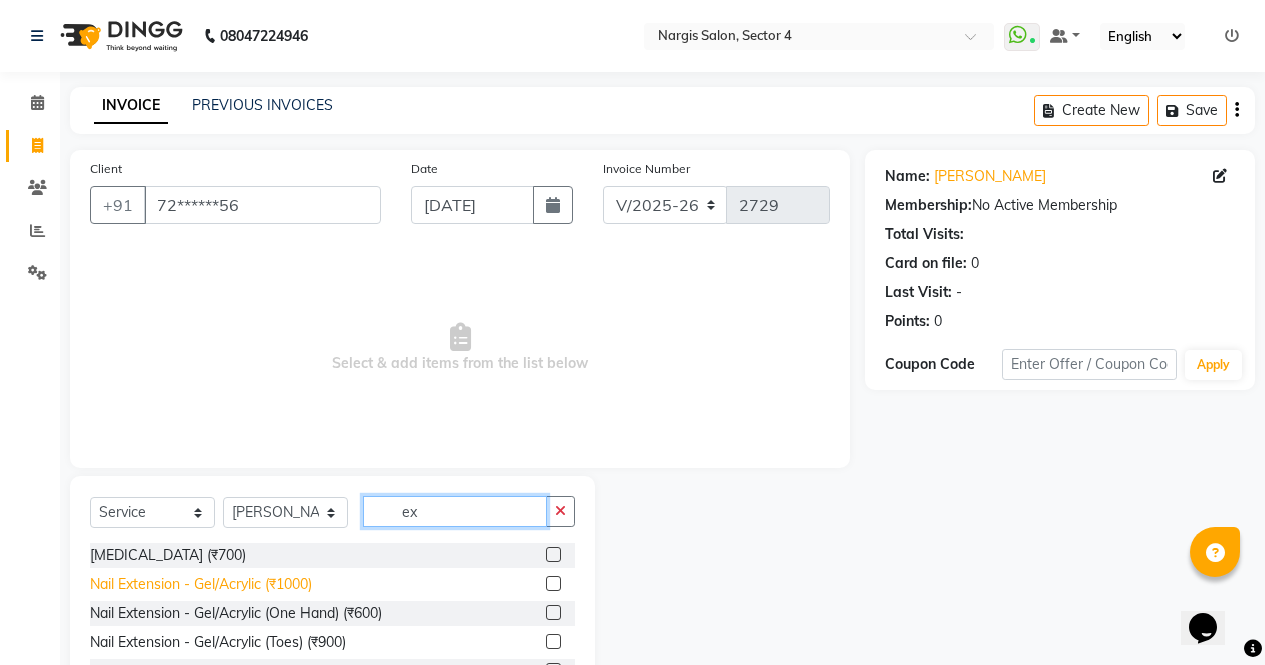 type on "ex" 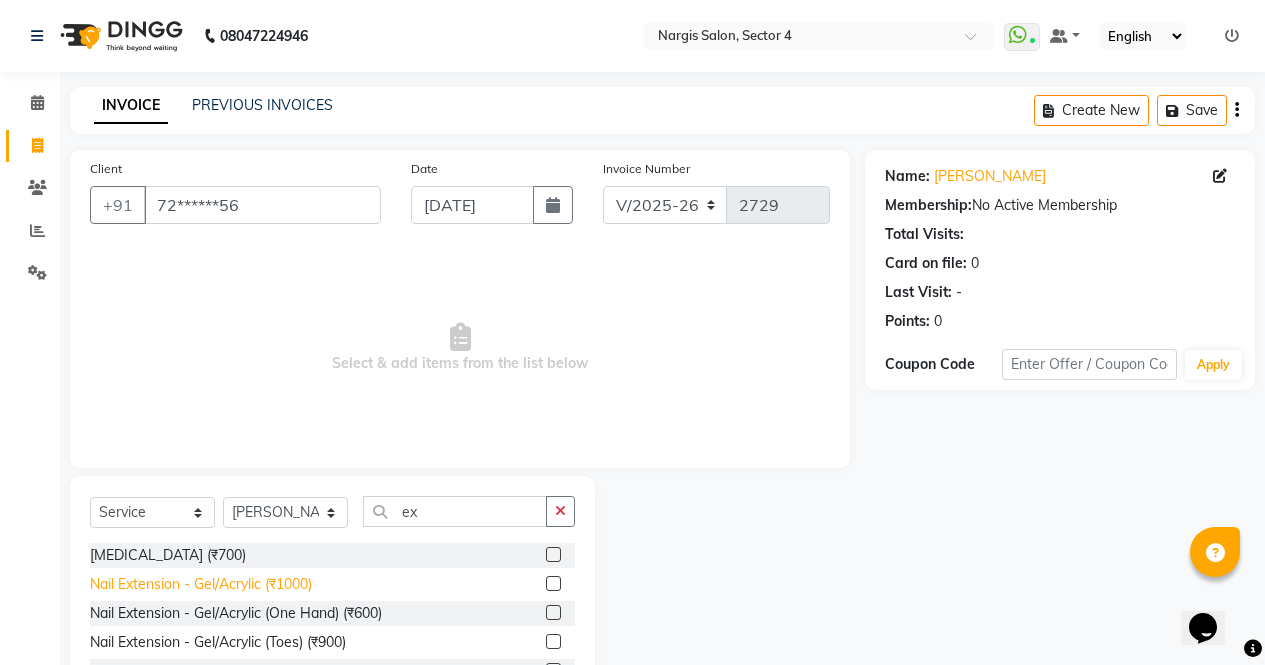 click on "Nail Extension - Gel/Acrylic  (₹1000)" 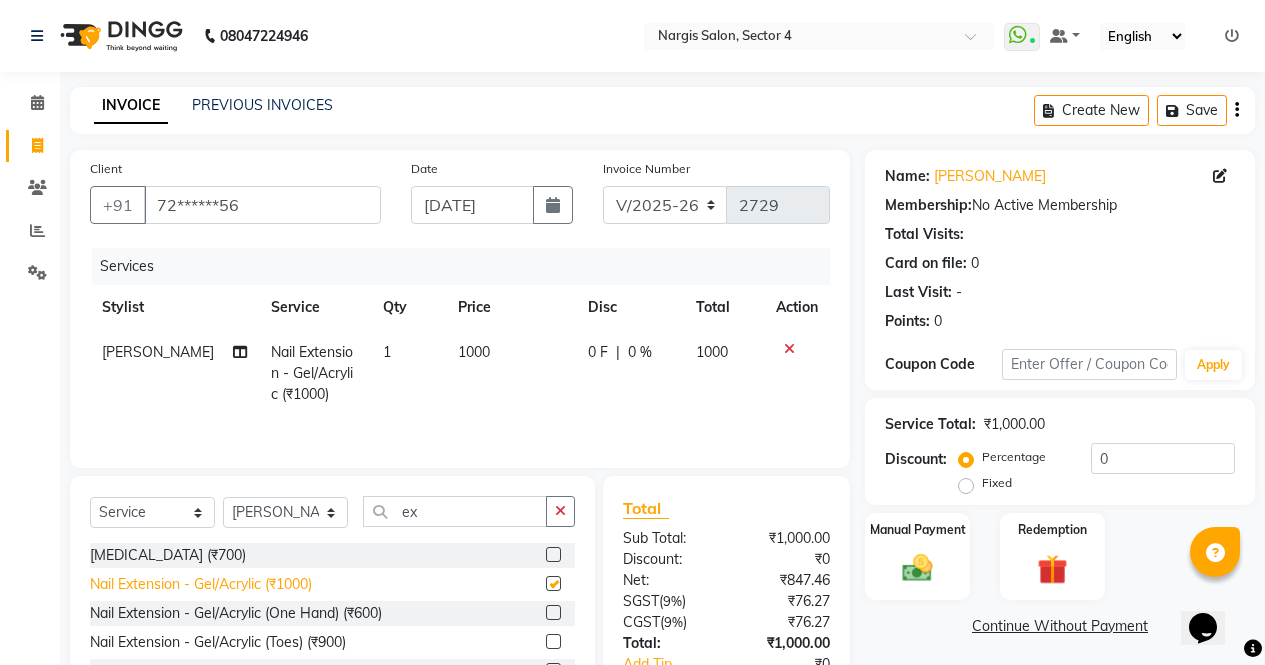 checkbox on "false" 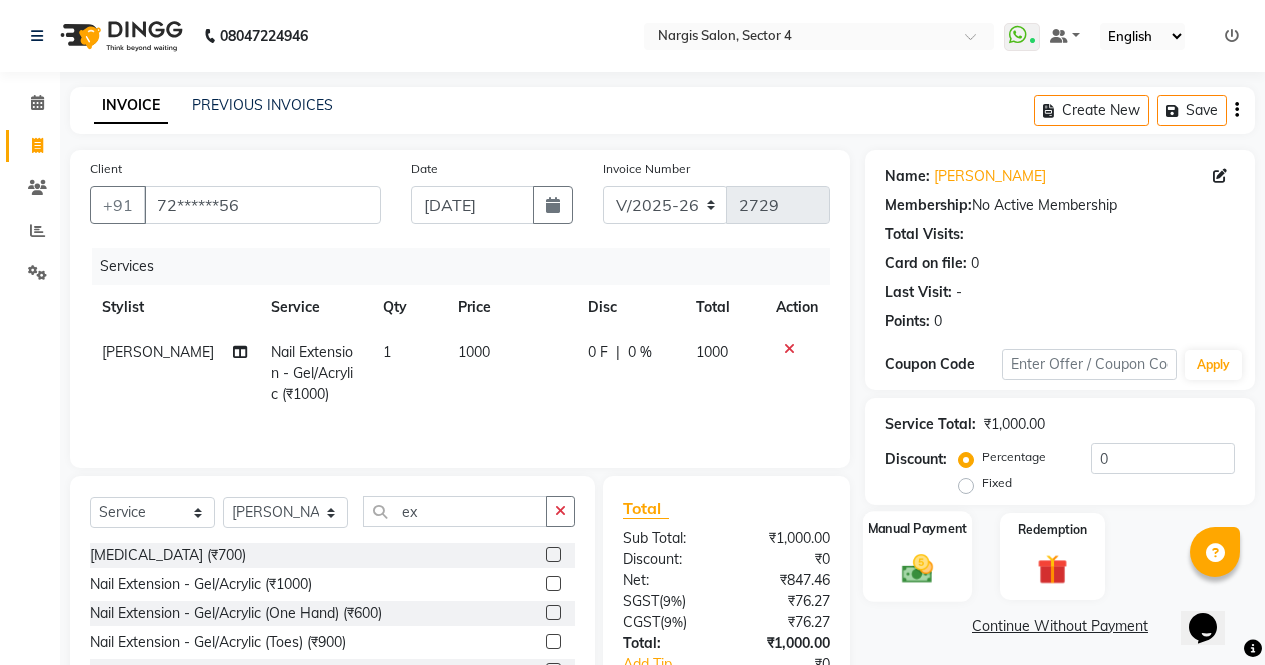 click on "Manual Payment" 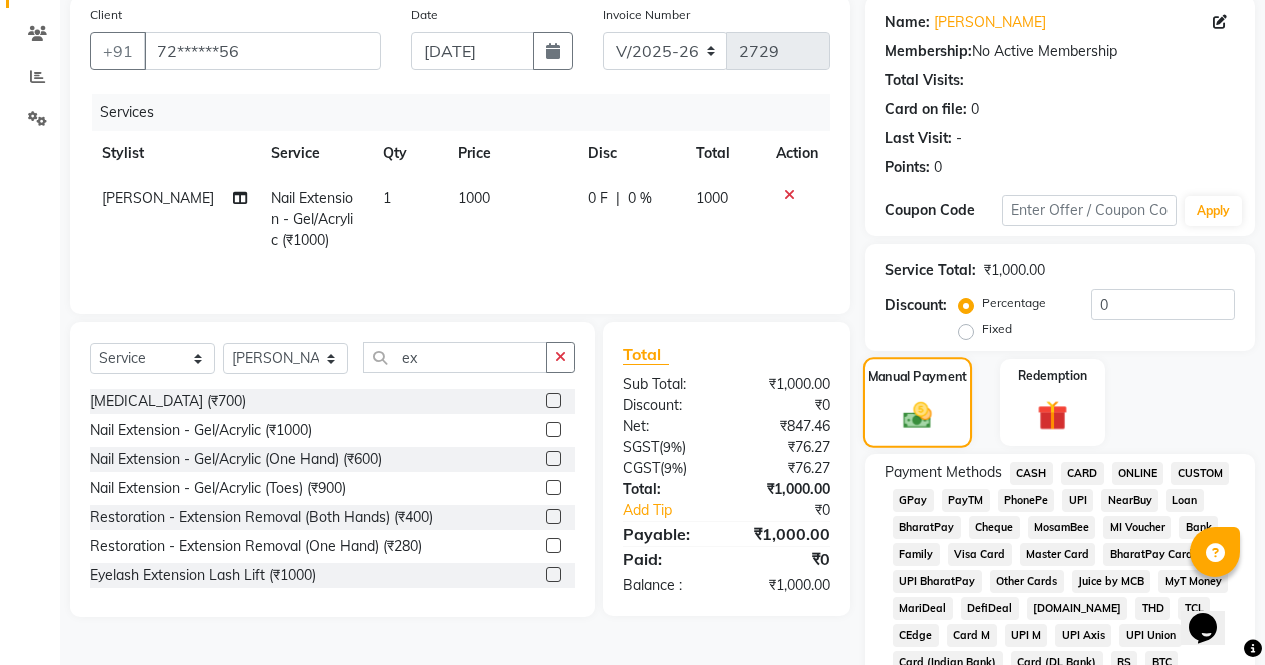 scroll, scrollTop: 274, scrollLeft: 0, axis: vertical 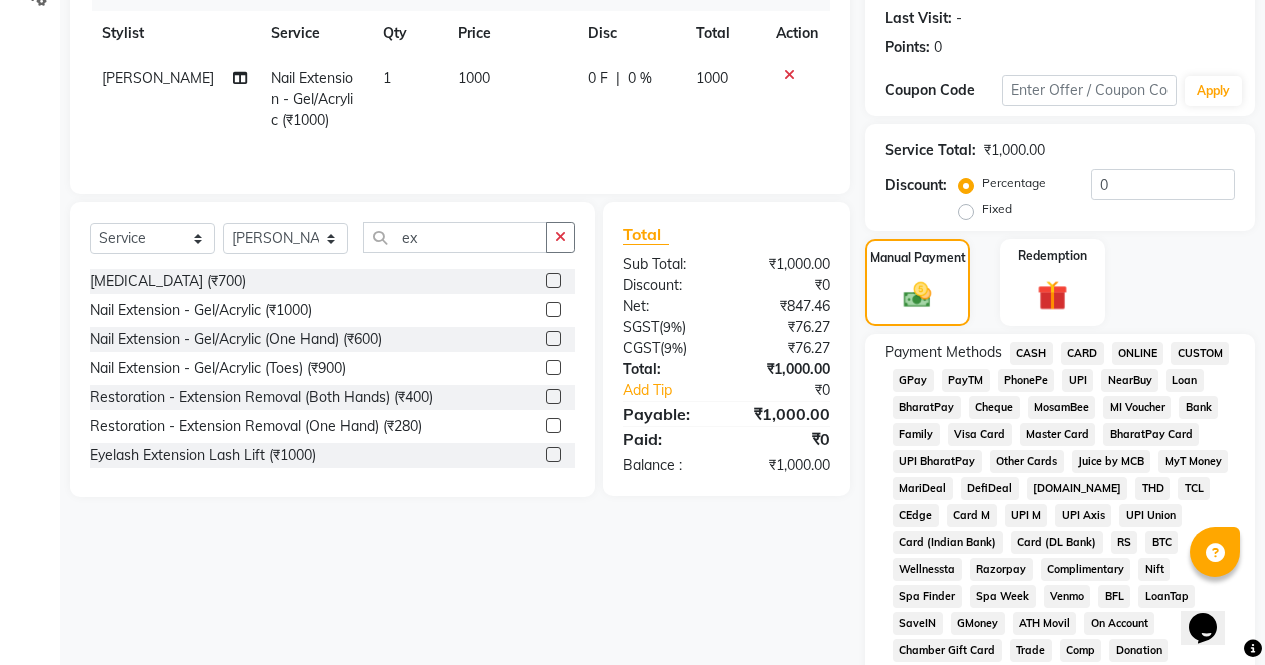 click on "CASH" 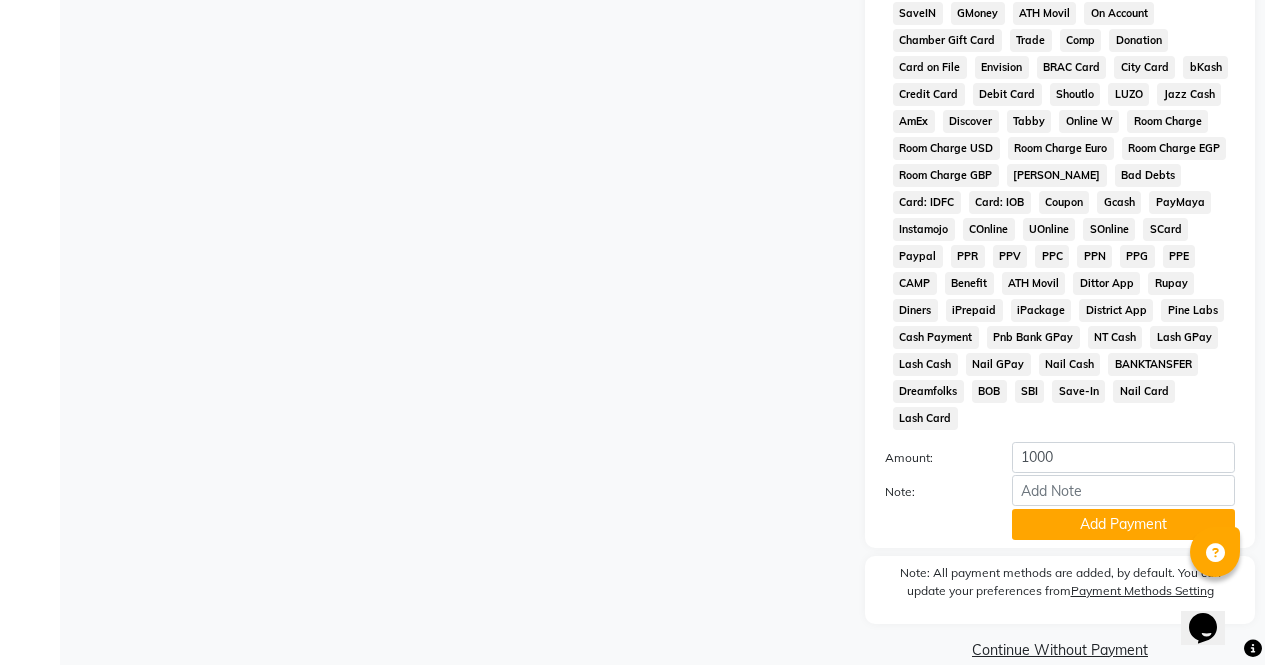 scroll, scrollTop: 887, scrollLeft: 0, axis: vertical 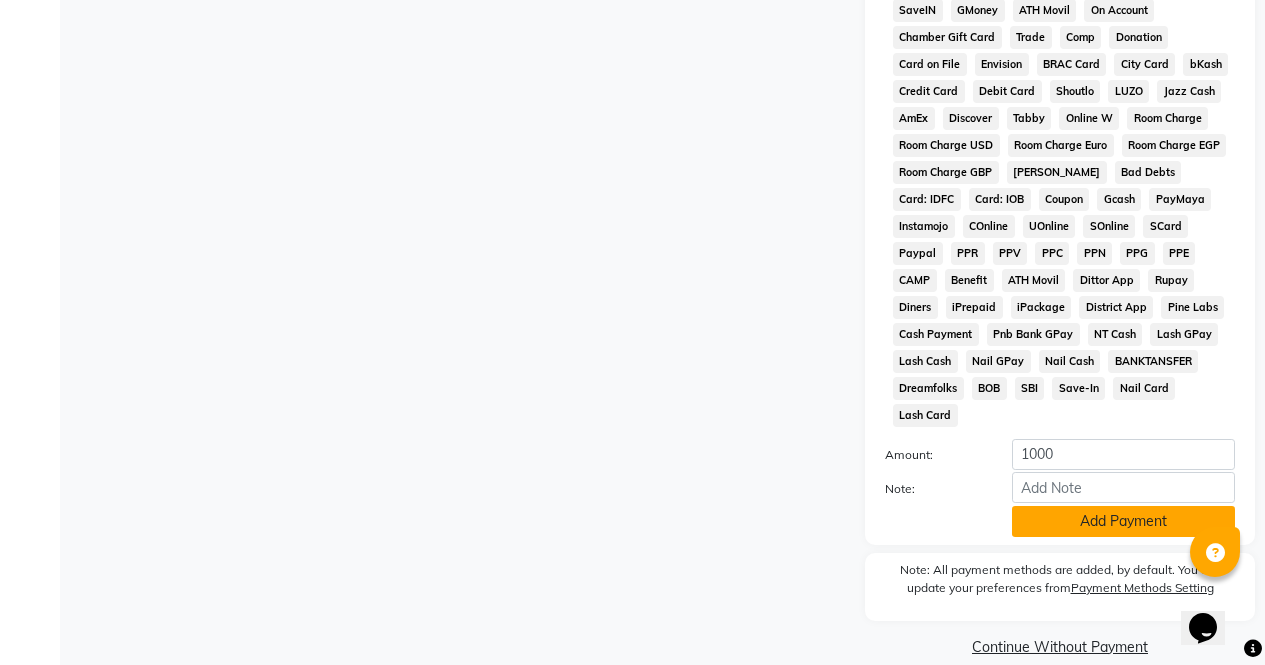 click on "Add Payment" 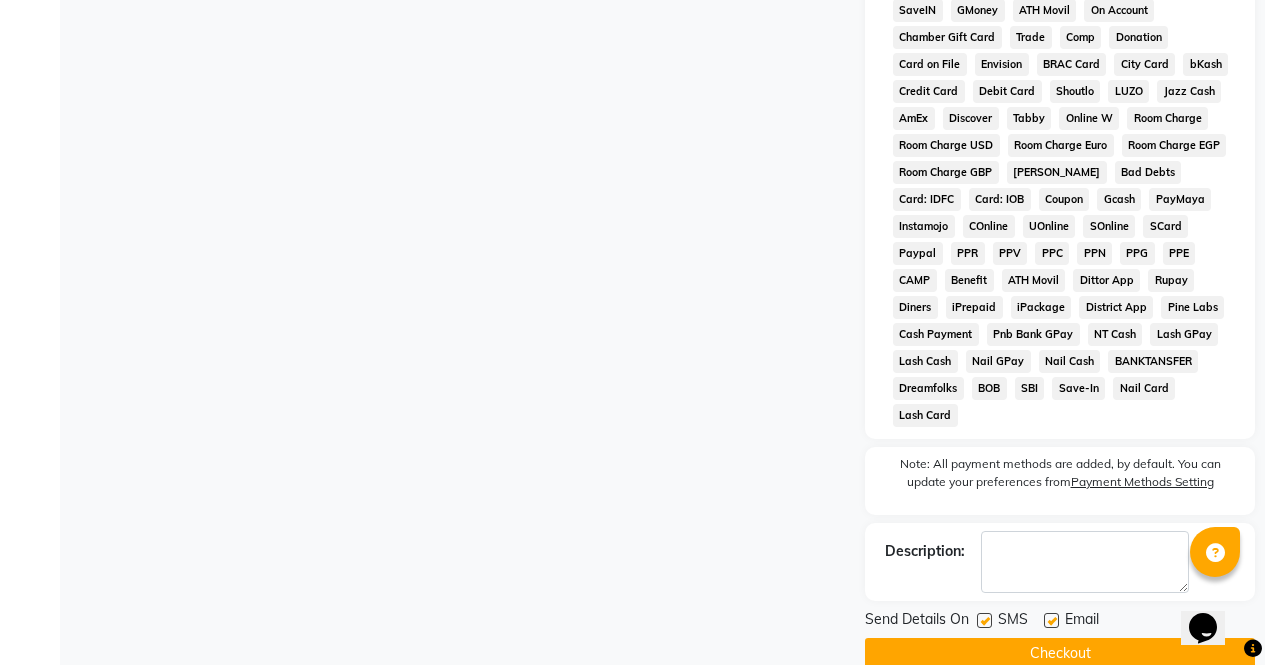 click on "Checkout" 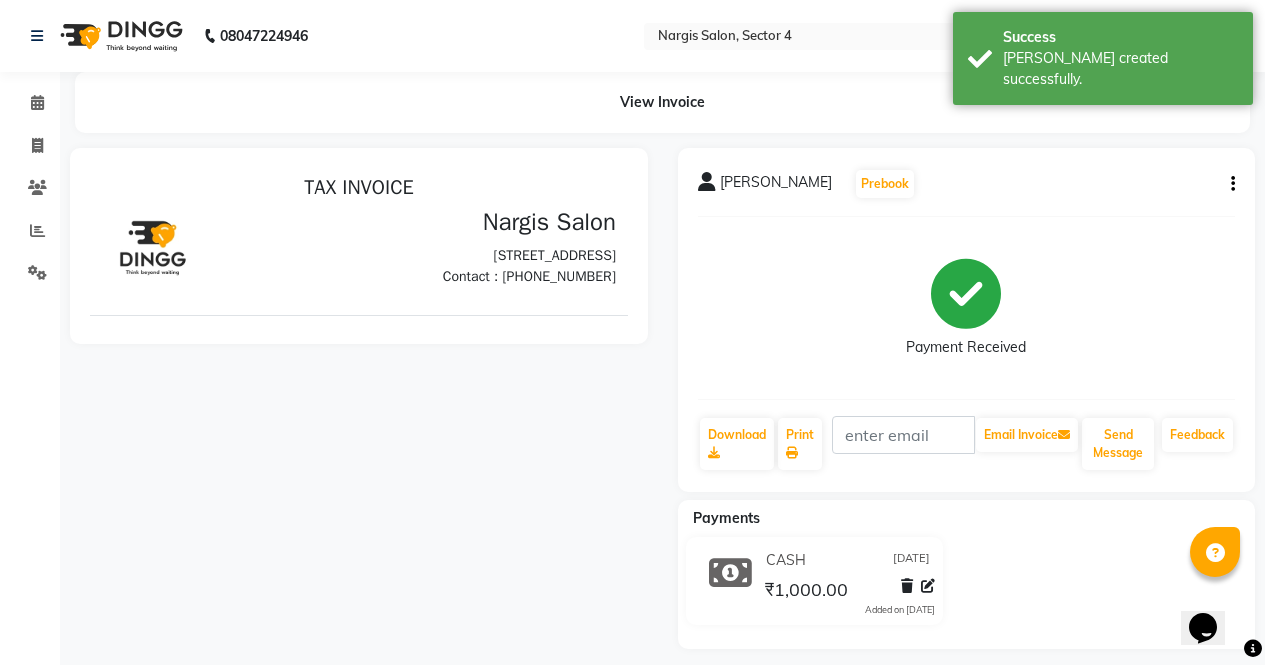 scroll, scrollTop: 0, scrollLeft: 0, axis: both 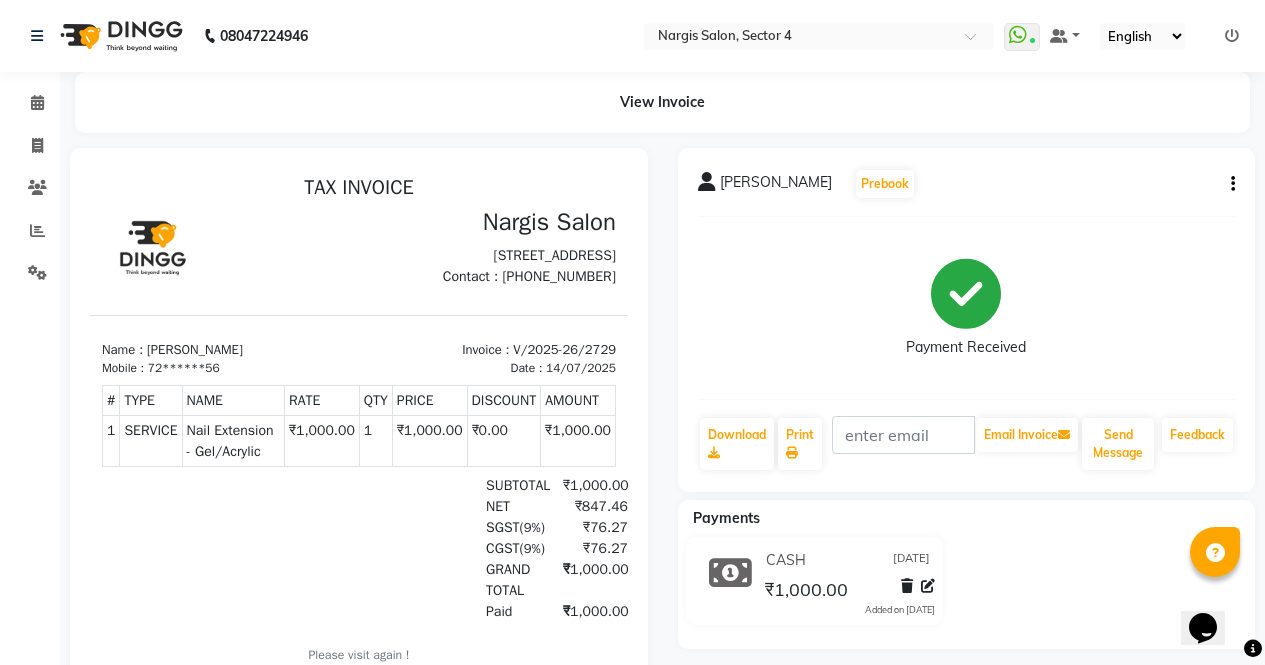 click at bounding box center [187, 548] 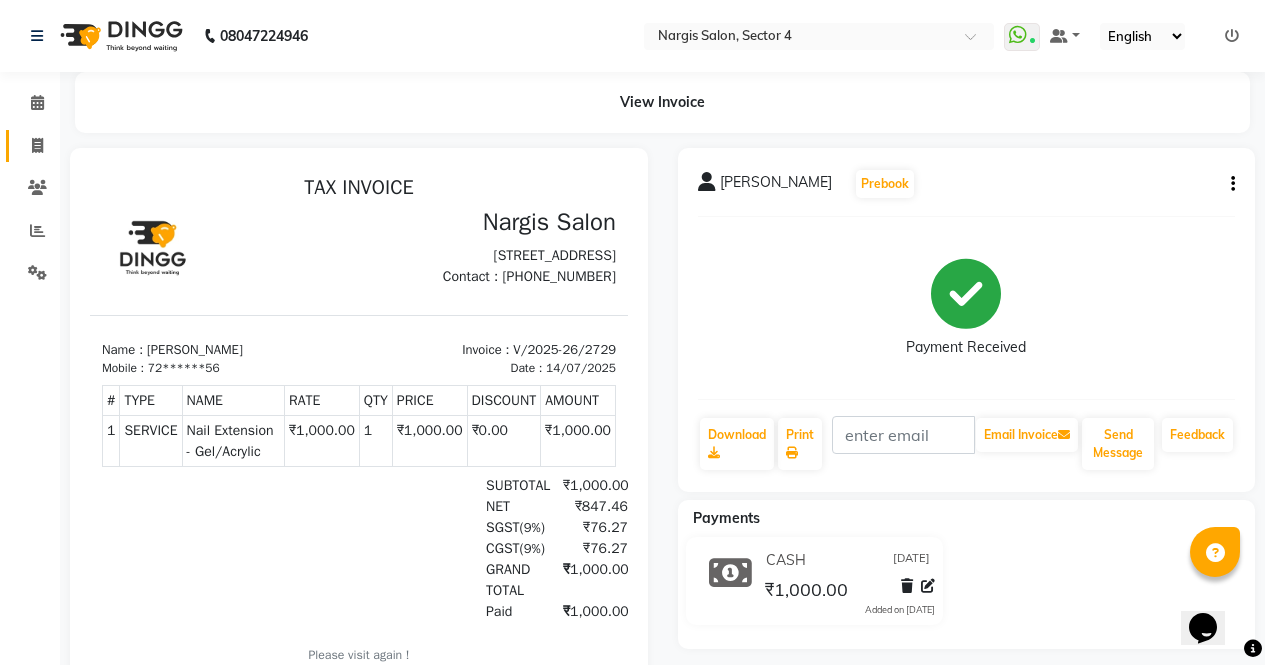 click 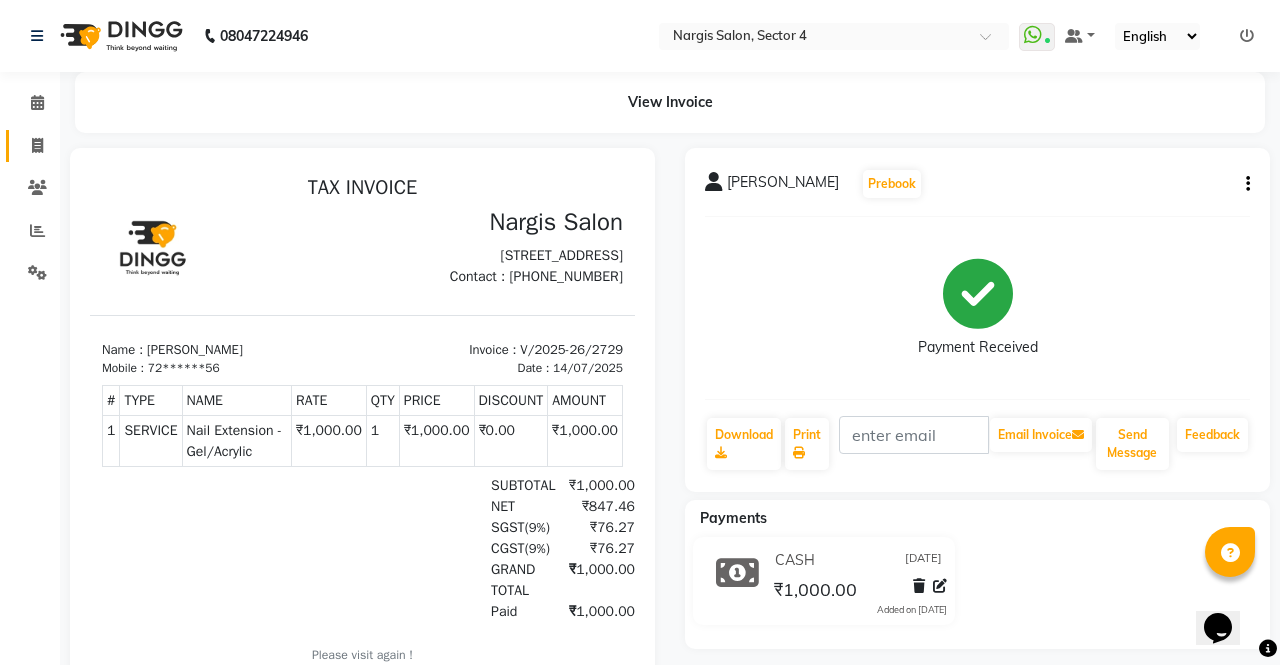select on "4130" 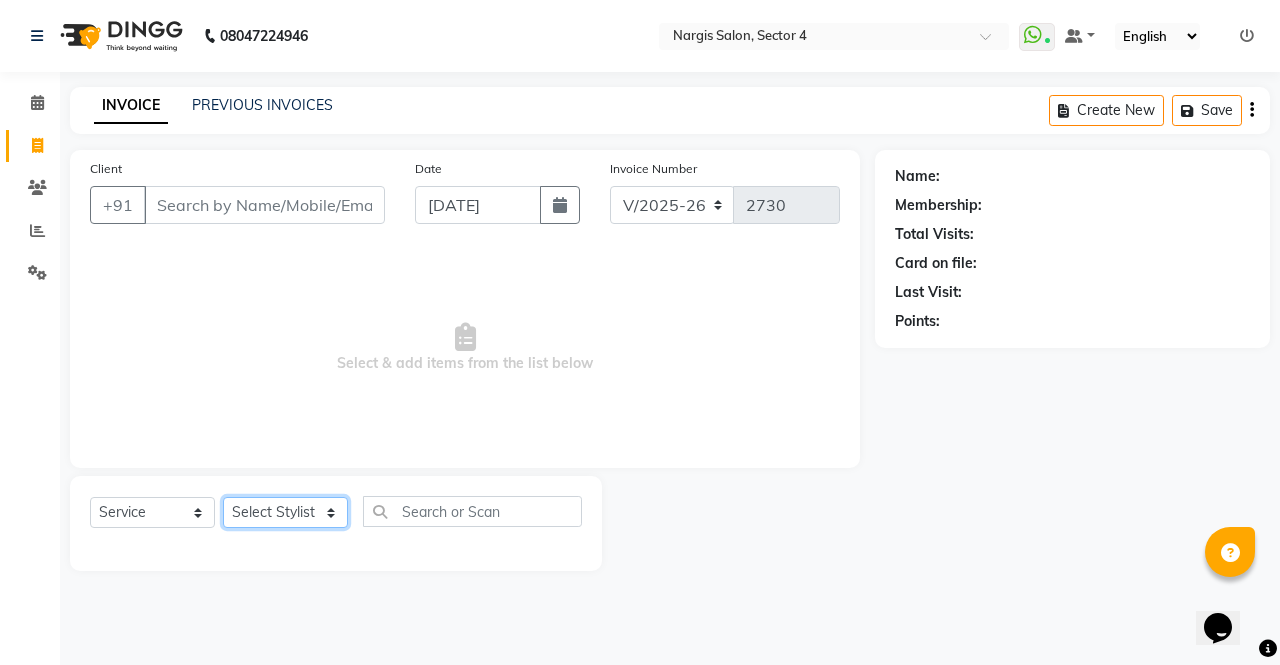 click on "Select Stylist [PERSON_NAME] [PERSON_NAME] Front Desk muskaan pratibha rakhi [PERSON_NAME] [PERSON_NAME]" 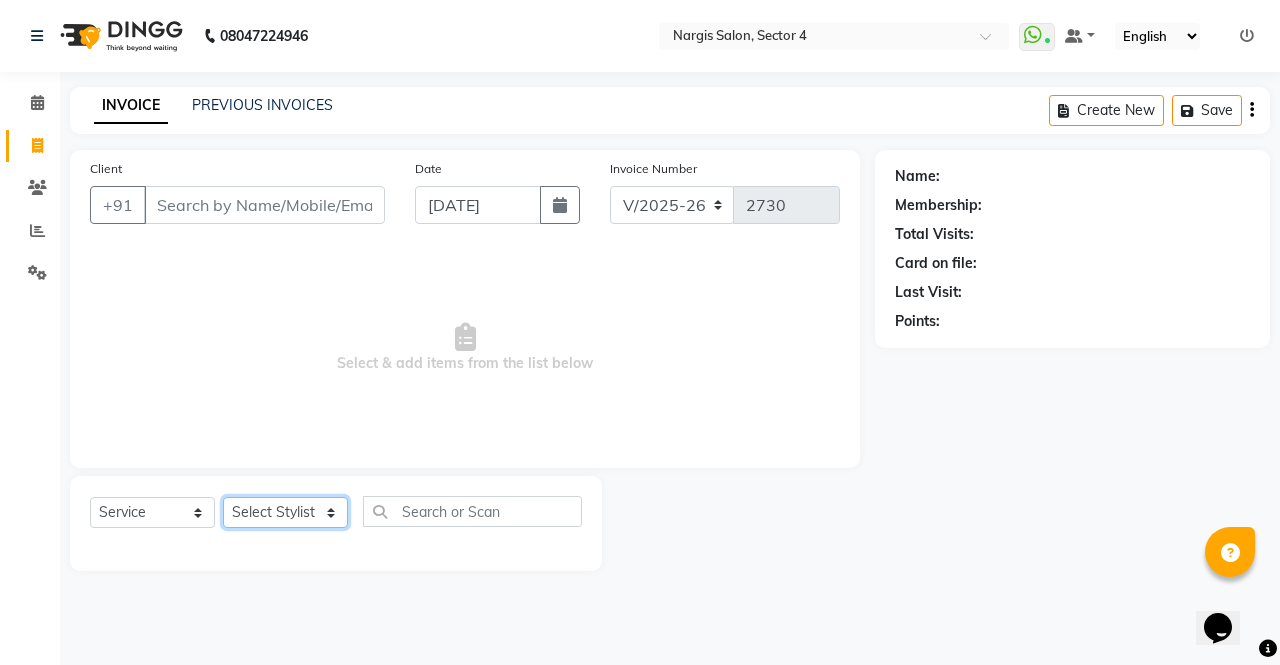 select on "28131" 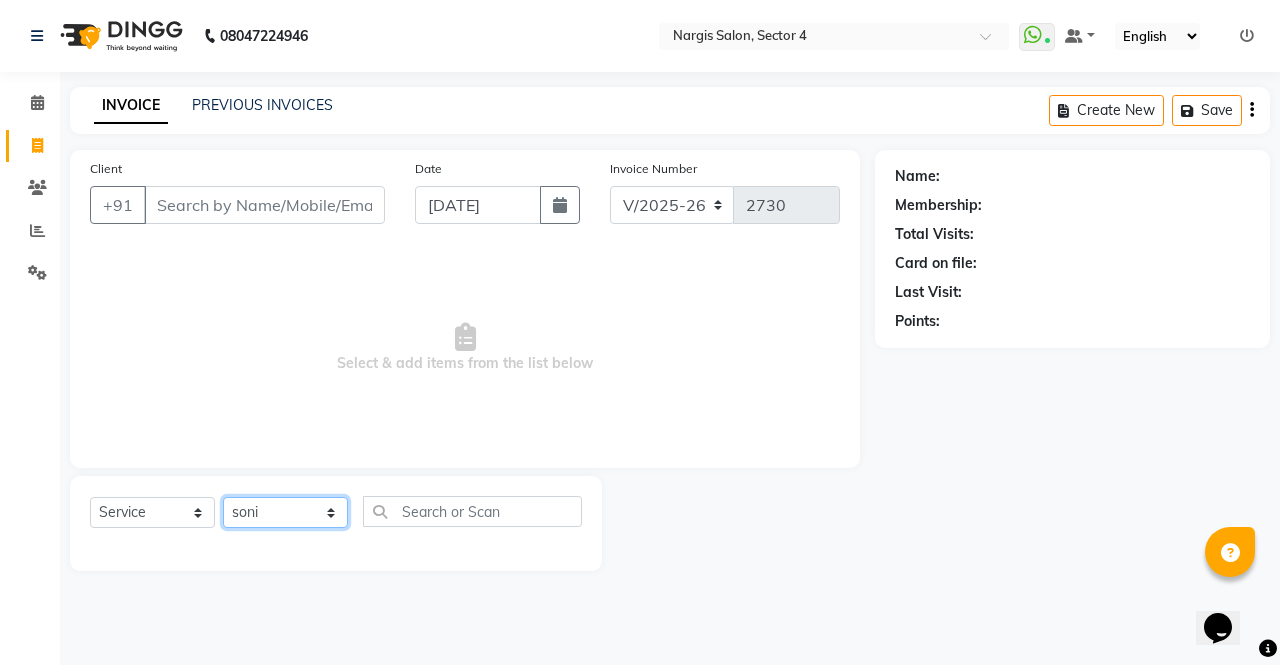 click on "Select Stylist [PERSON_NAME] [PERSON_NAME] Front Desk muskaan pratibha rakhi [PERSON_NAME] [PERSON_NAME]" 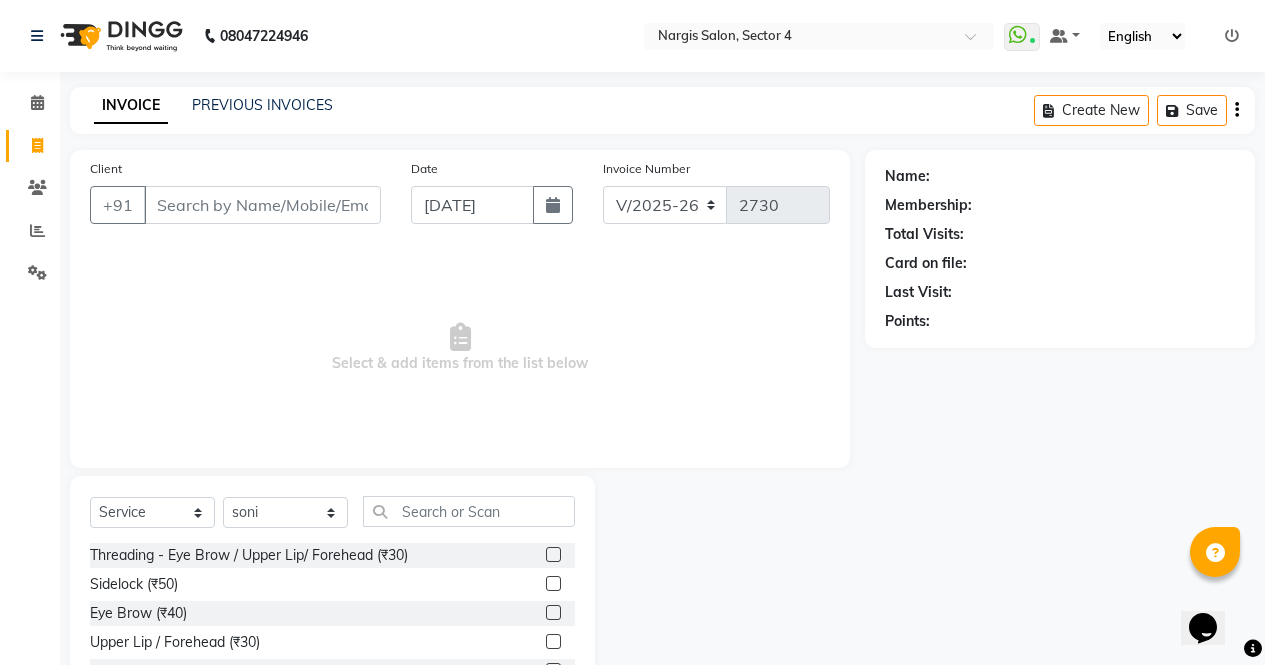 click on "Eye Brow (₹40)" 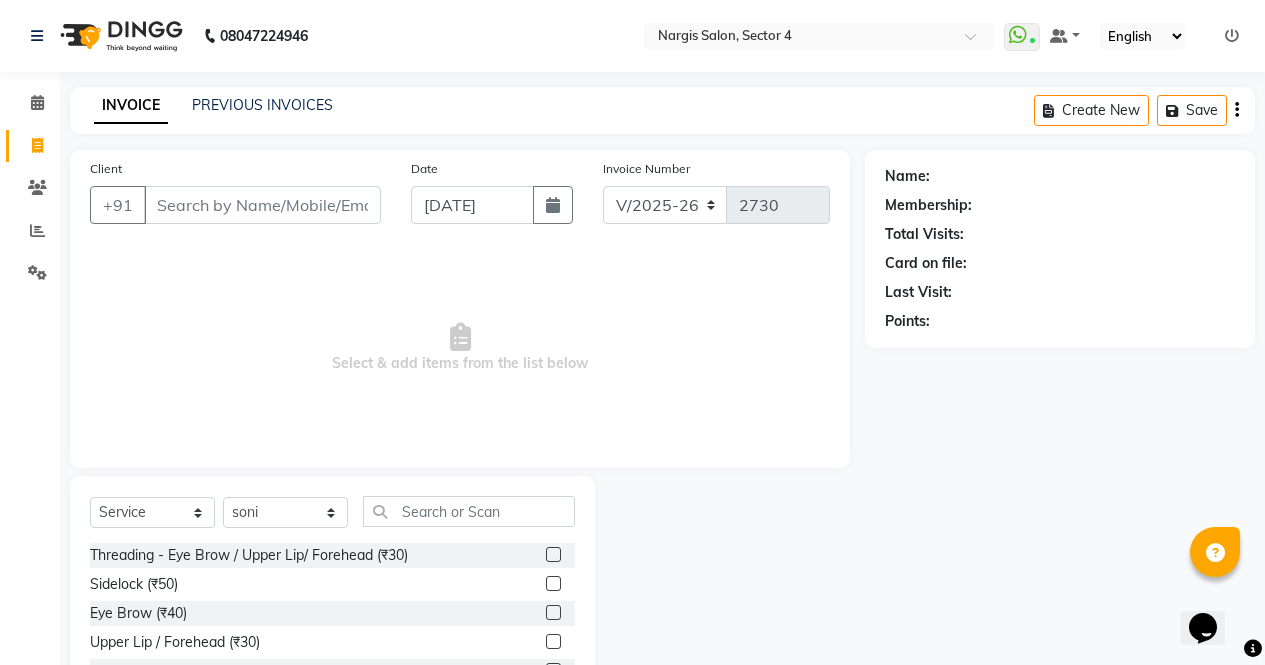 click 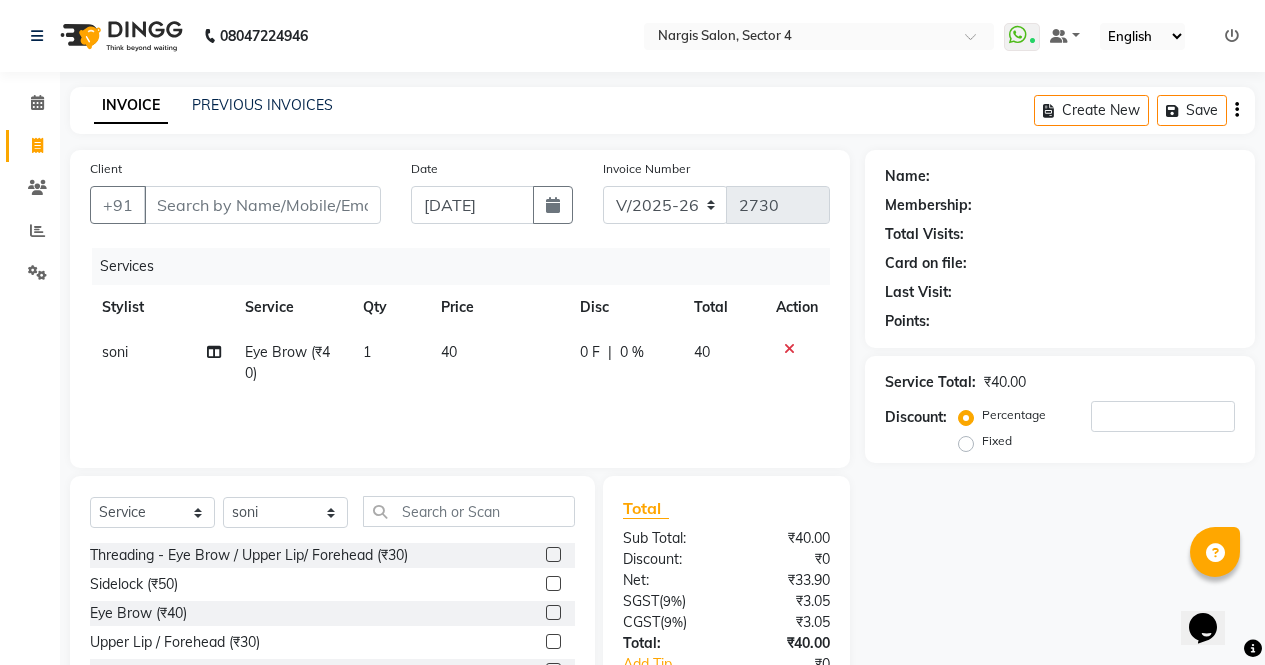 click 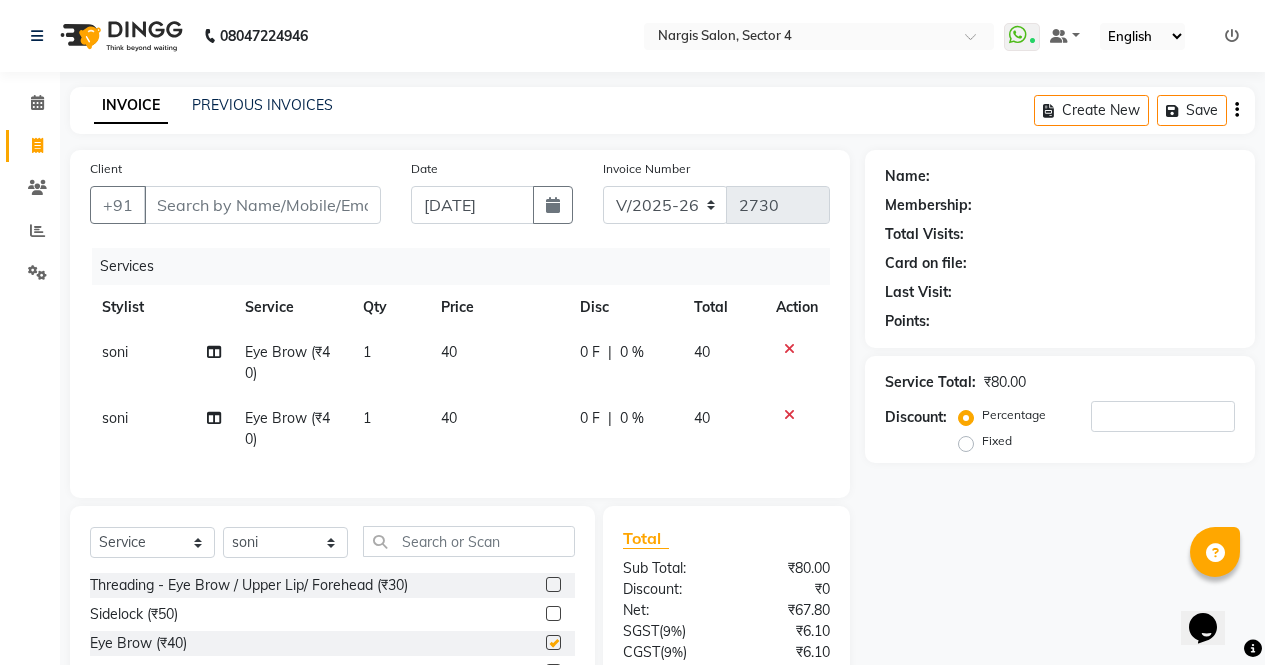 checkbox on "false" 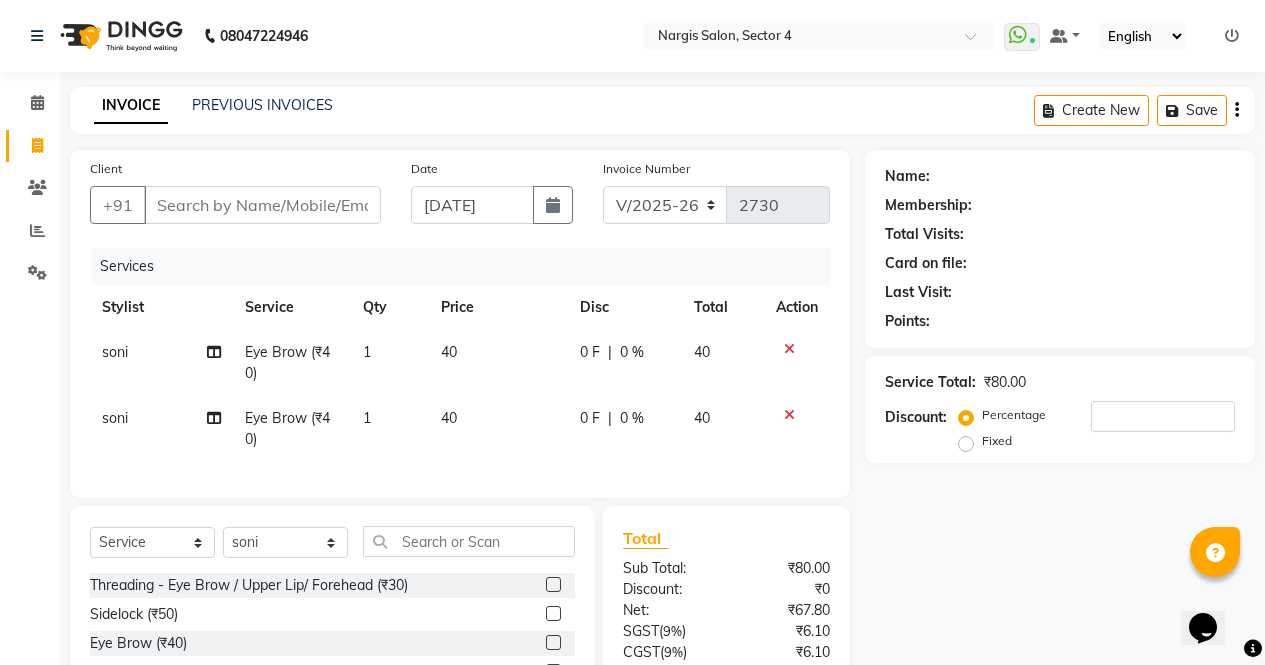 click 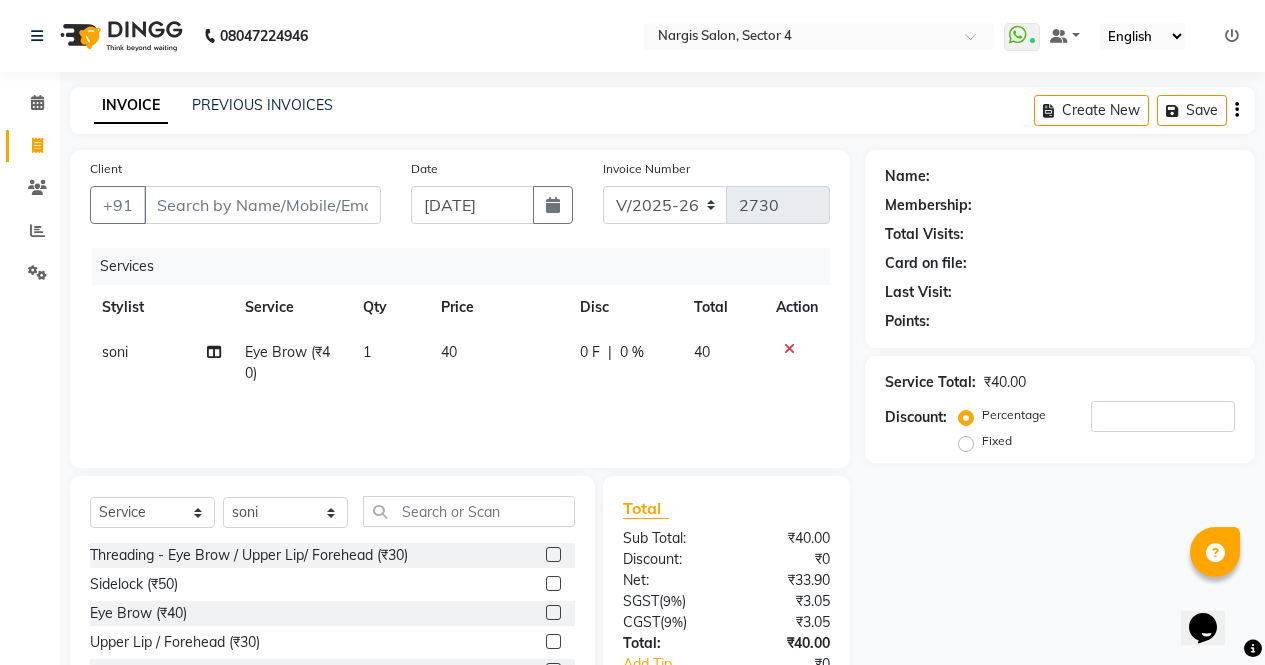 click 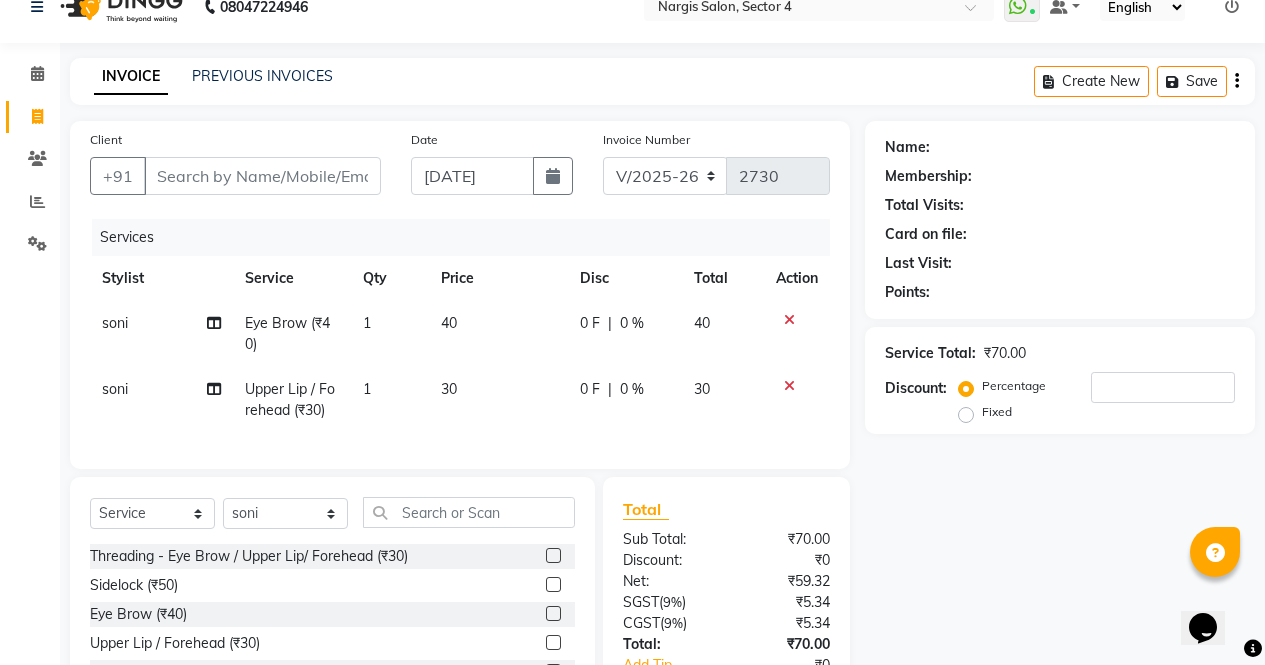 scroll, scrollTop: 0, scrollLeft: 0, axis: both 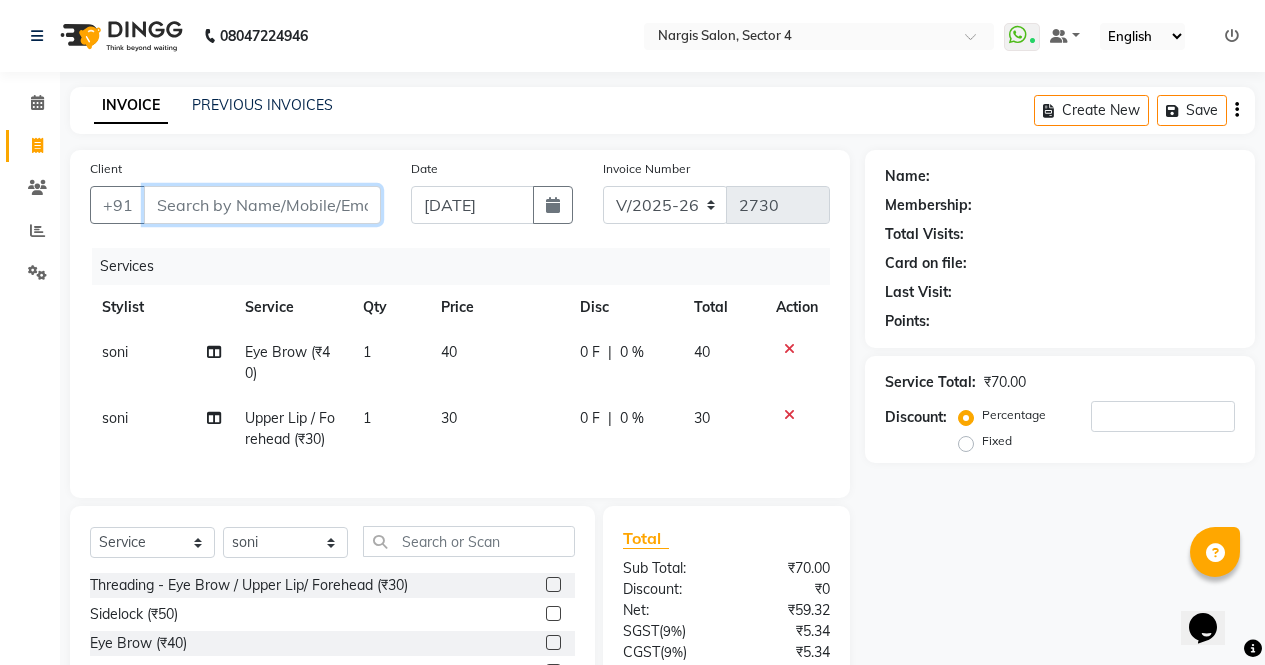 click on "Client" at bounding box center (262, 205) 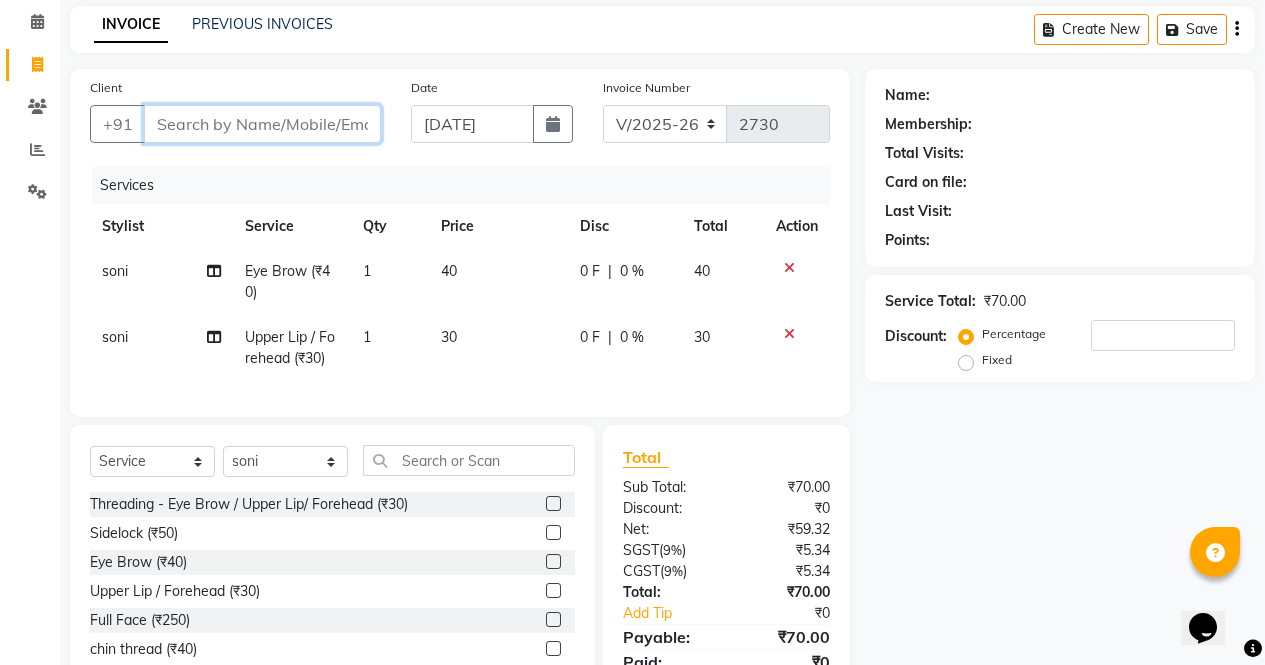 scroll, scrollTop: 159, scrollLeft: 0, axis: vertical 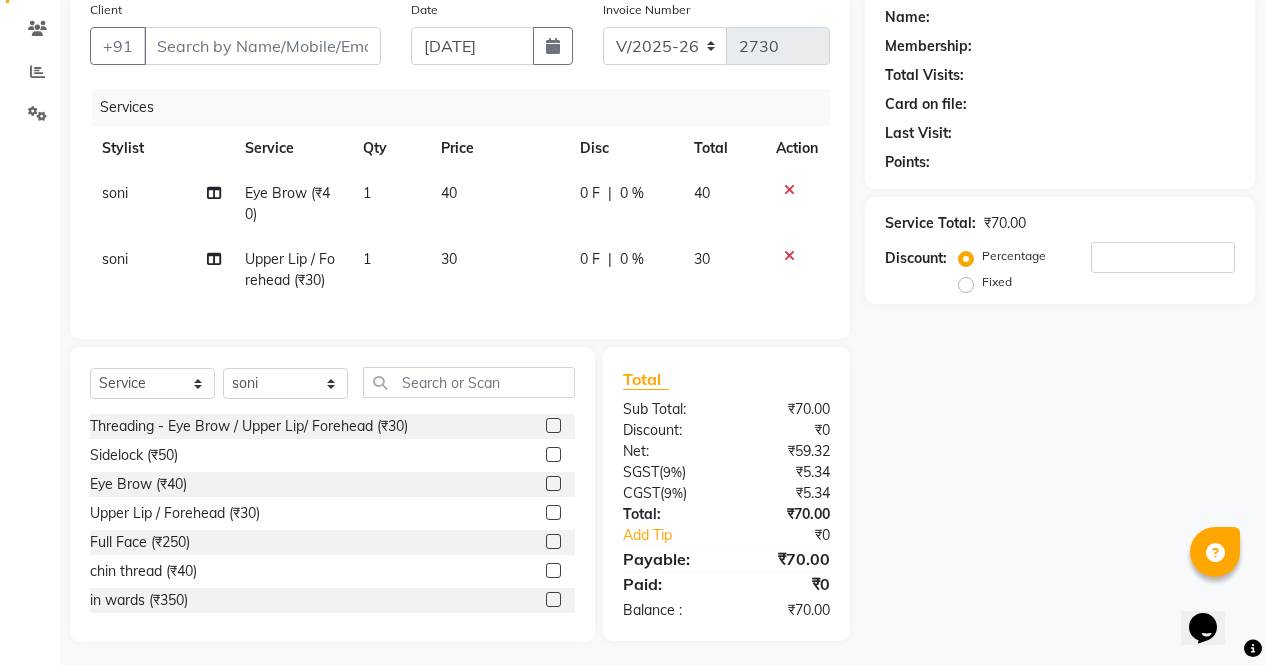 click 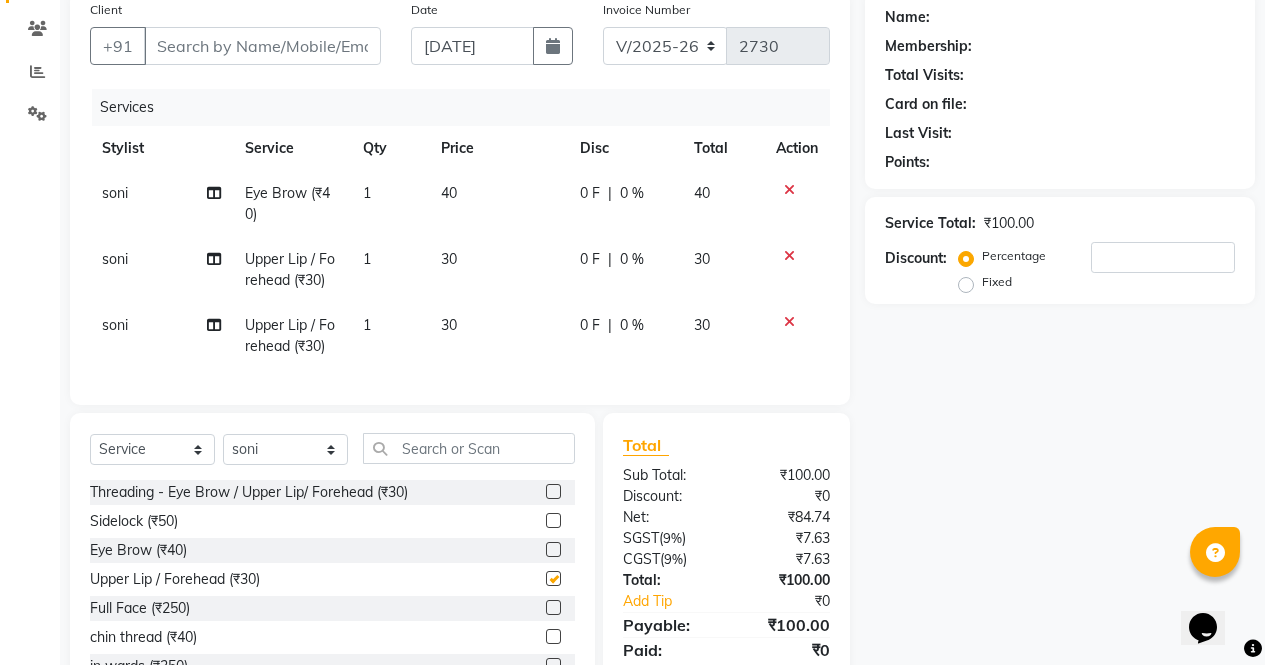 checkbox on "false" 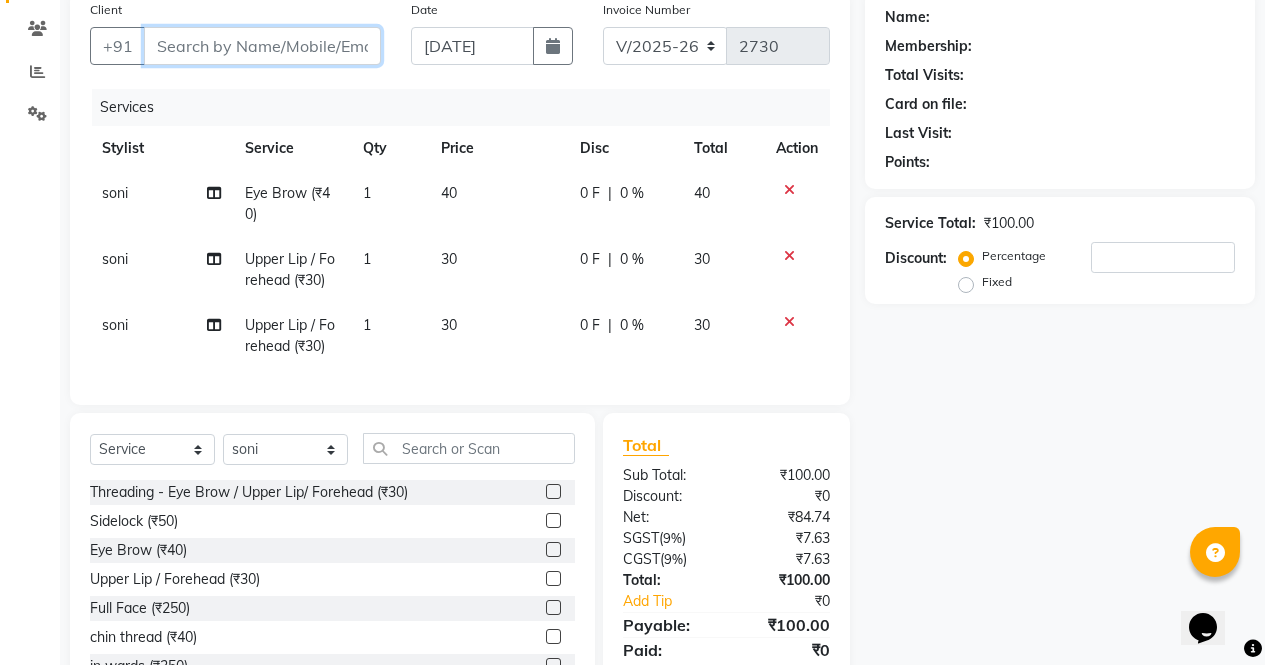 click on "Client" at bounding box center [262, 46] 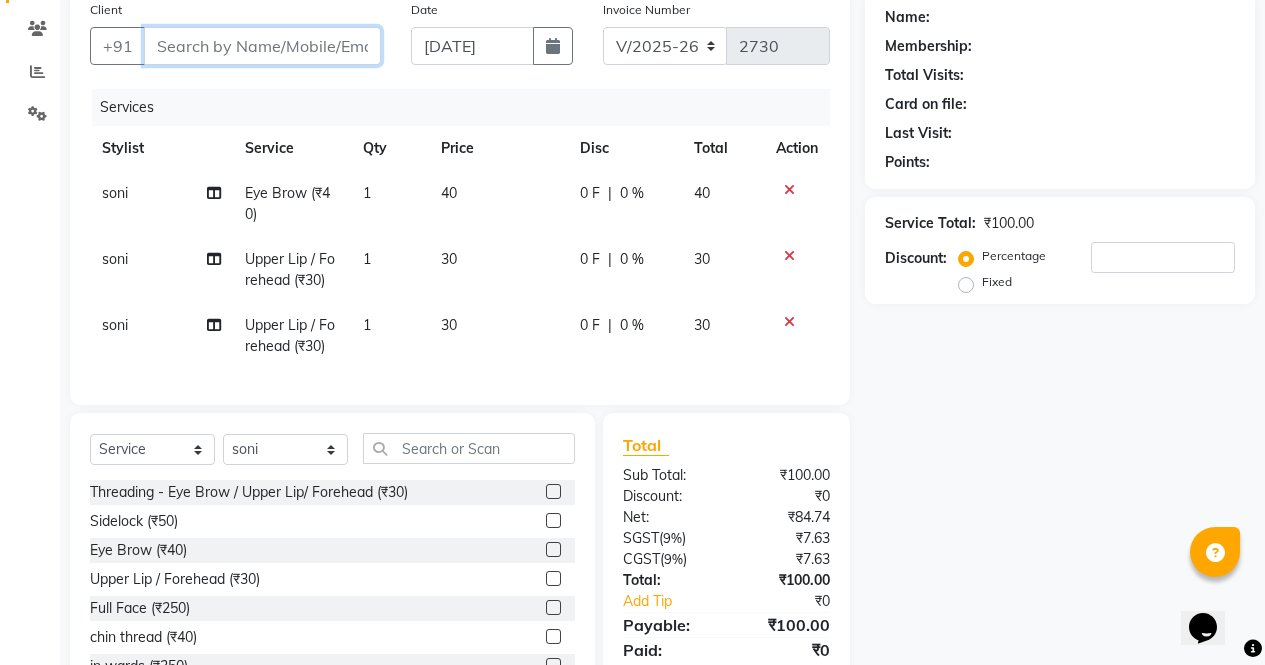 scroll, scrollTop: 247, scrollLeft: 0, axis: vertical 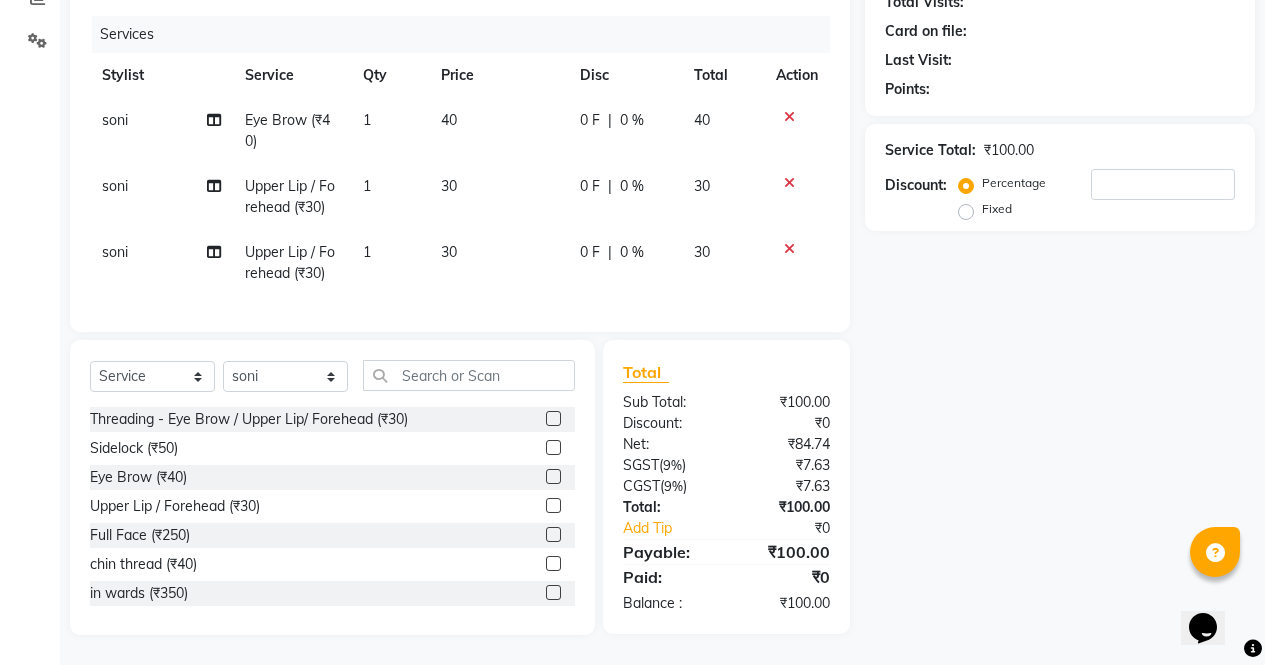 click 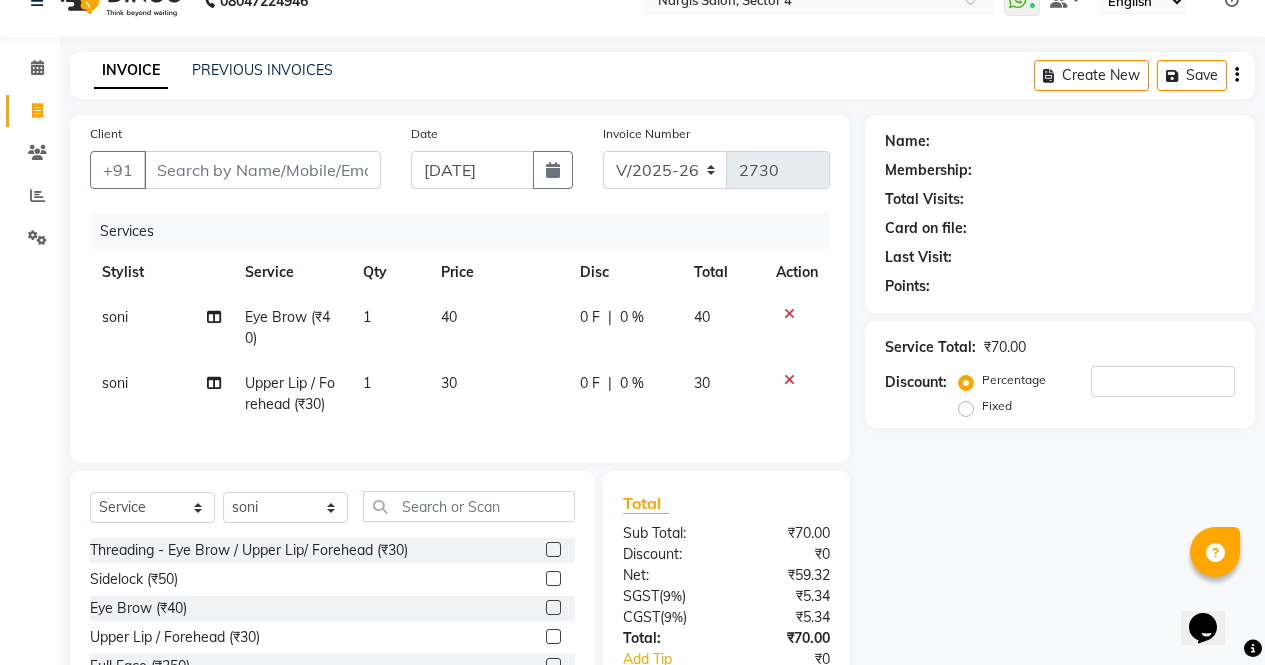 scroll, scrollTop: 0, scrollLeft: 0, axis: both 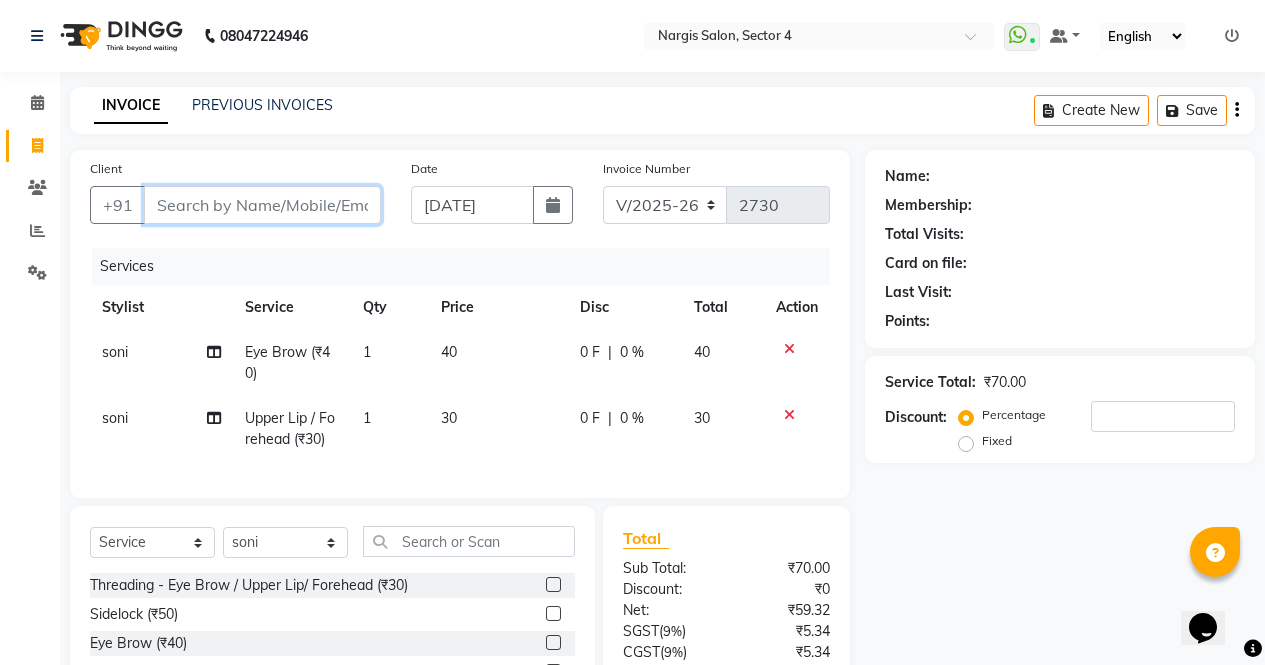 click on "Client" at bounding box center (262, 205) 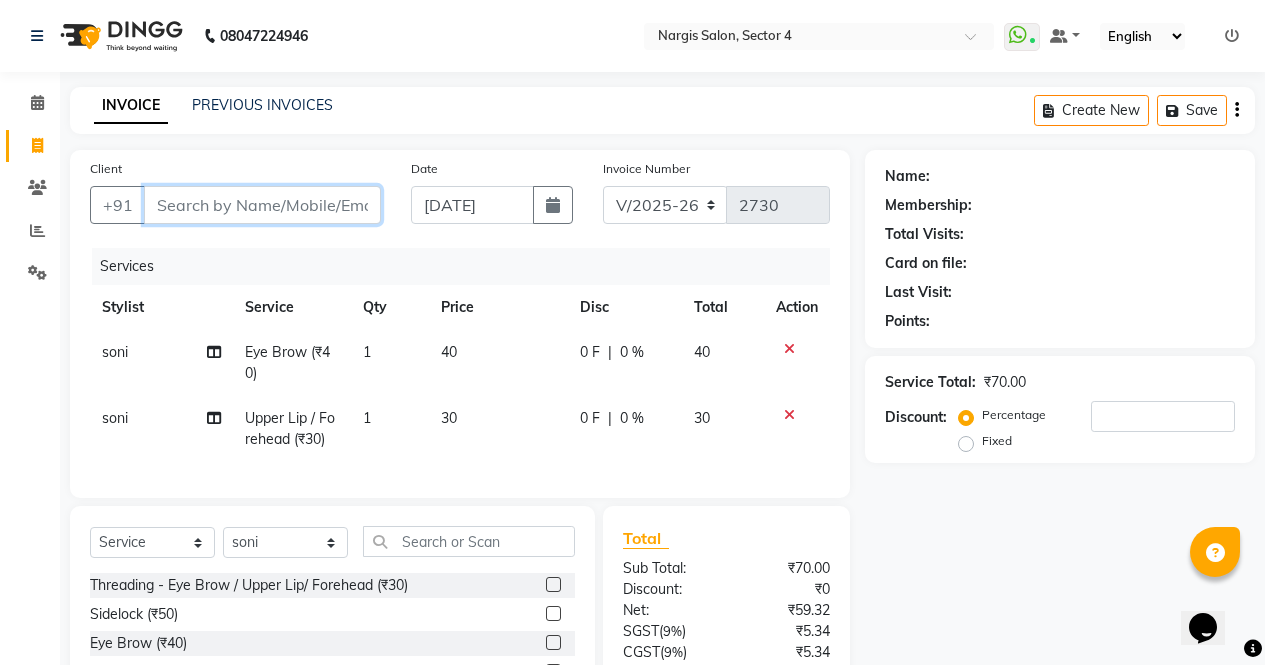 type on "8" 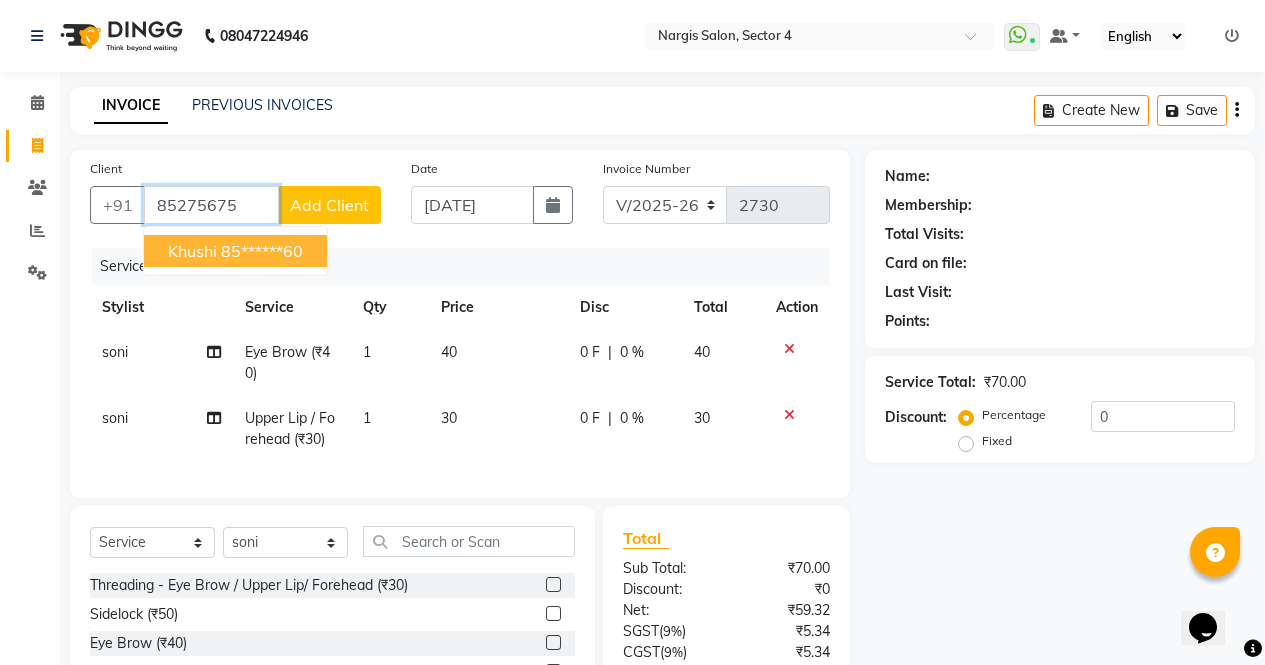 click on "khushi  85******60" at bounding box center [235, 251] 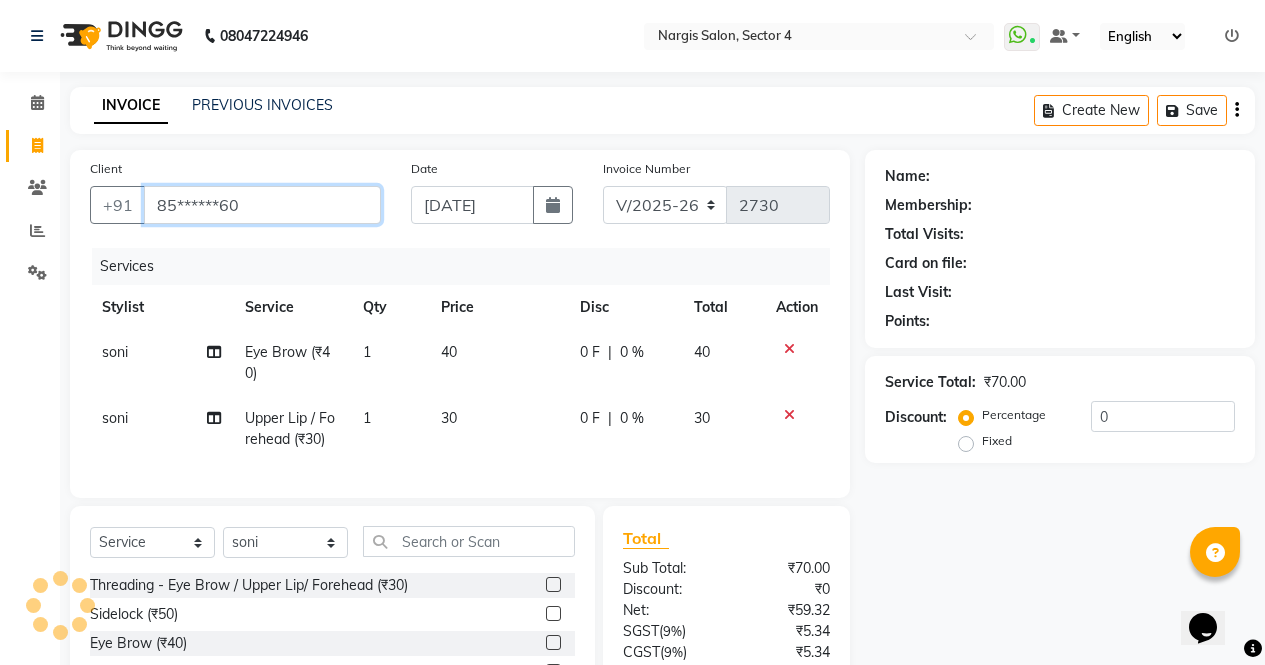 type on "85******60" 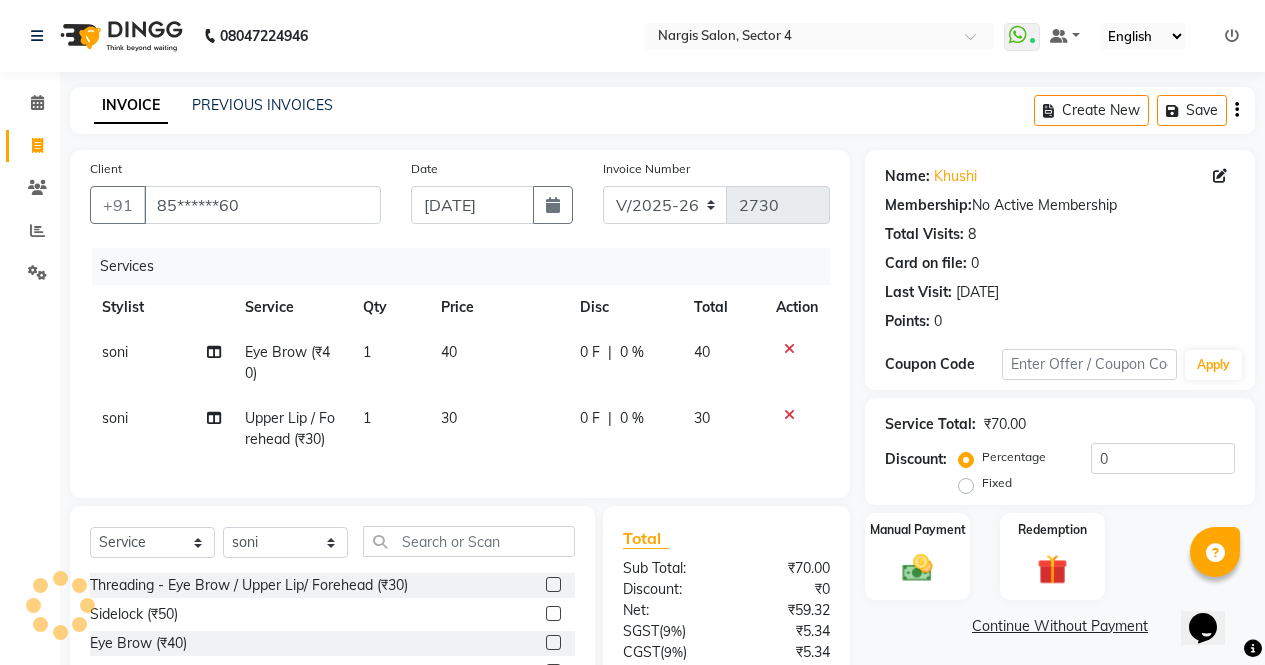 scroll, scrollTop: 181, scrollLeft: 0, axis: vertical 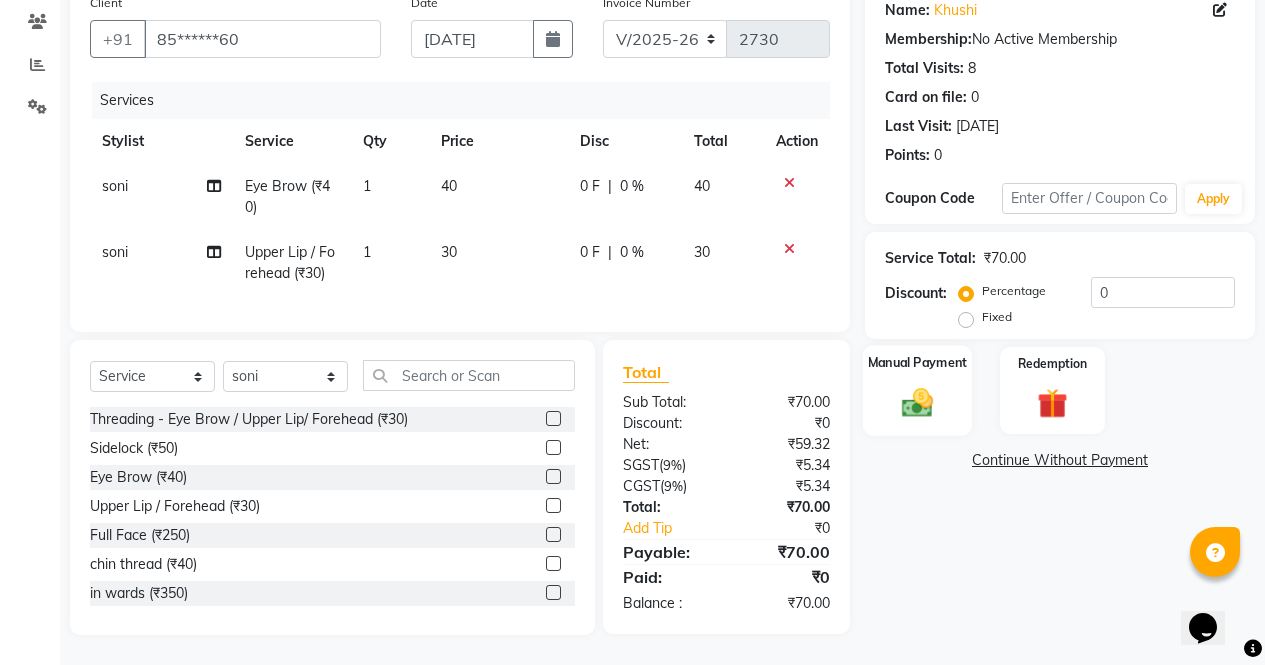click 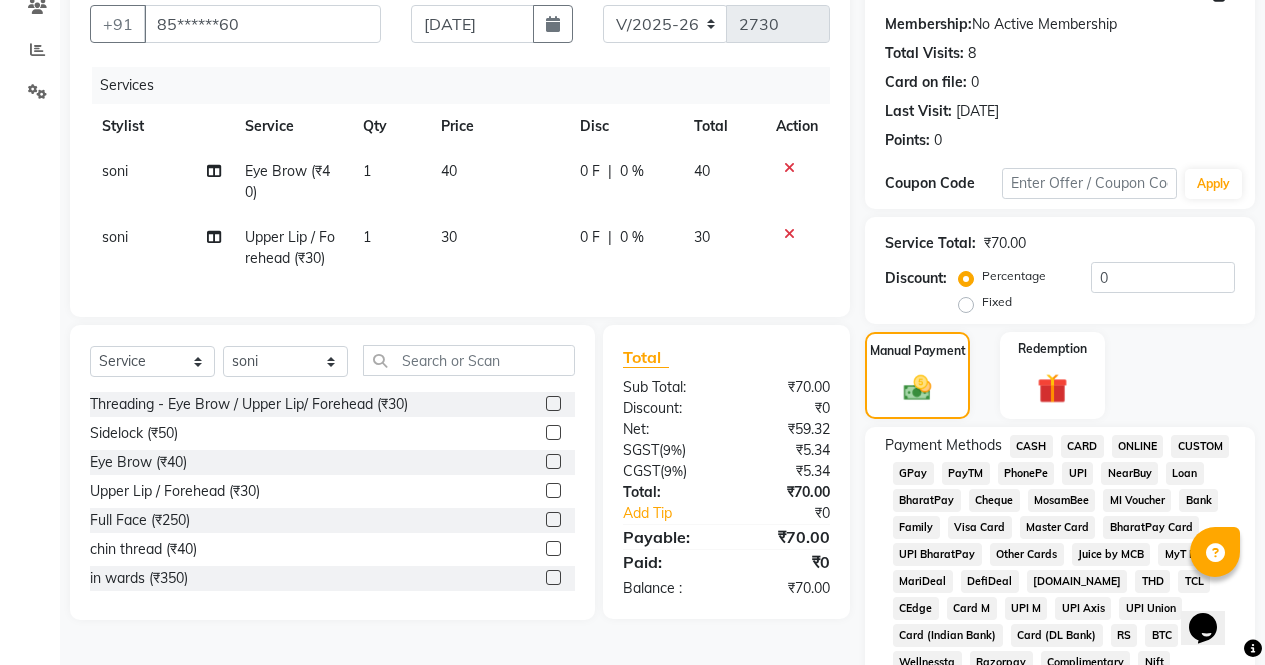 click on "ONLINE" 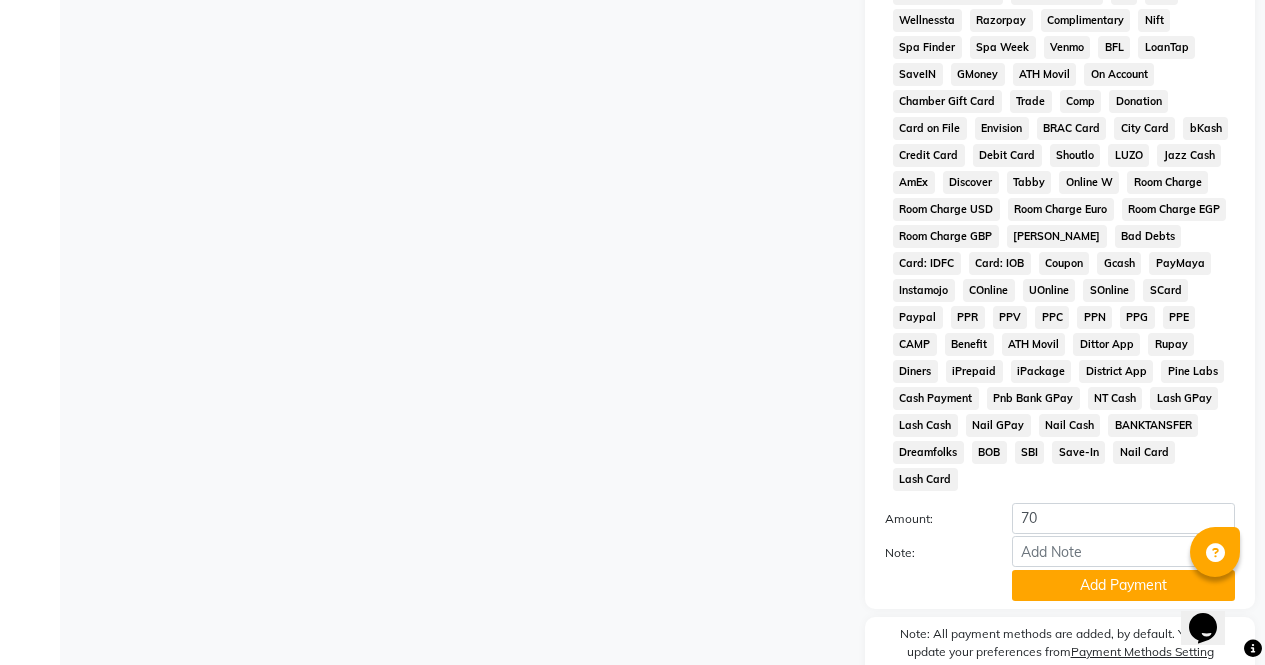 scroll, scrollTop: 887, scrollLeft: 0, axis: vertical 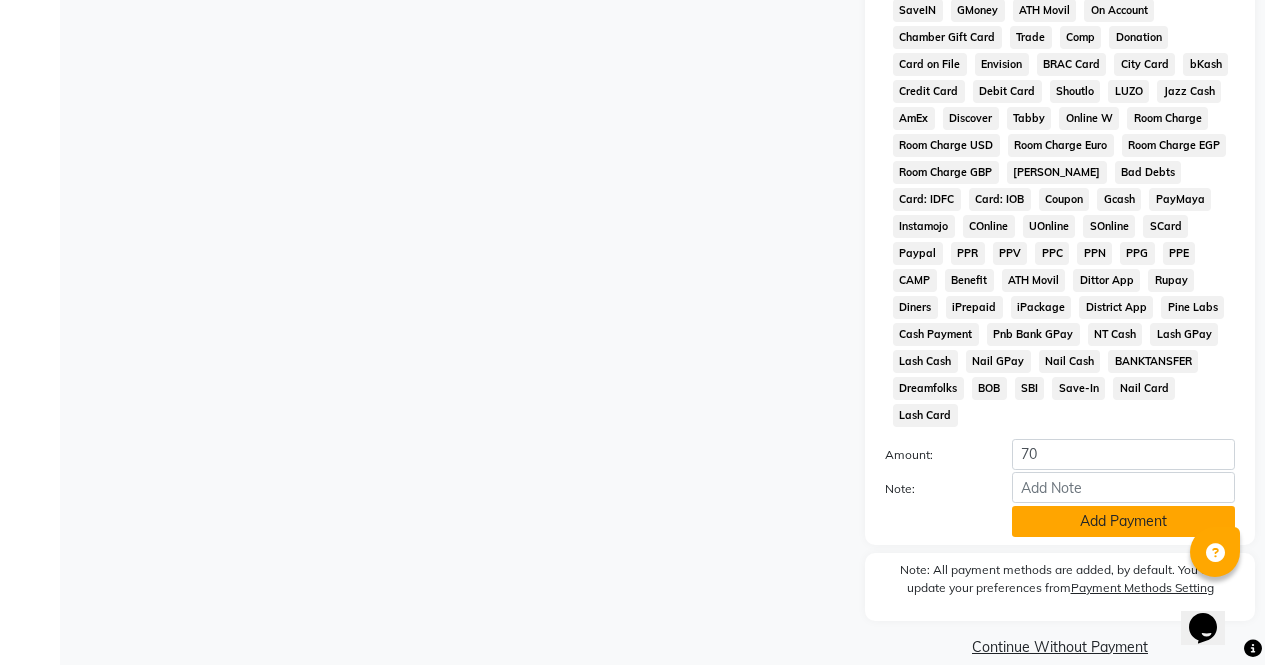 click on "Add Payment" 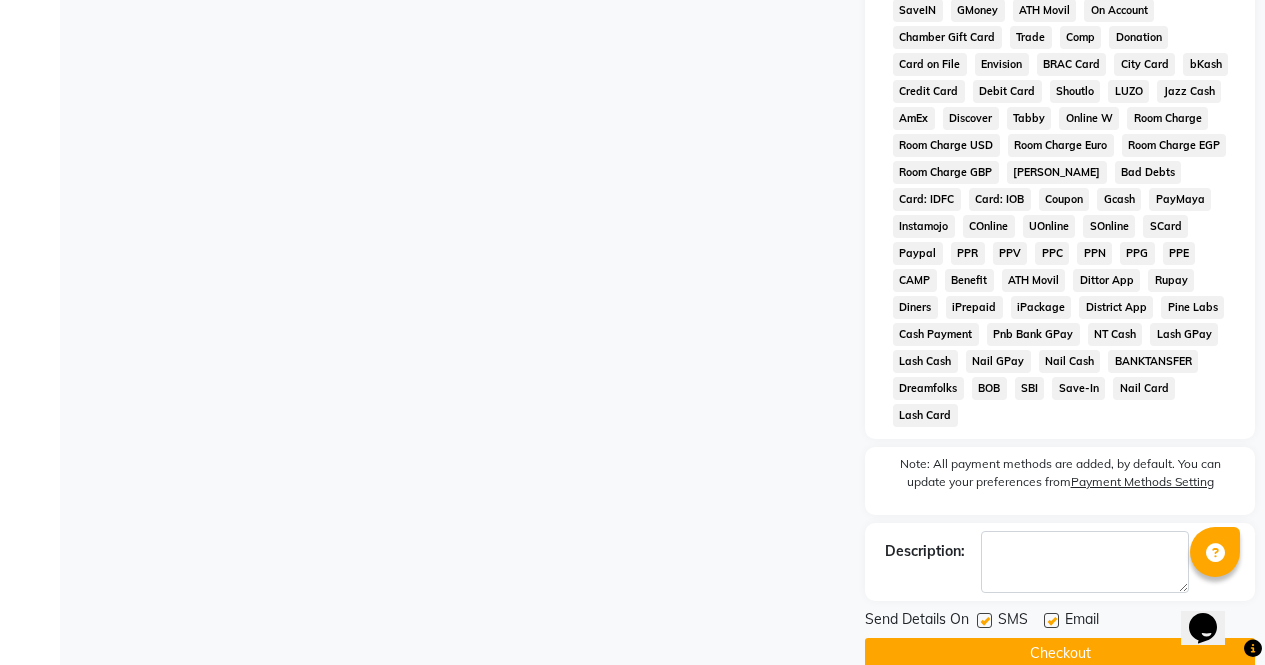 click on "Checkout" 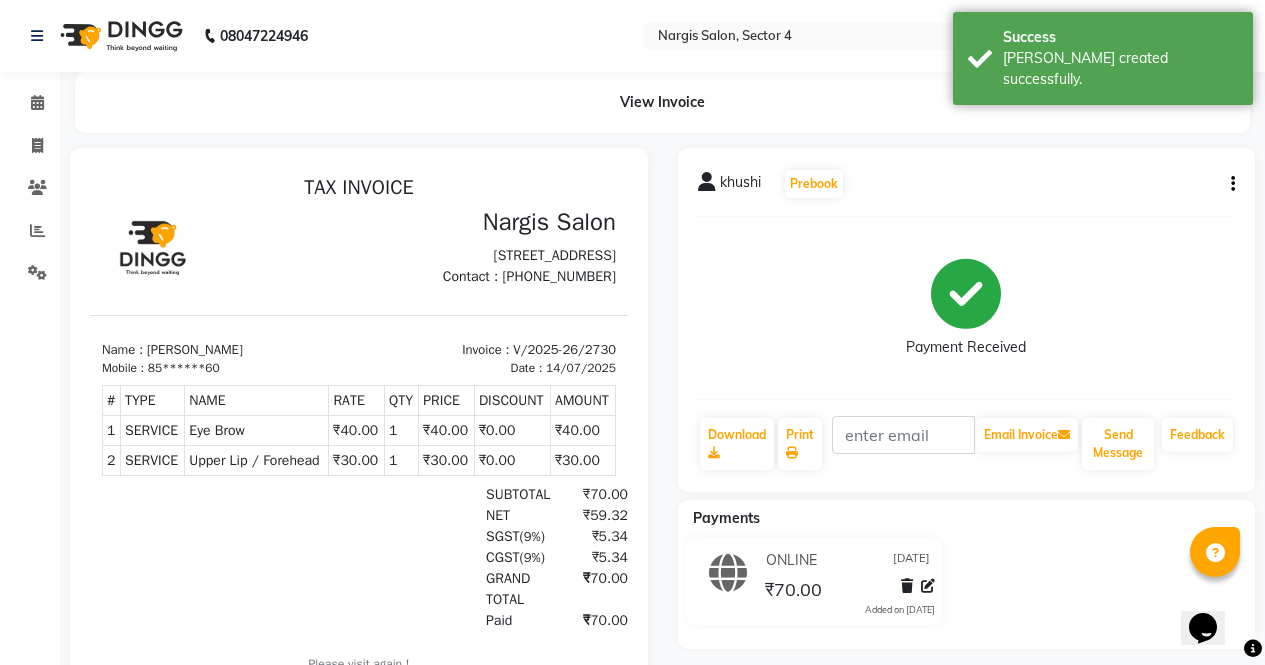 scroll, scrollTop: 0, scrollLeft: 0, axis: both 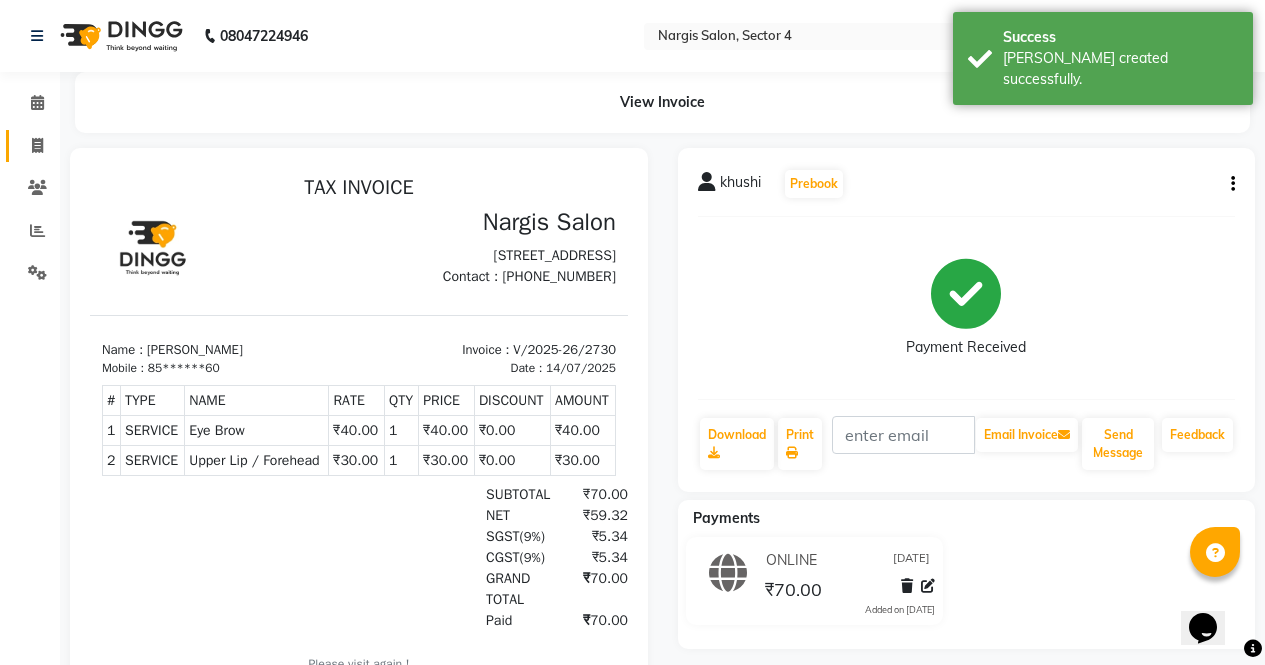 click 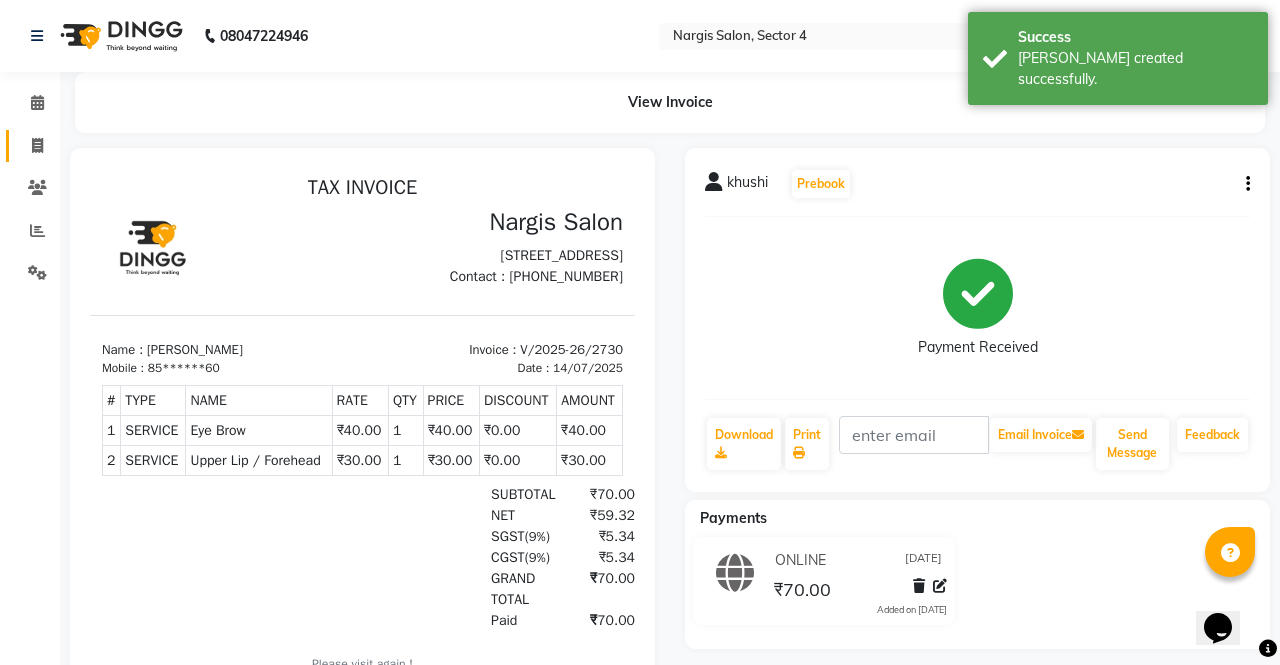 select on "service" 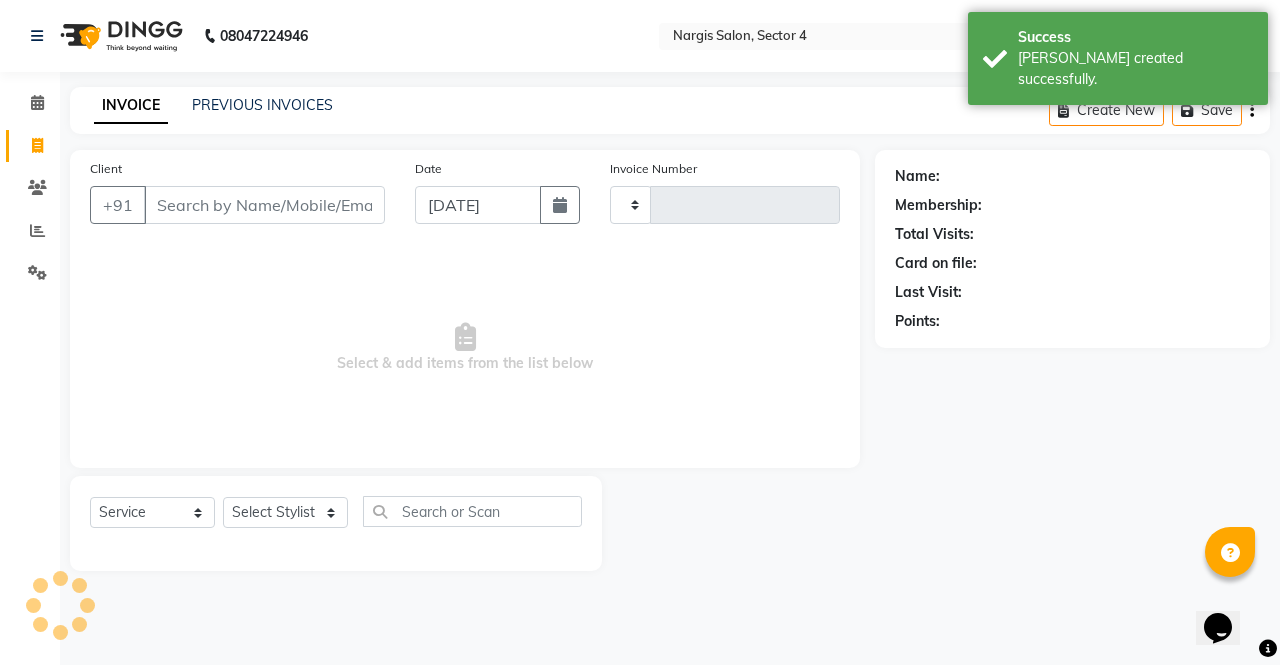 type on "2731" 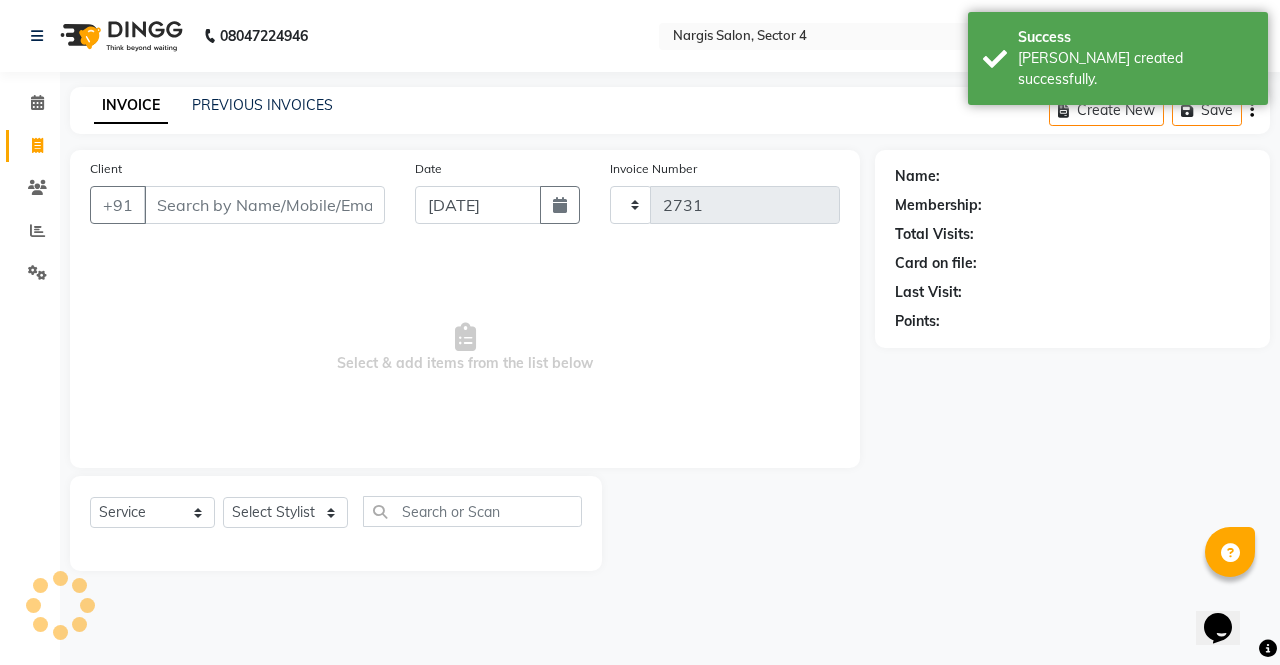 select on "4130" 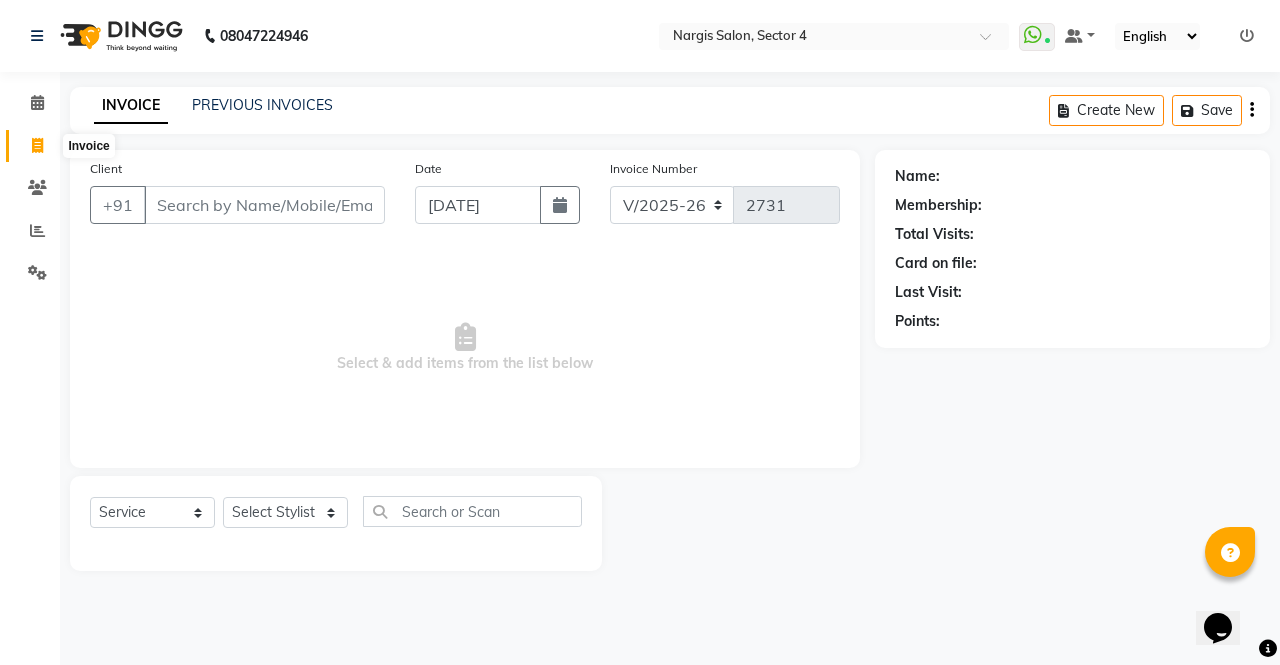 click 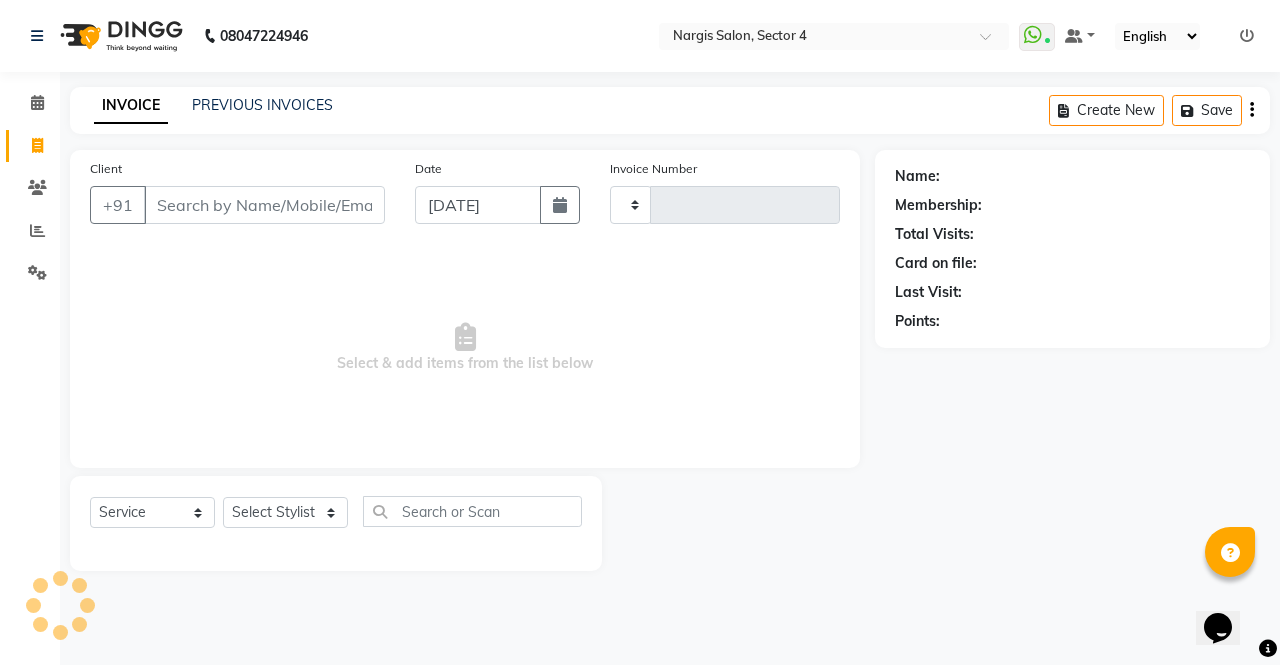 type on "2731" 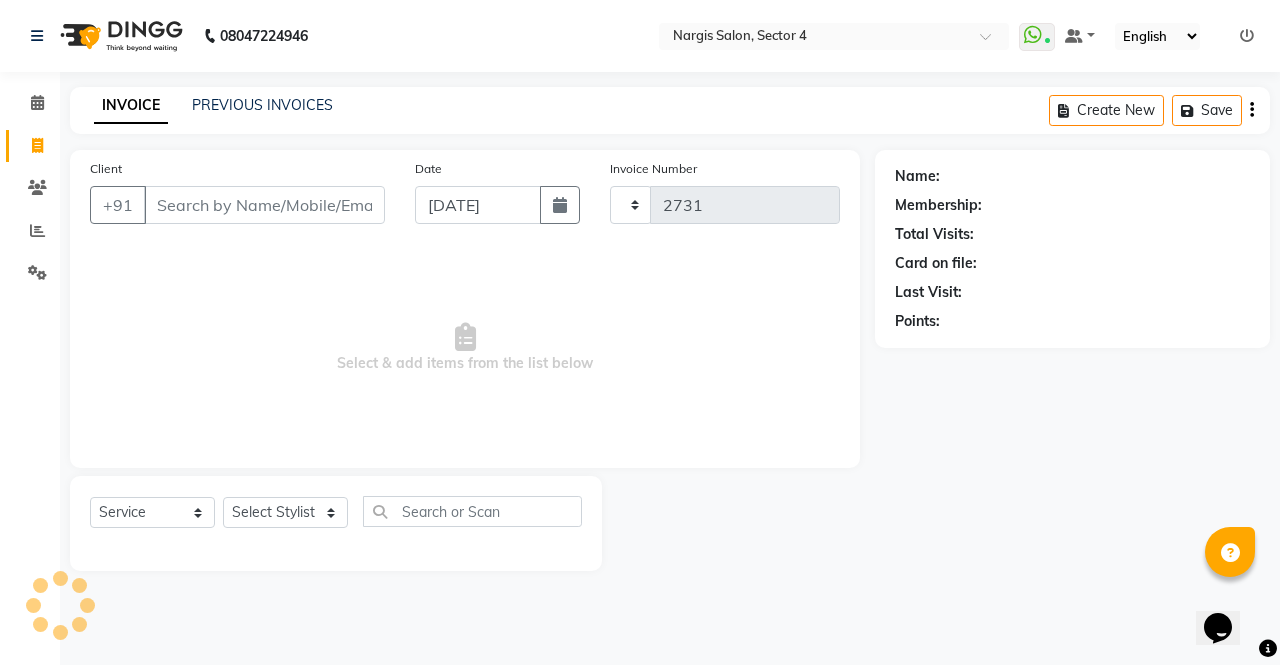 select on "4130" 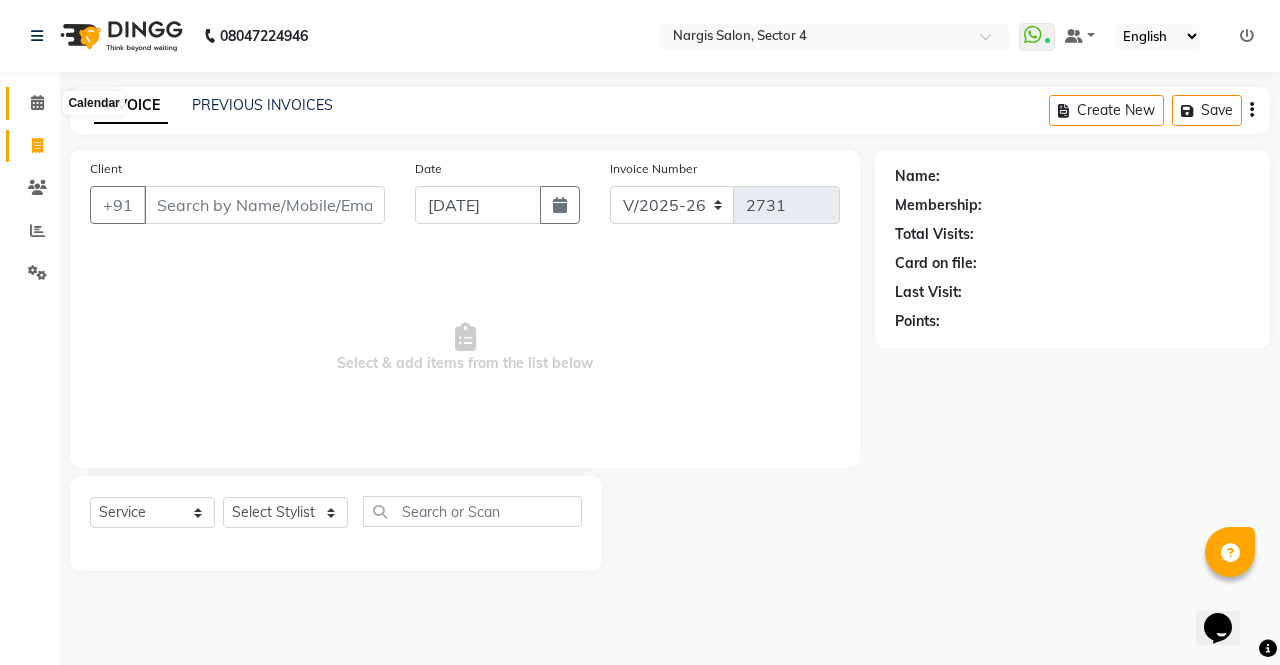 click 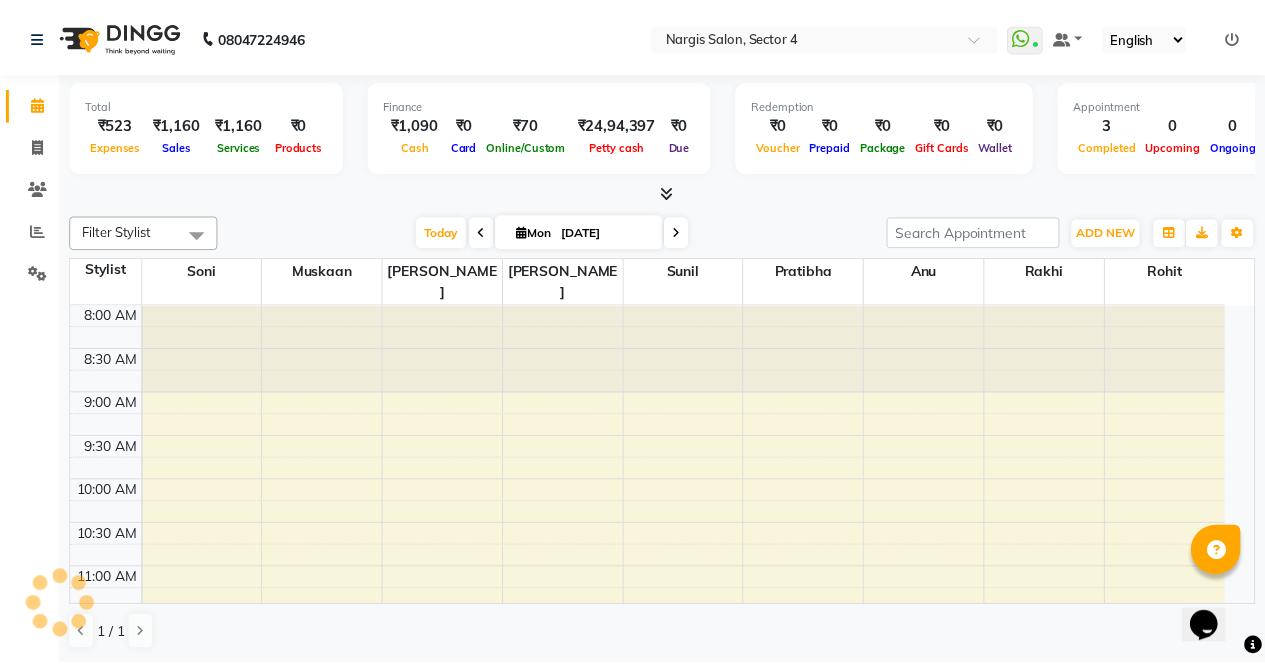 scroll, scrollTop: 353, scrollLeft: 0, axis: vertical 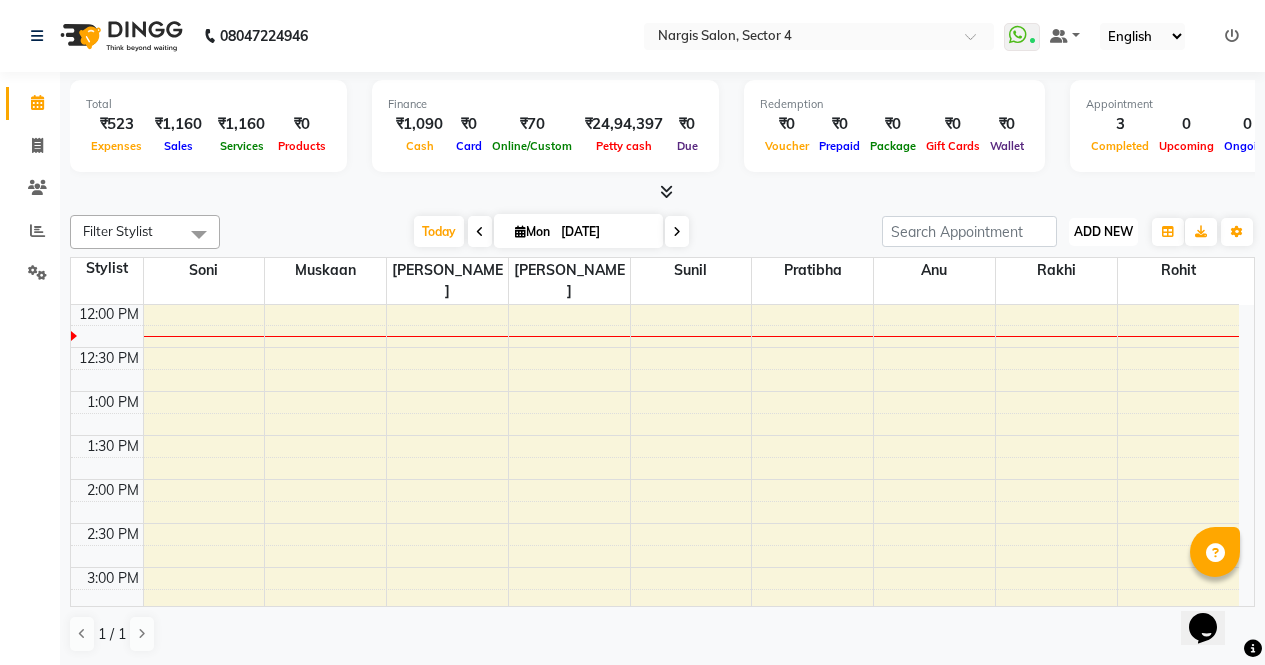 click on "ADD NEW" at bounding box center (1103, 231) 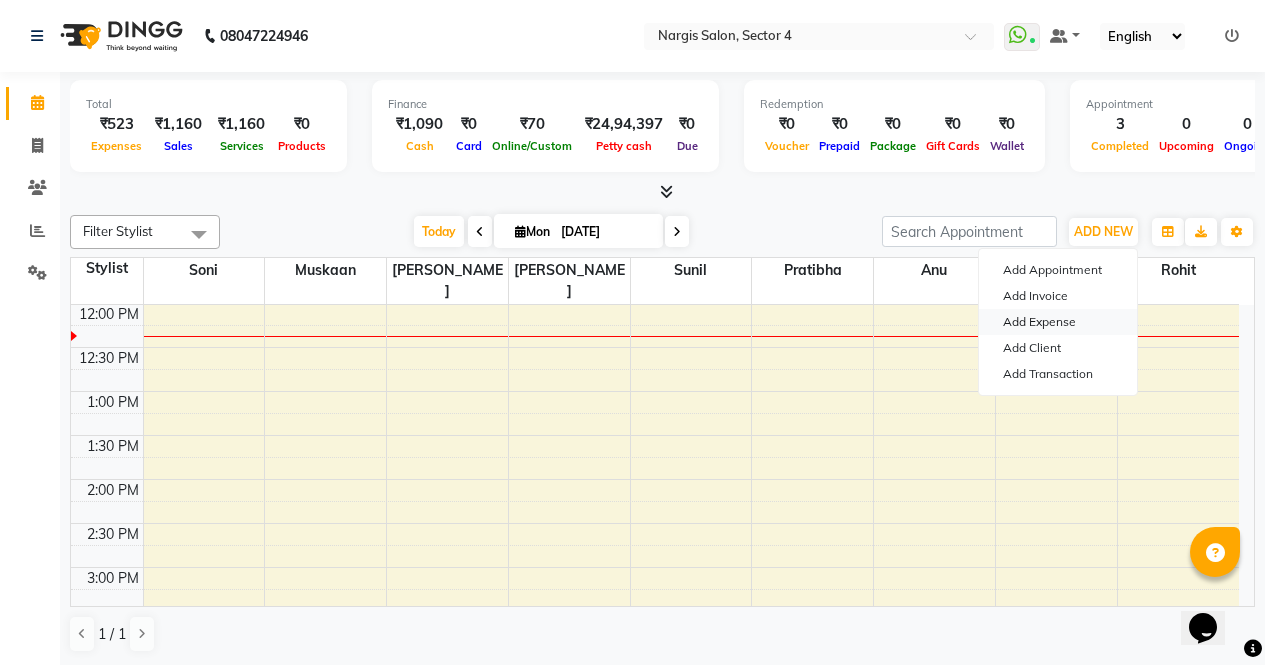 click on "Add Expense" at bounding box center [1058, 322] 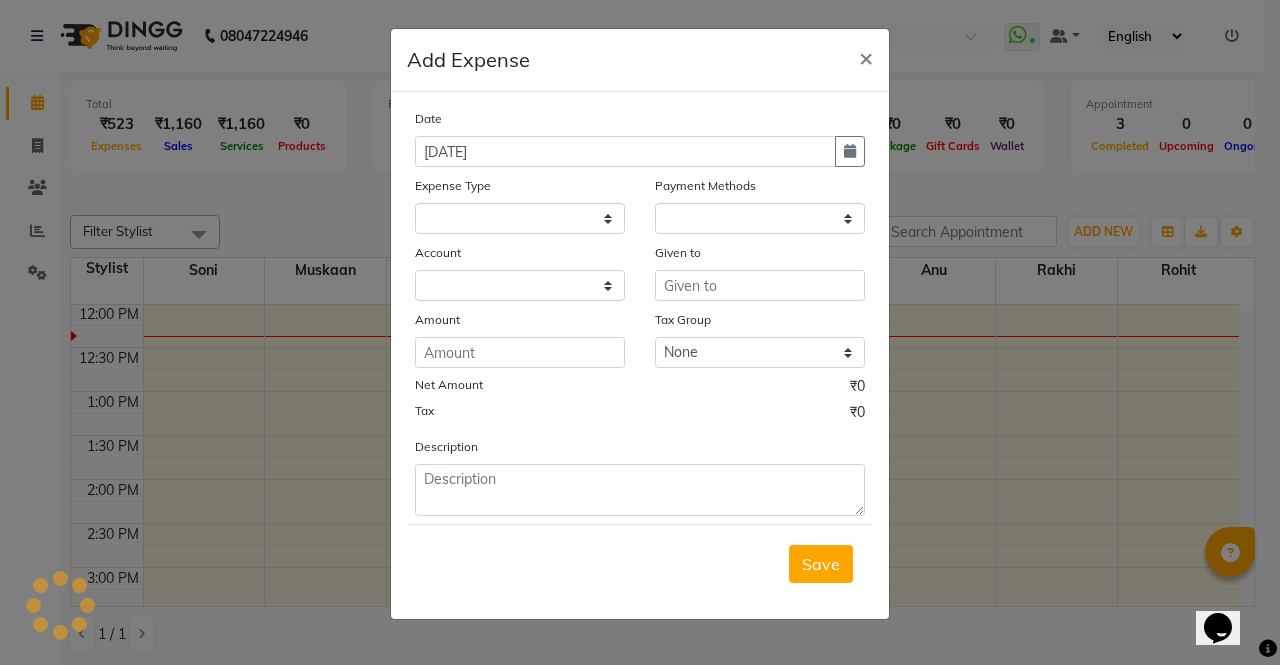 select 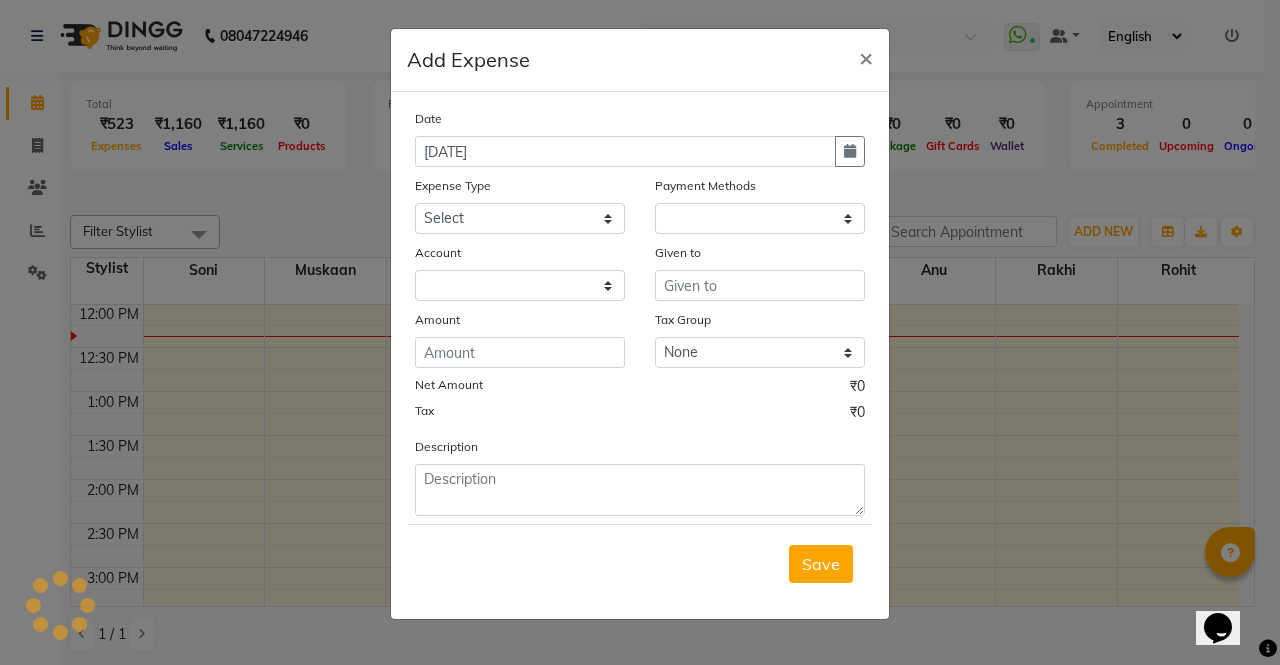 select on "1" 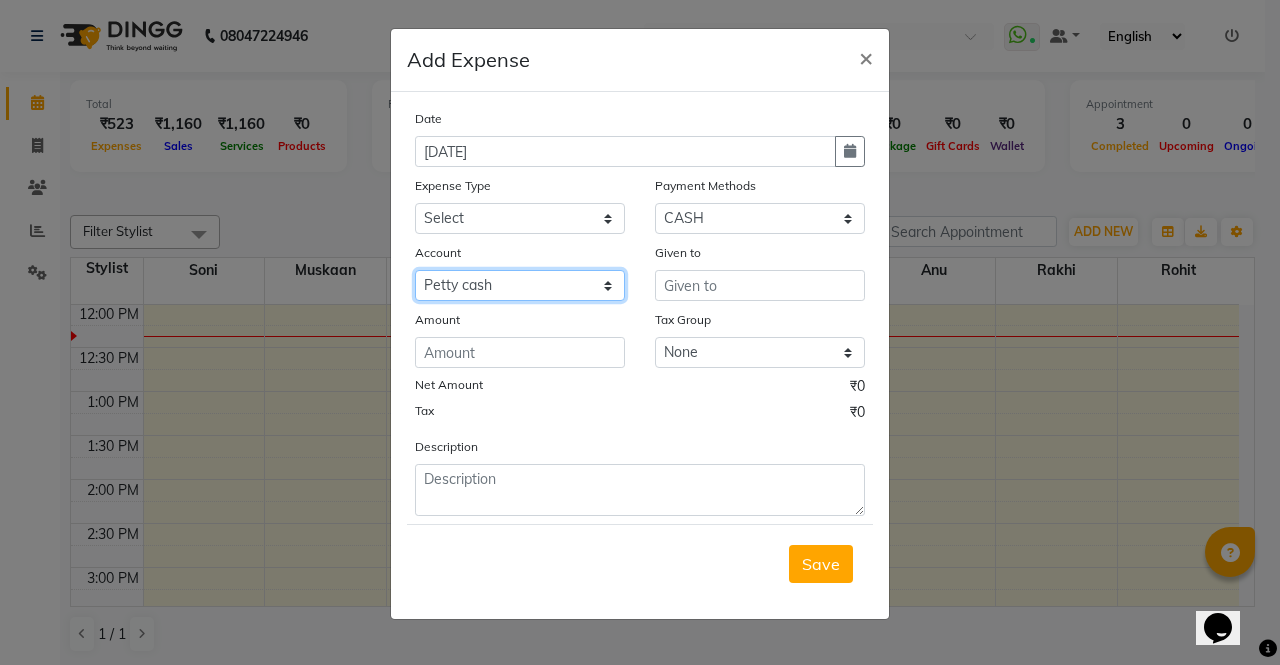 click on "Select Petty cash Default account" 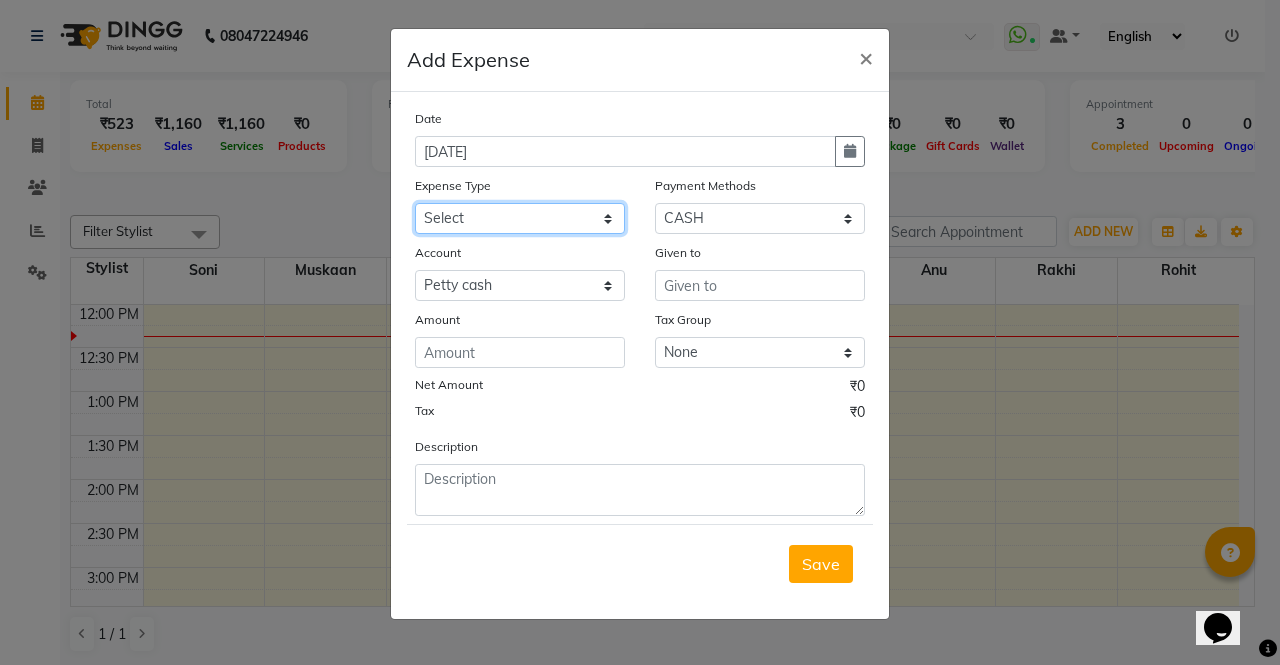 click on "Select Advance Salary Bank charges Car maintenance  Cash transfer to bank Cash transfer to hub Client Snacks Clinical charges Equipment Fuel Govt fee Incentive Insurance International purchase Loan Repayment Maintenance Marketing MILK Miscellaneous MRA Other Pantry Product Rent Salary Staff Snacks Tax Tea & Refreshment Utilities" 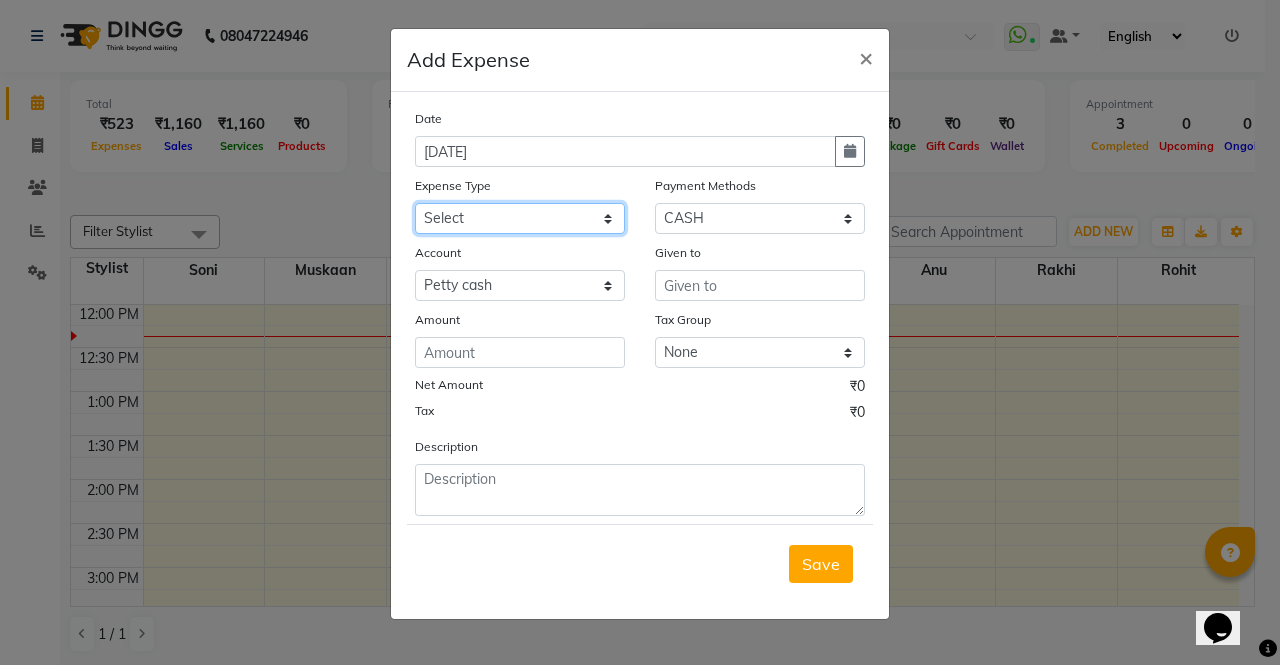 select on "18446" 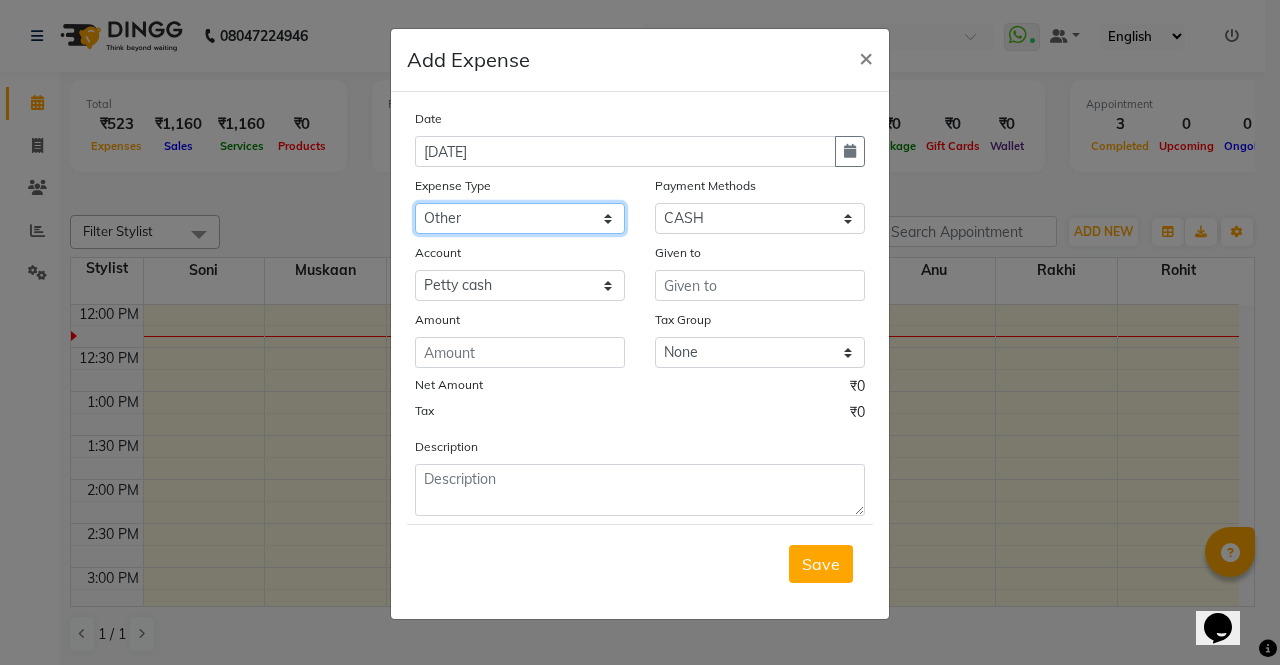 click on "Select Advance Salary Bank charges Car maintenance  Cash transfer to bank Cash transfer to hub Client Snacks Clinical charges Equipment Fuel Govt fee Incentive Insurance International purchase Loan Repayment Maintenance Marketing MILK Miscellaneous MRA Other Pantry Product Rent Salary Staff Snacks Tax Tea & Refreshment Utilities" 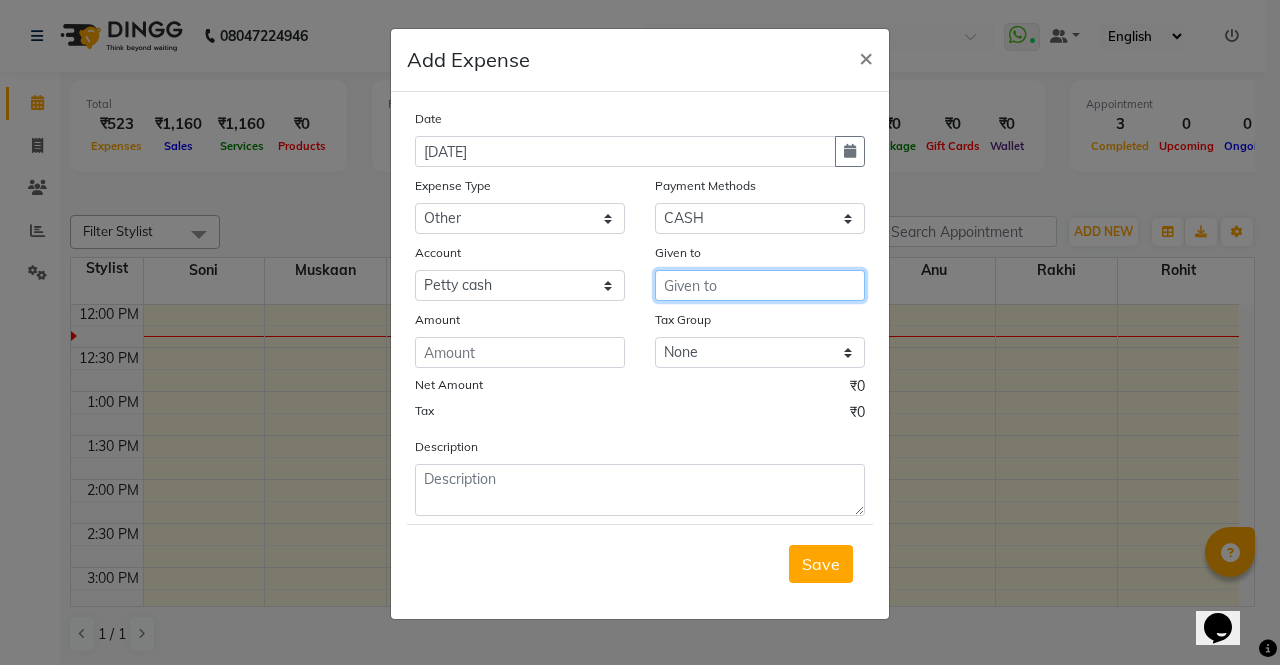 click at bounding box center (760, 285) 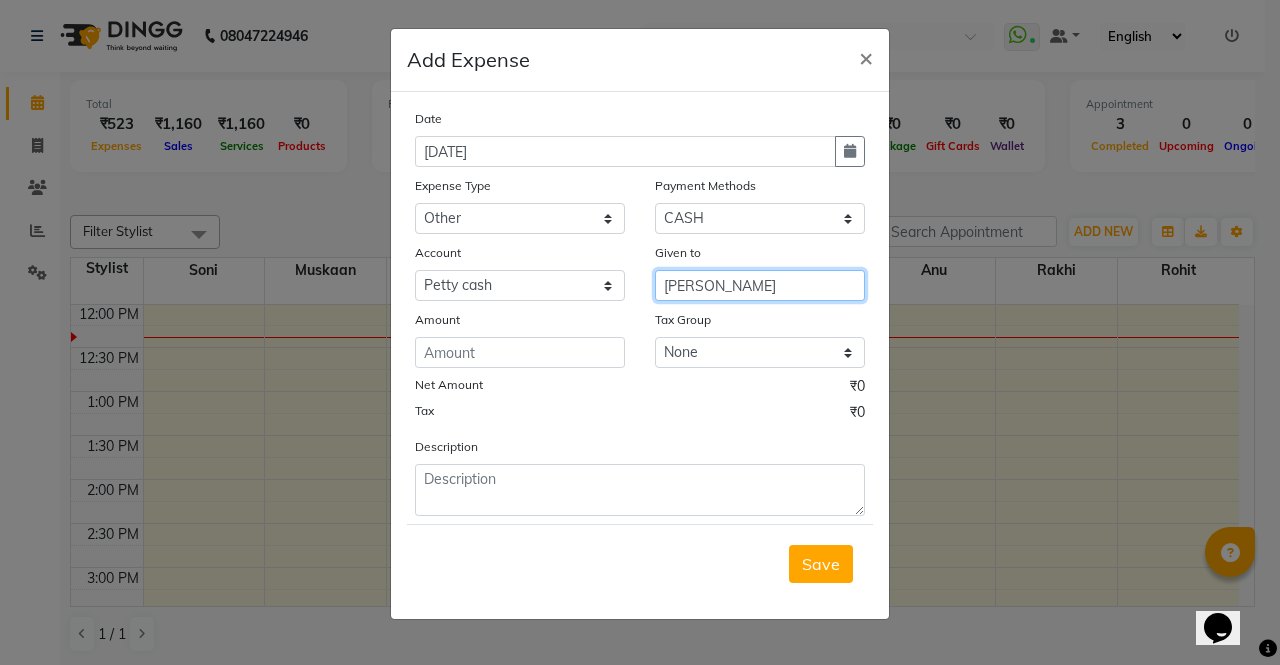 type on "[PERSON_NAME]" 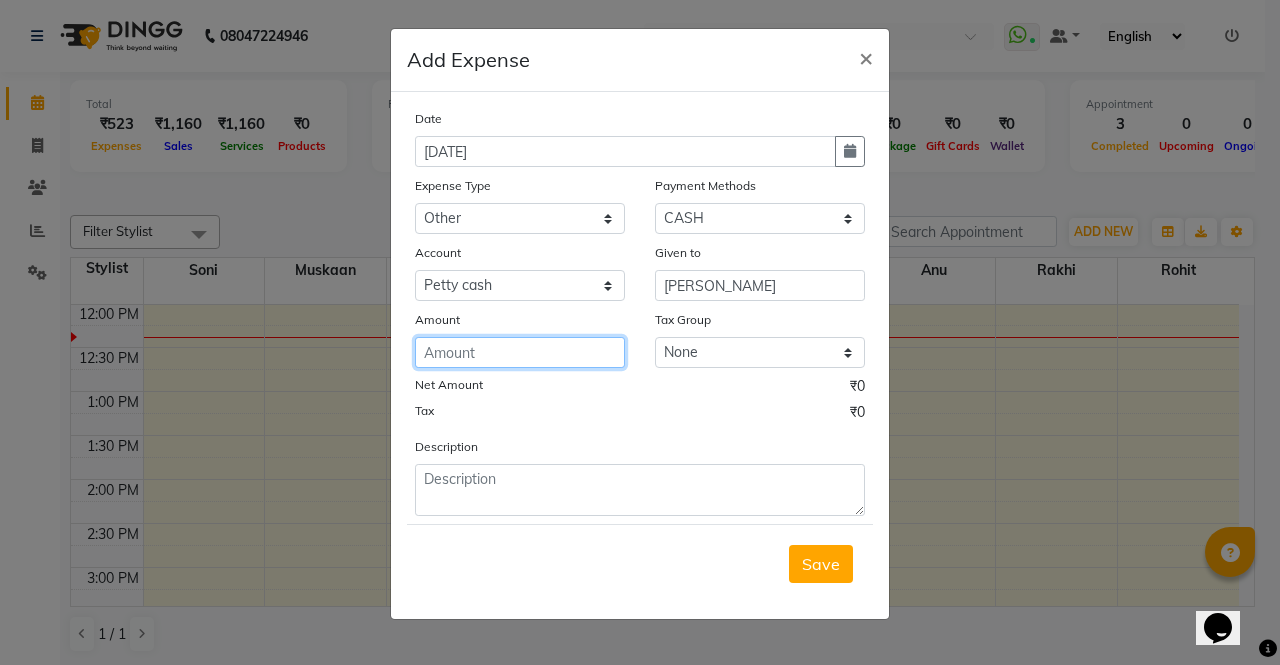 click 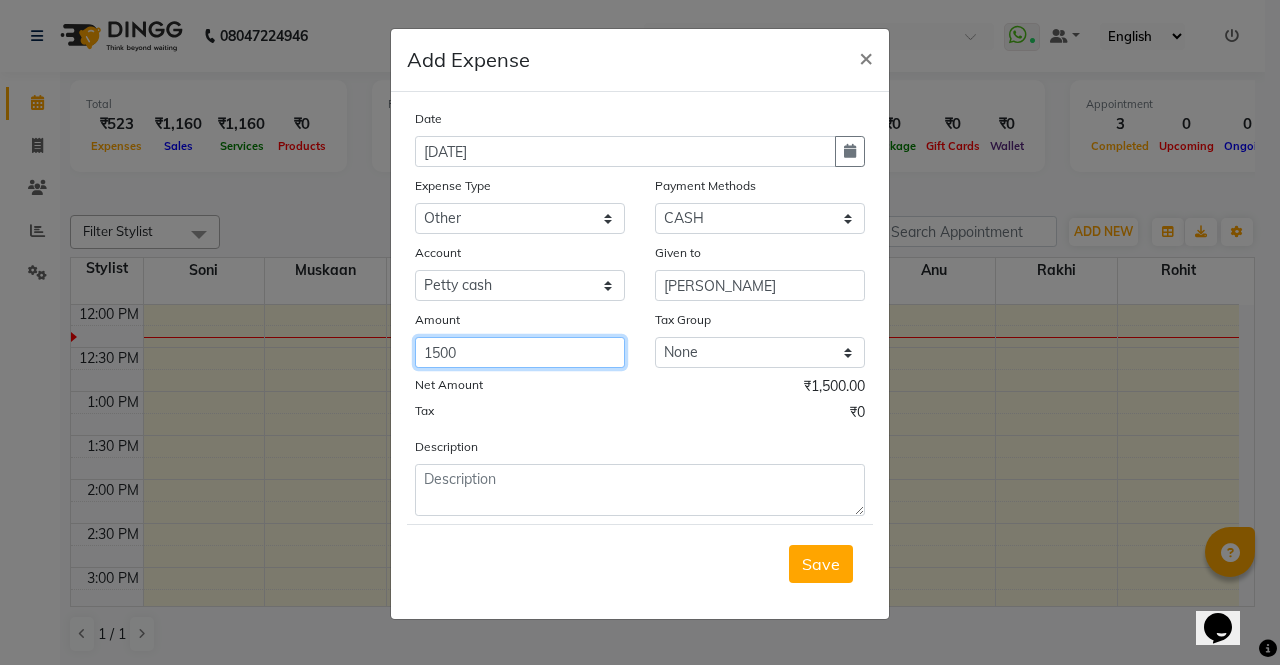 type on "1500" 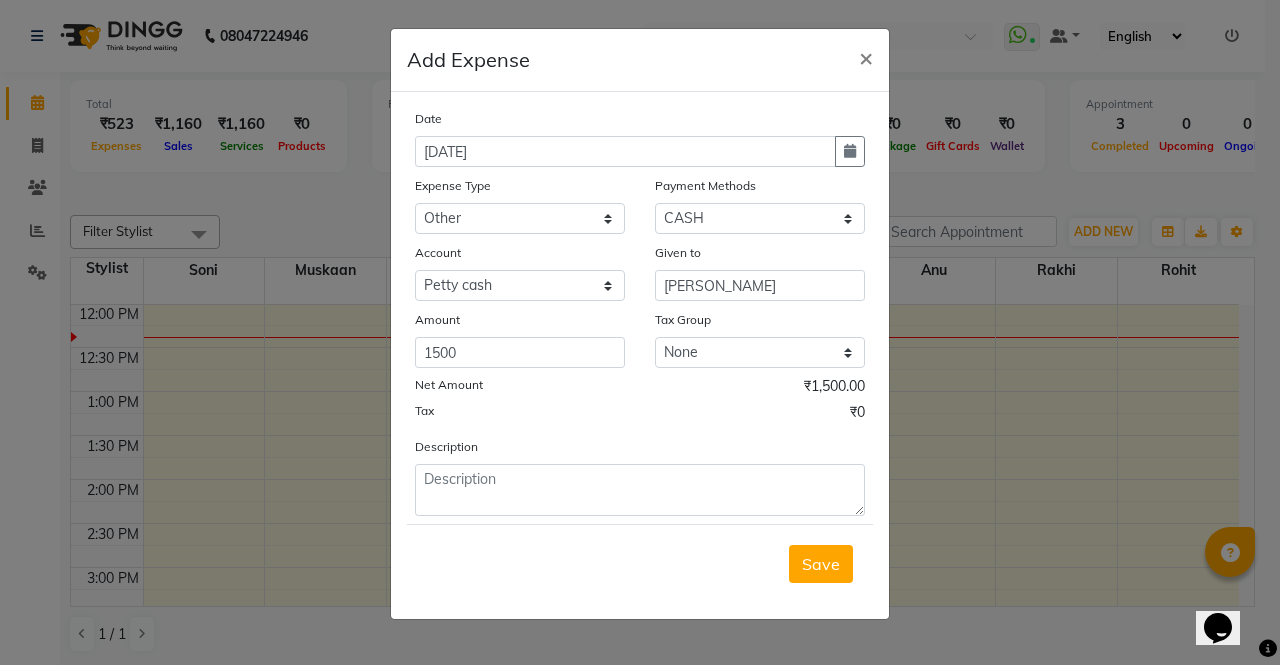 click on "Save" 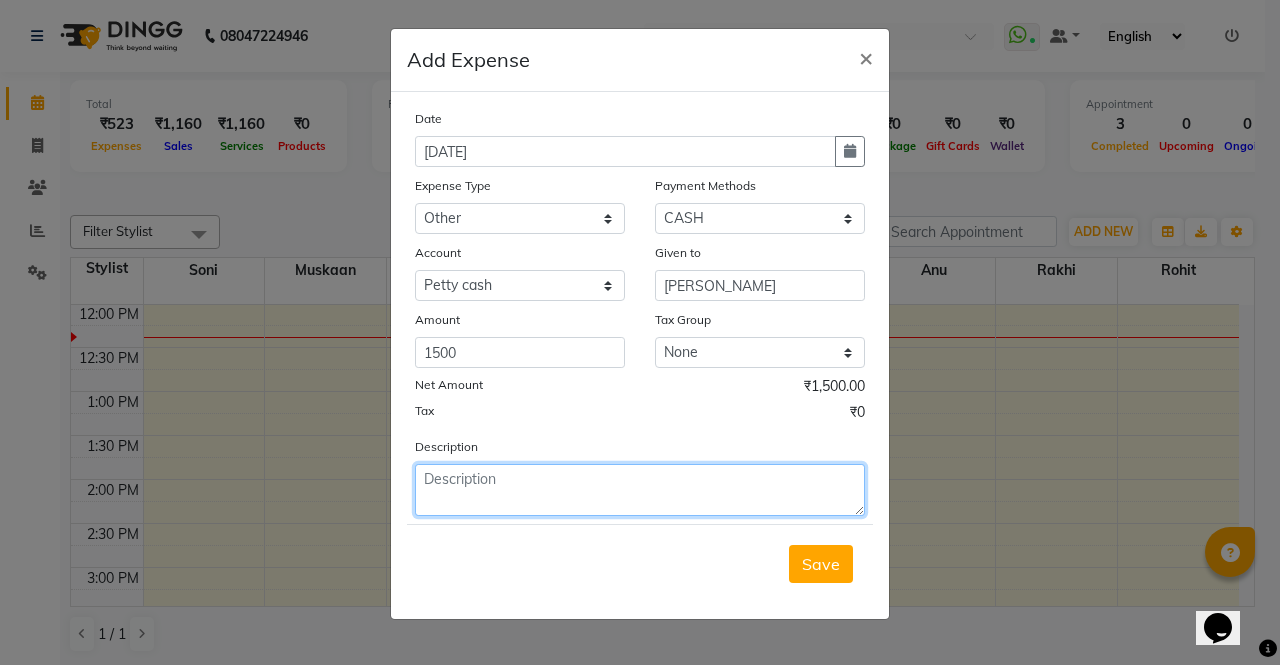 click 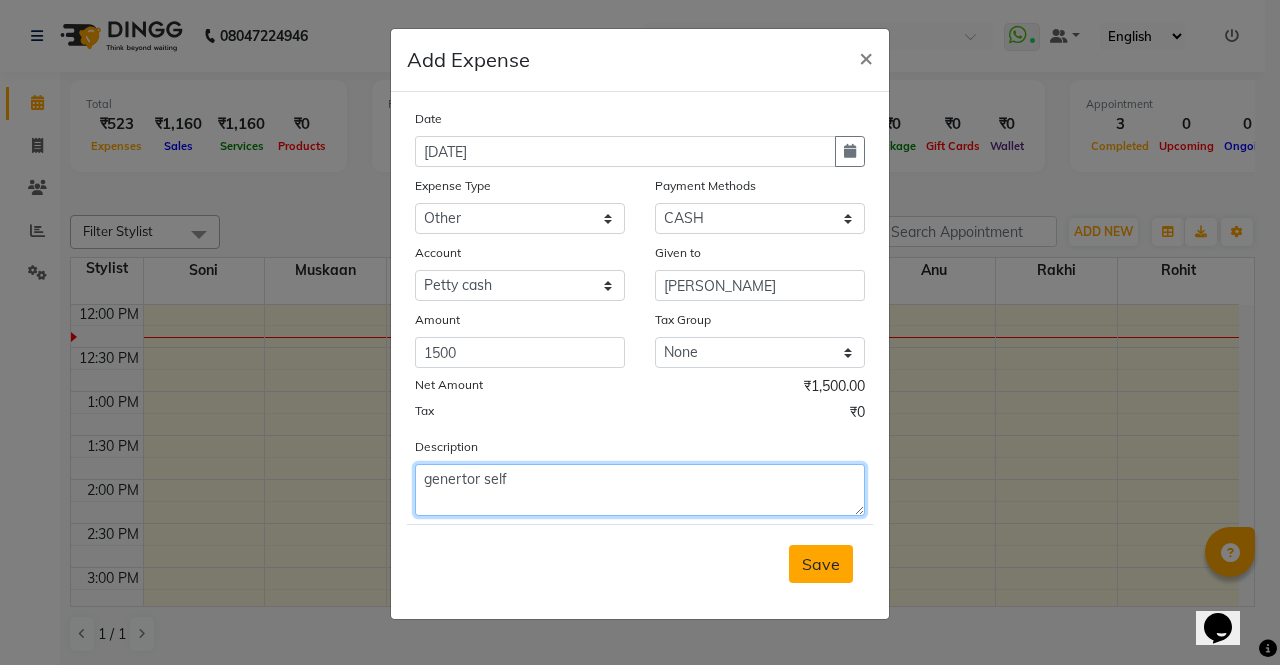 type on "genertor self" 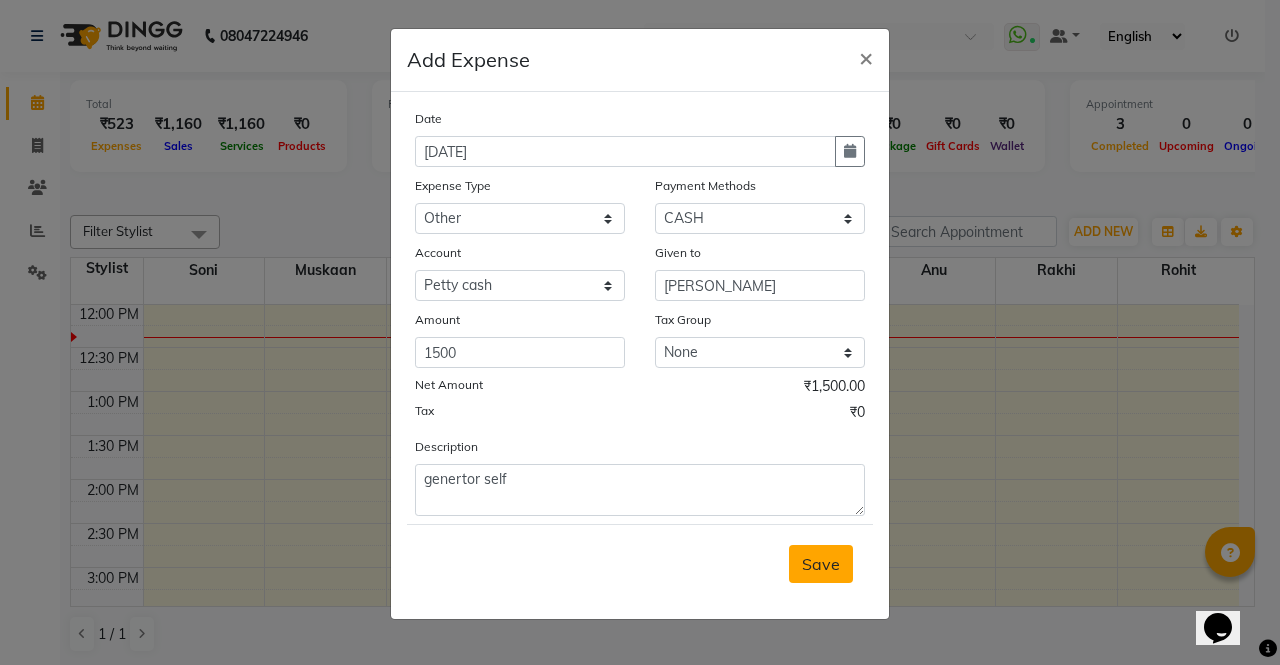 click on "Save" at bounding box center (821, 564) 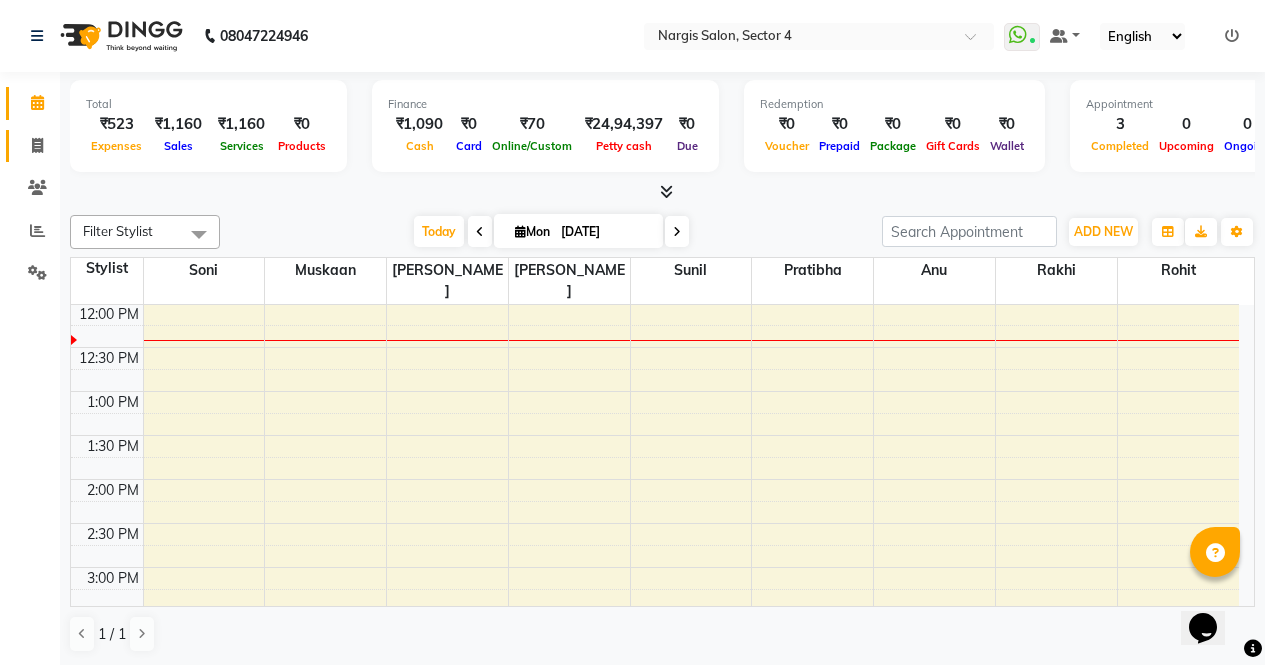 click 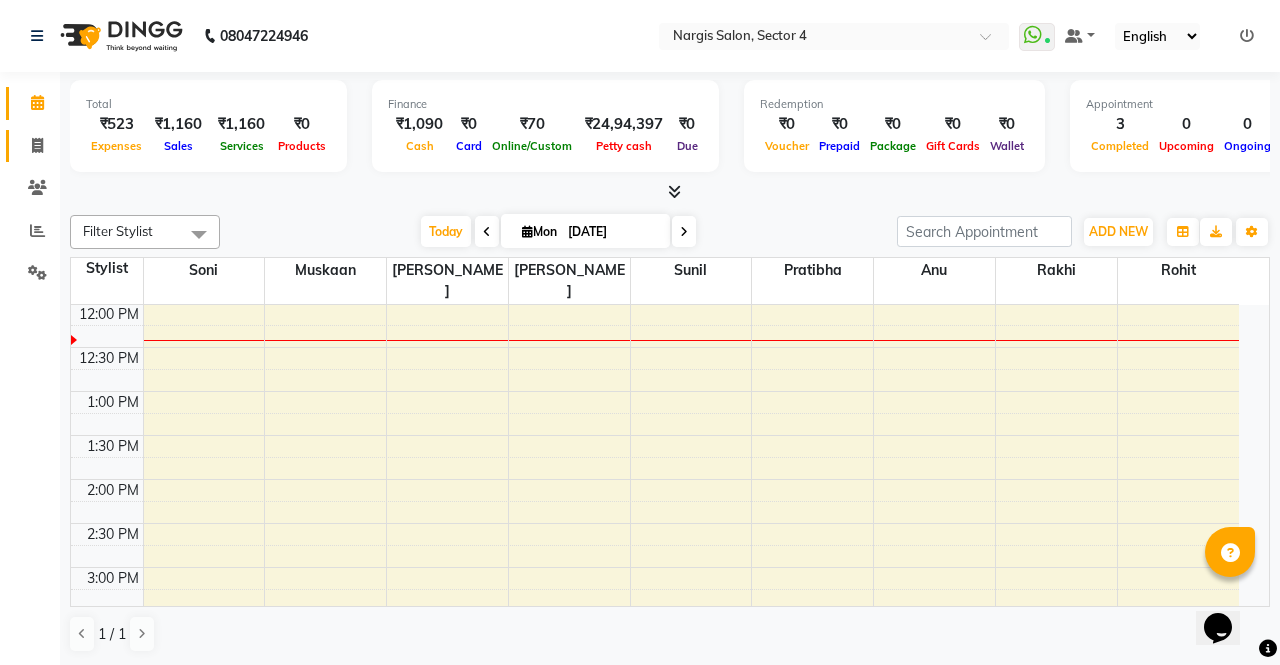 select on "service" 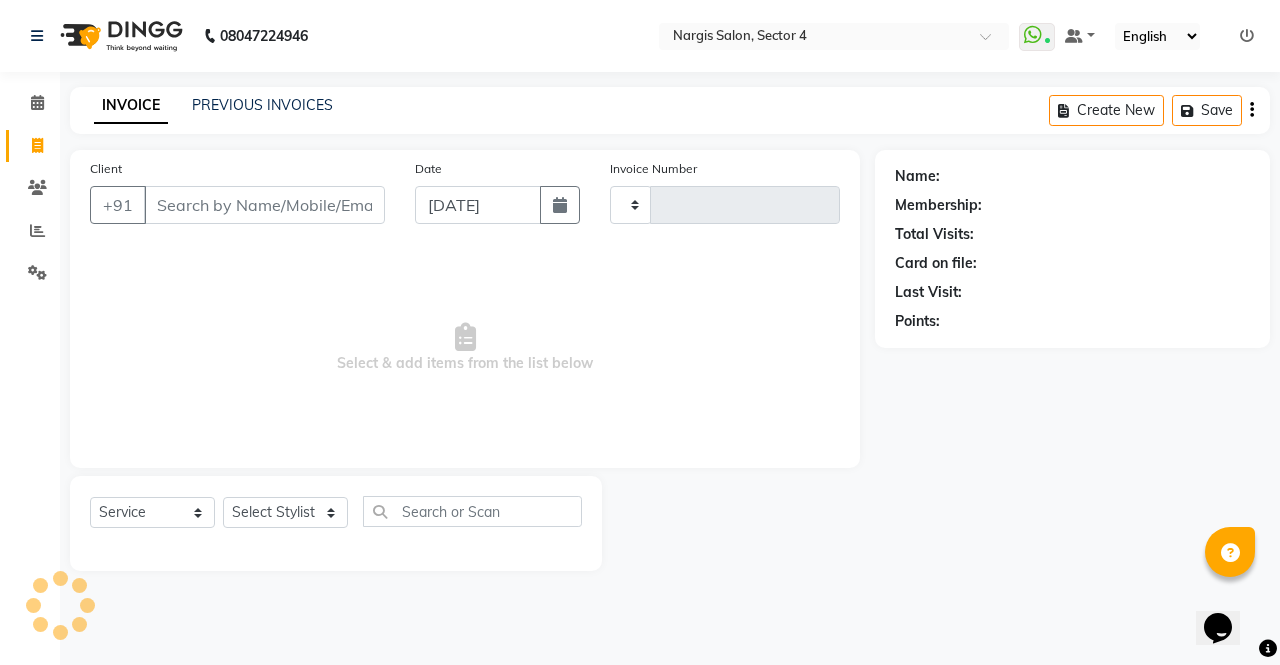 type on "2731" 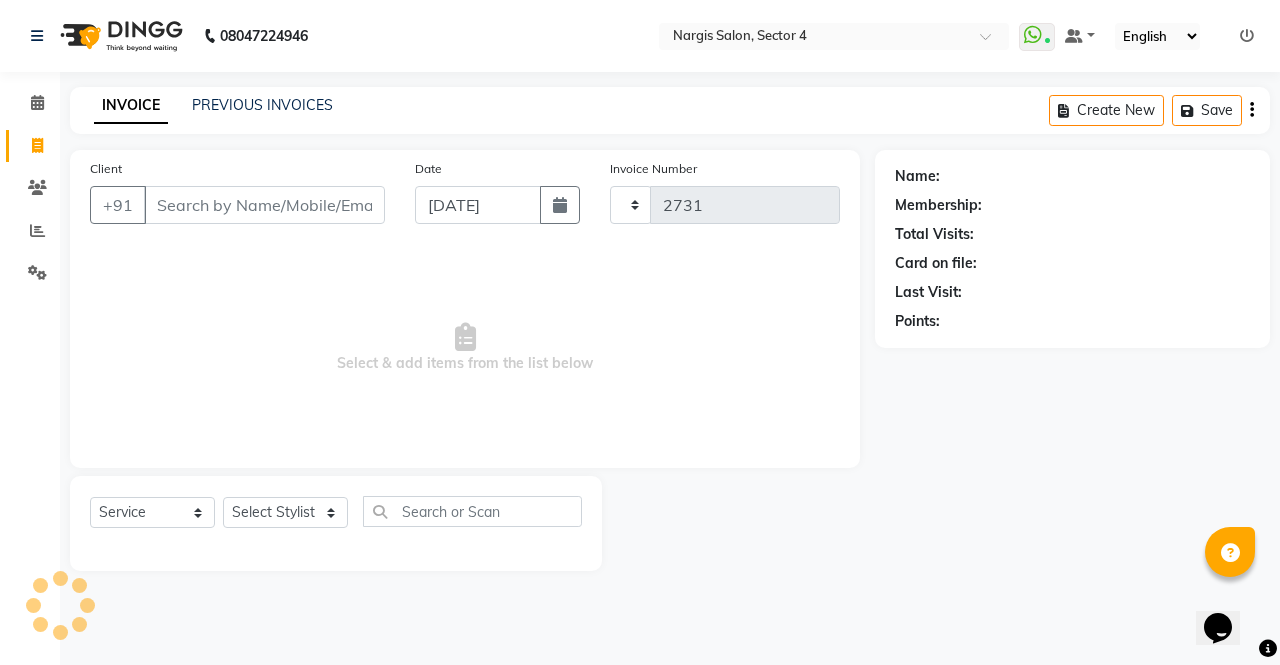 select on "4130" 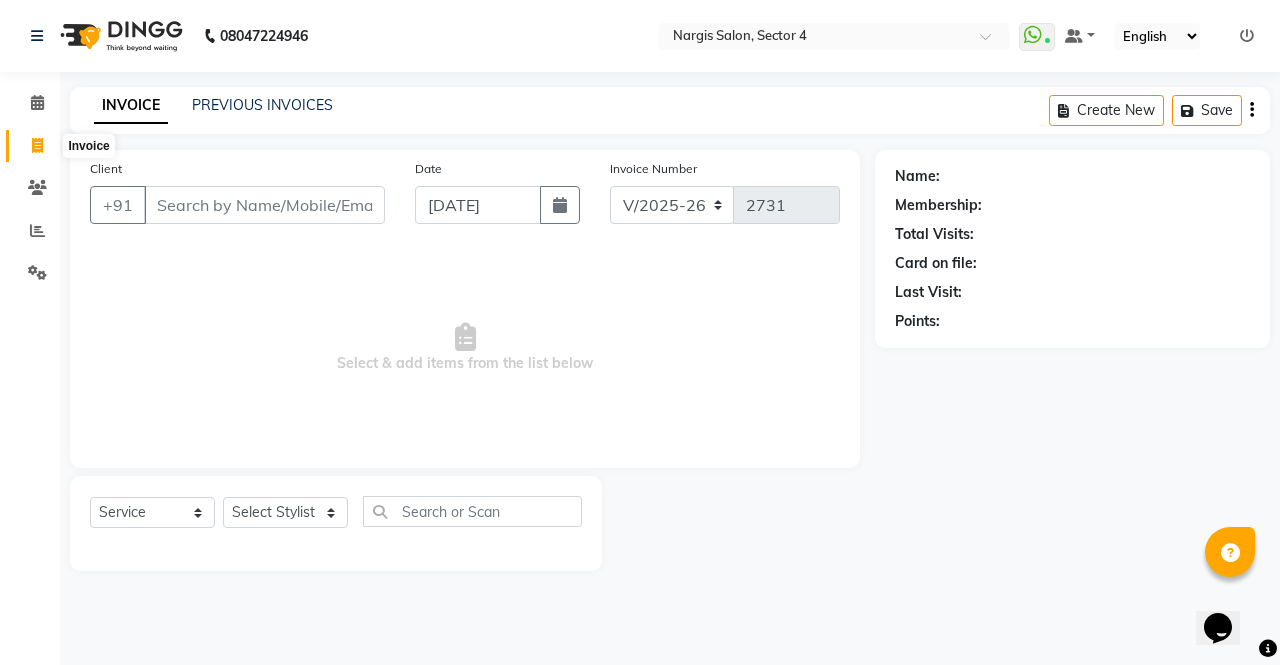 click 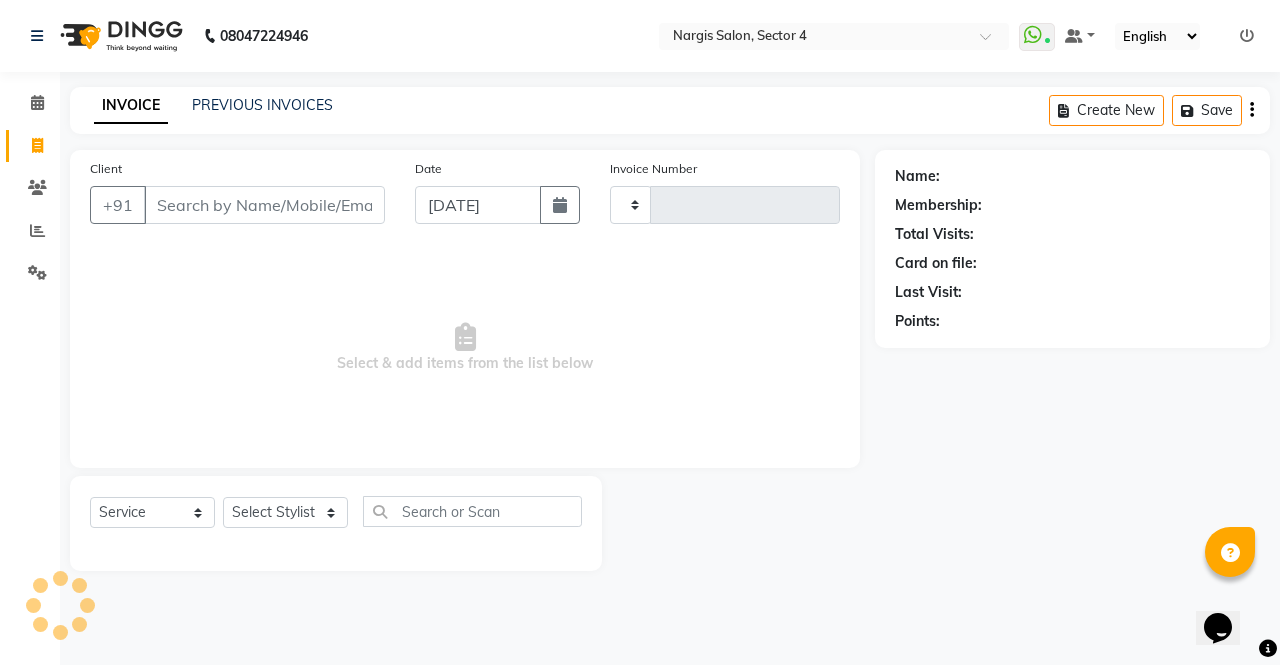 type on "2731" 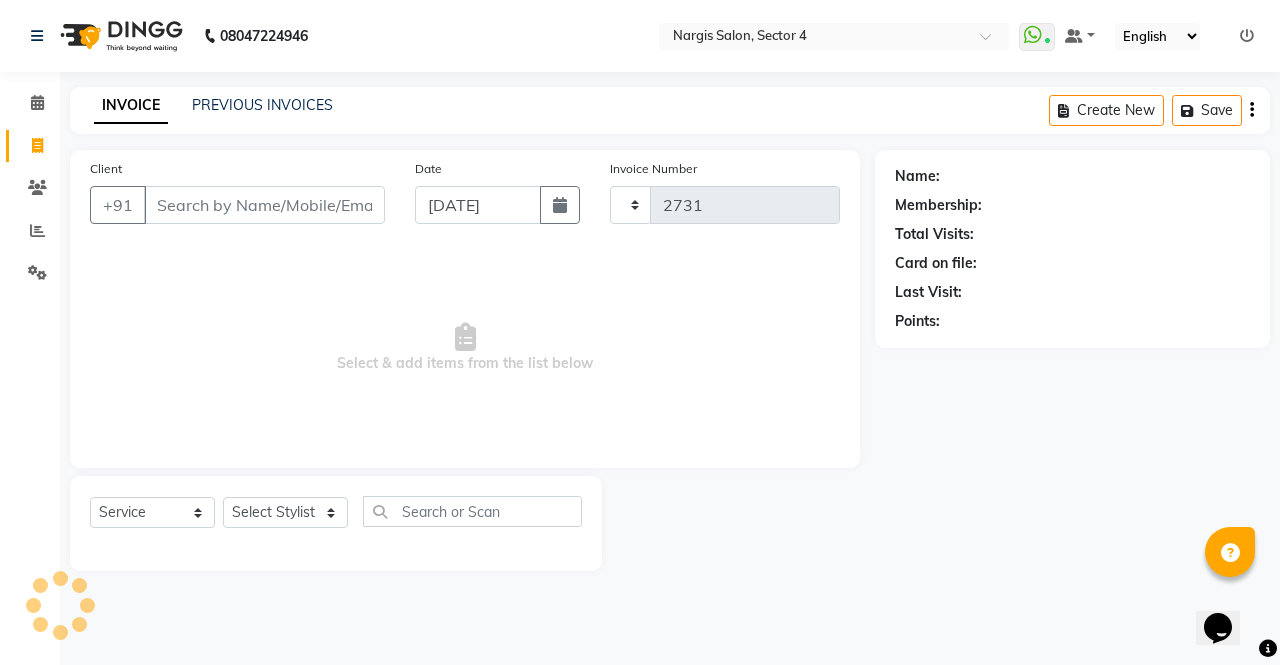 select on "4130" 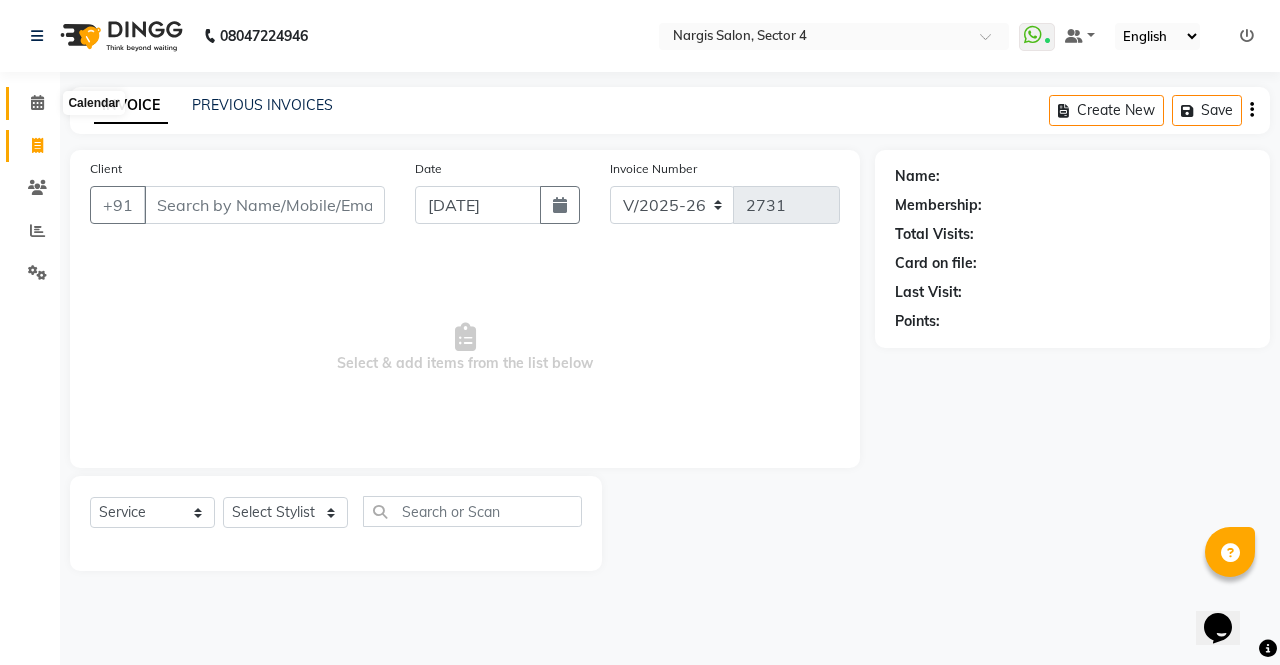 click 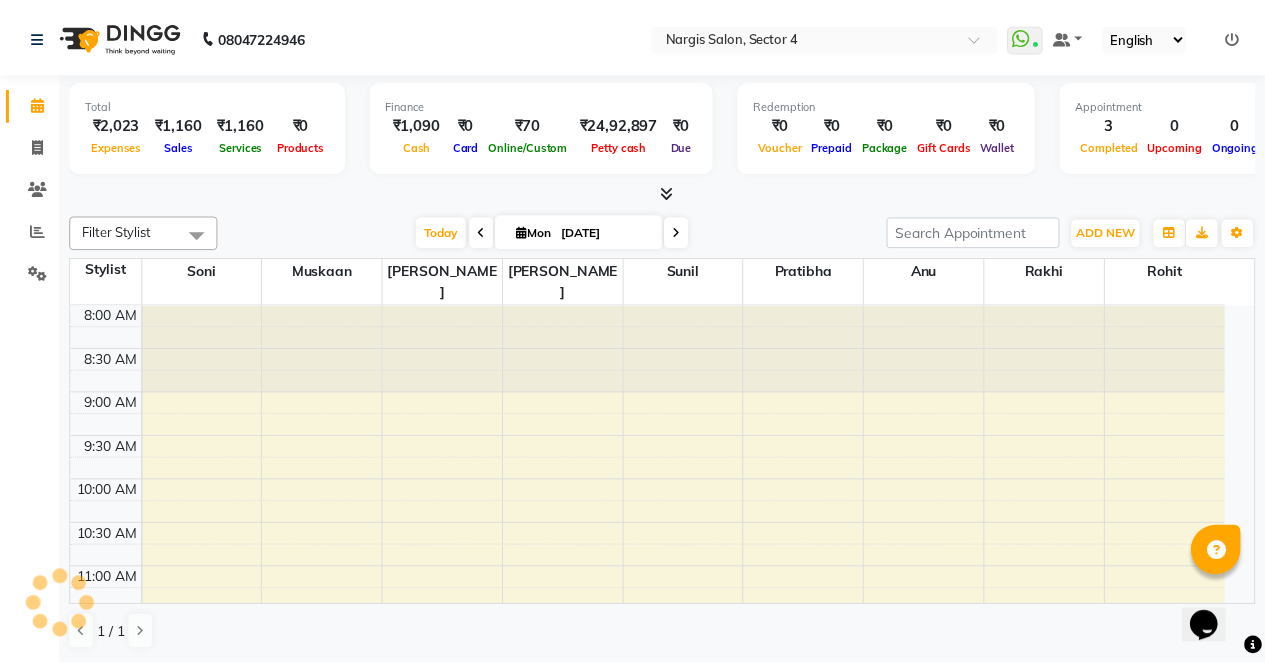 scroll, scrollTop: 0, scrollLeft: 0, axis: both 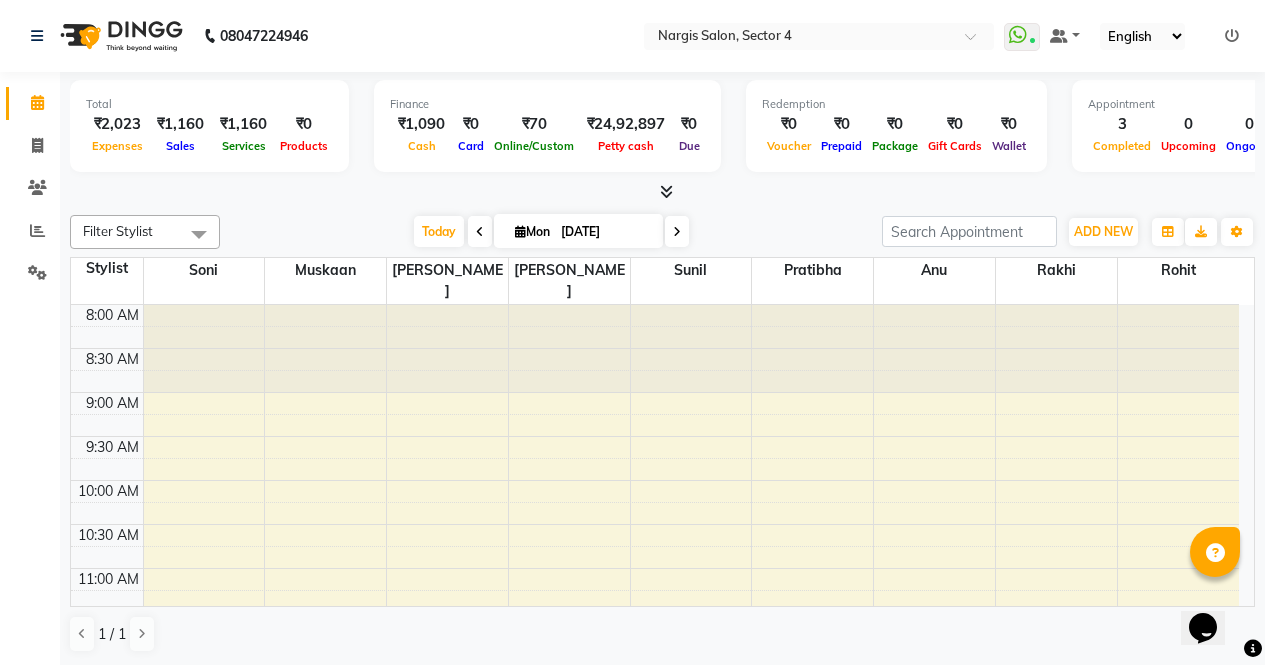 click at bounding box center (325, 349) 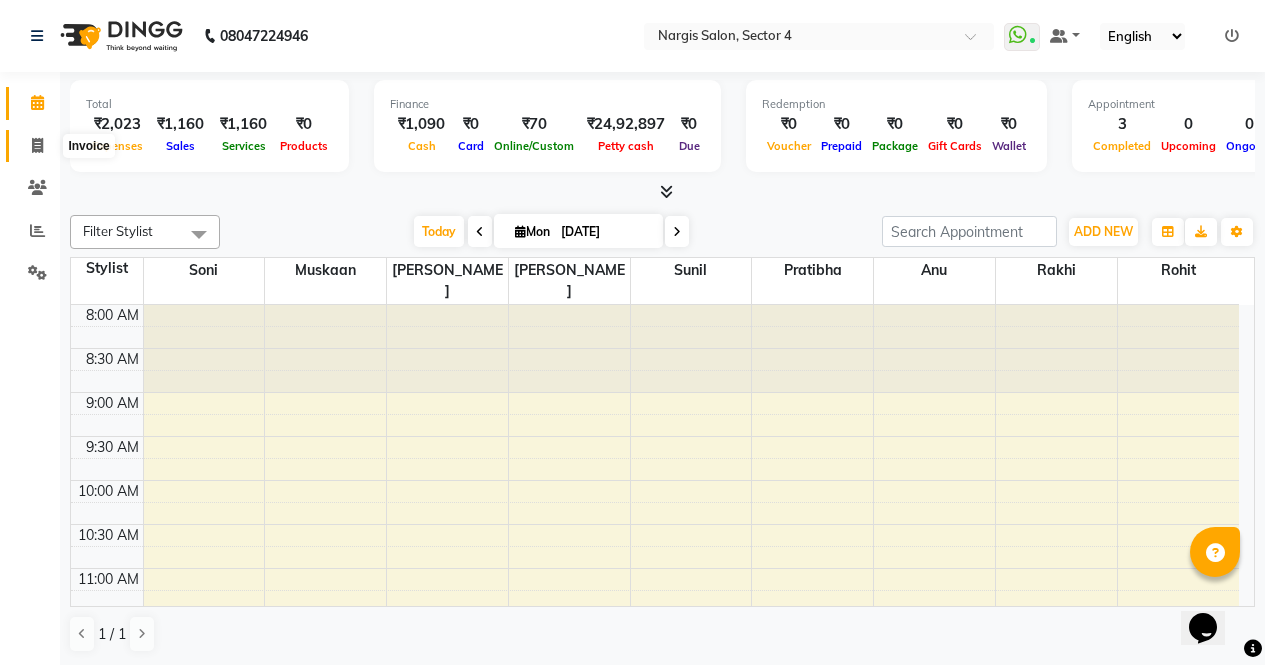 click 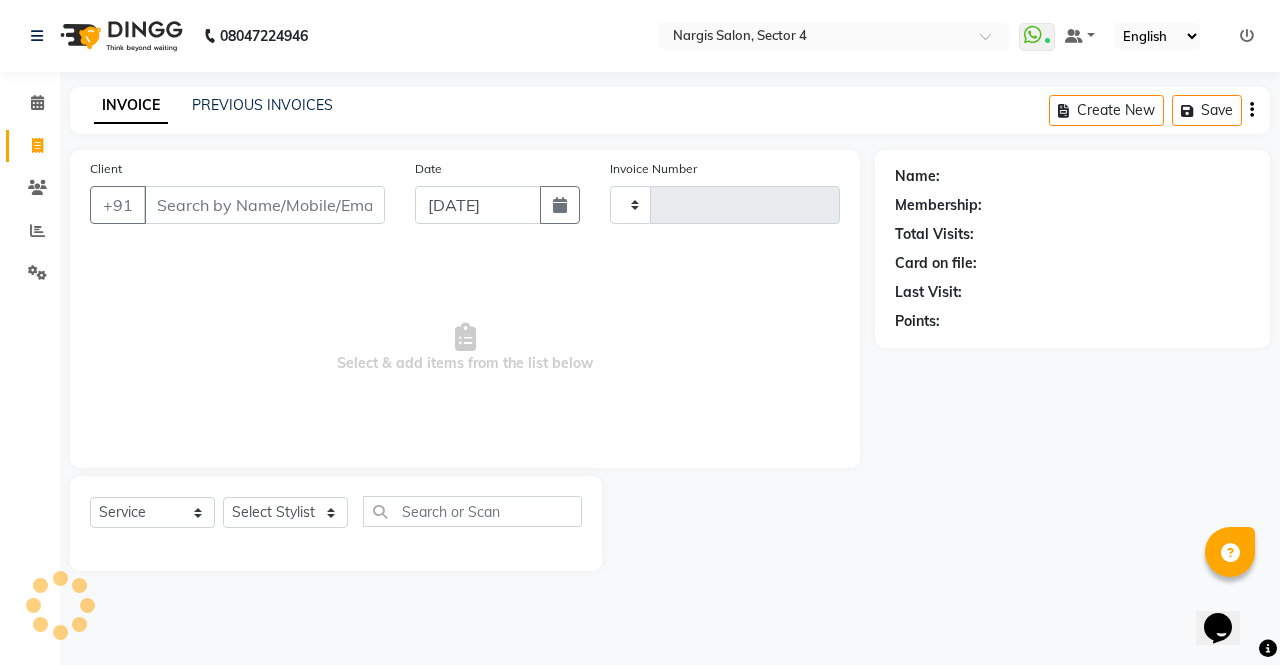 type on "2731" 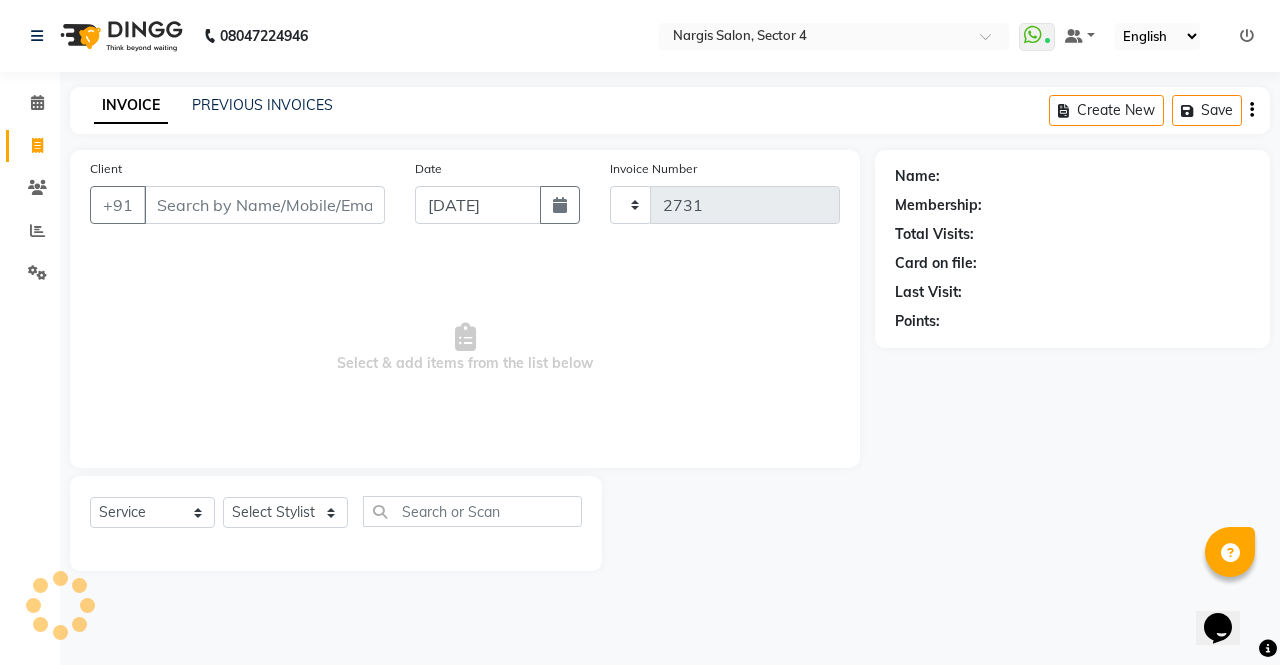select on "4130" 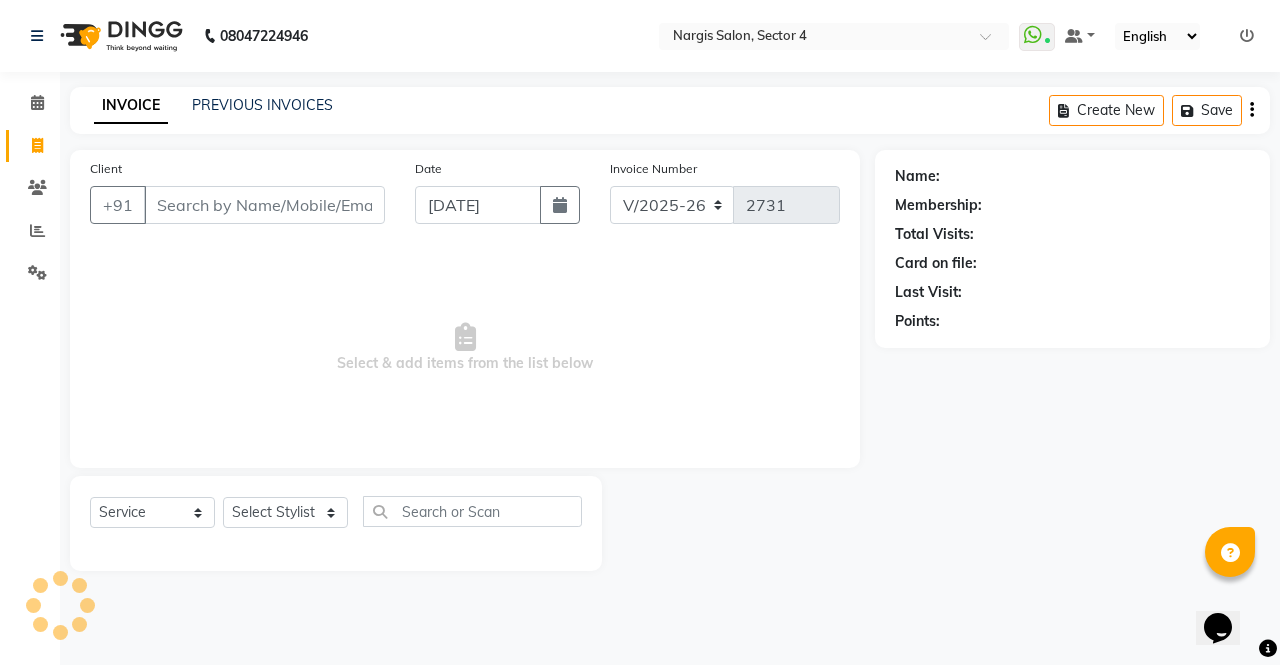 click on "Name: Membership: Total Visits: Card on file: Last Visit:  Points:" 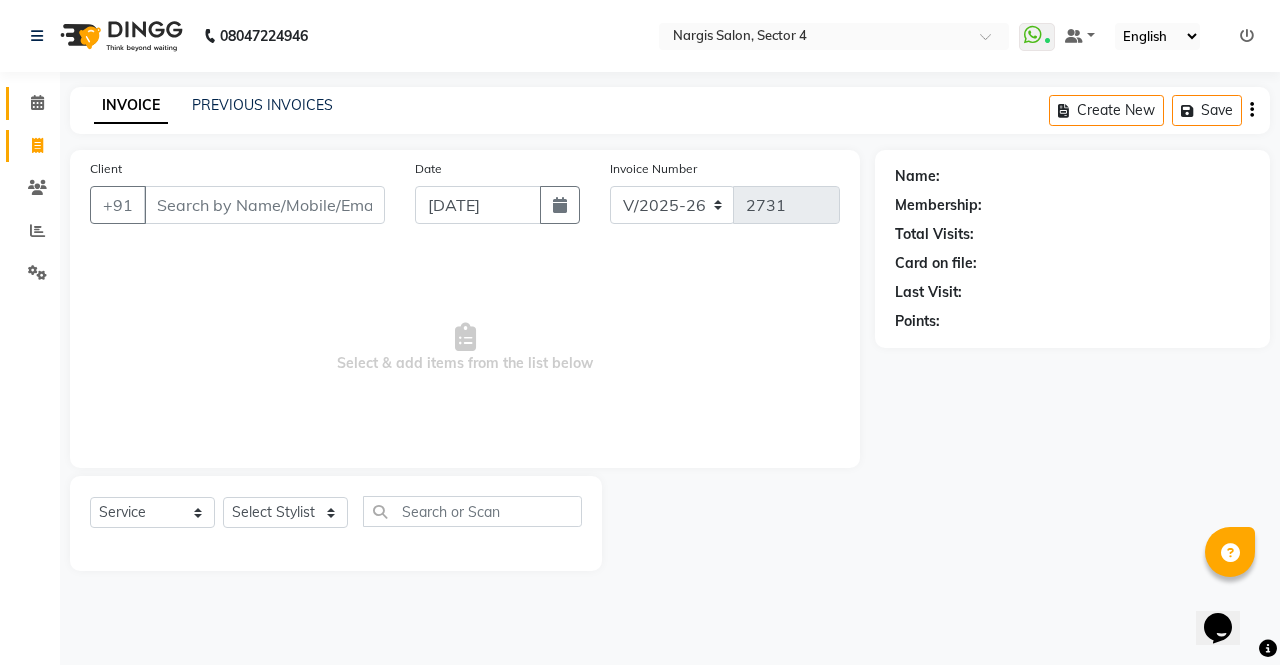 click on "Calendar" 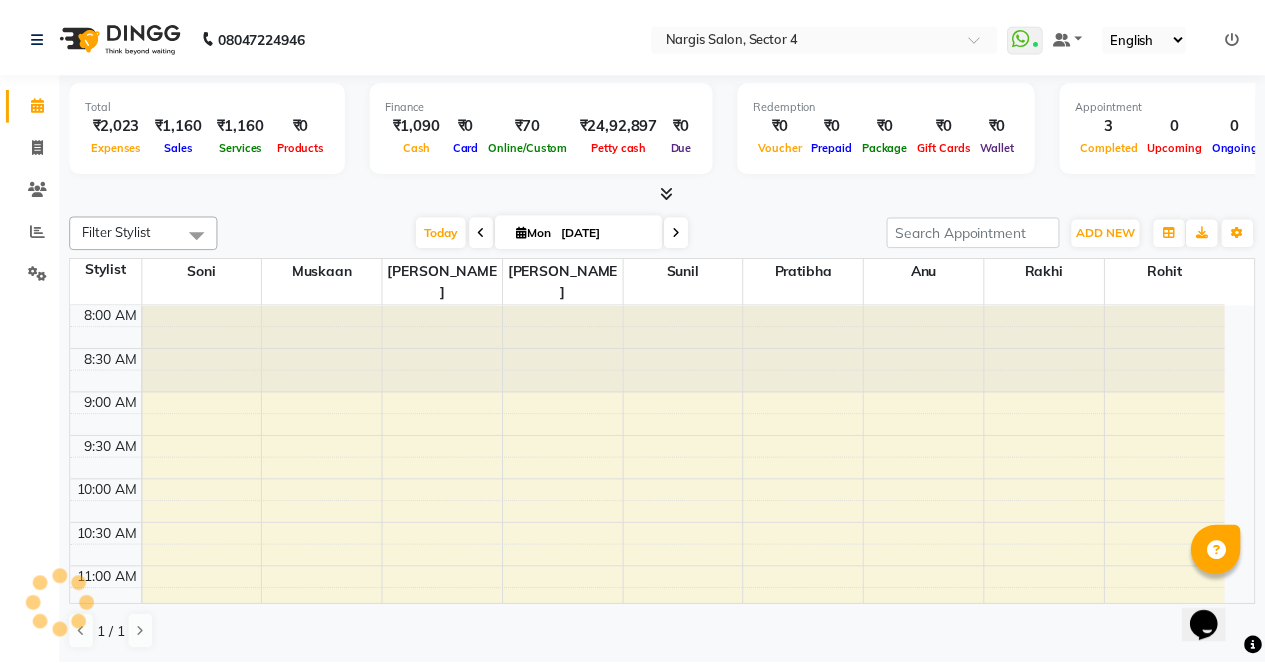 scroll, scrollTop: 0, scrollLeft: 0, axis: both 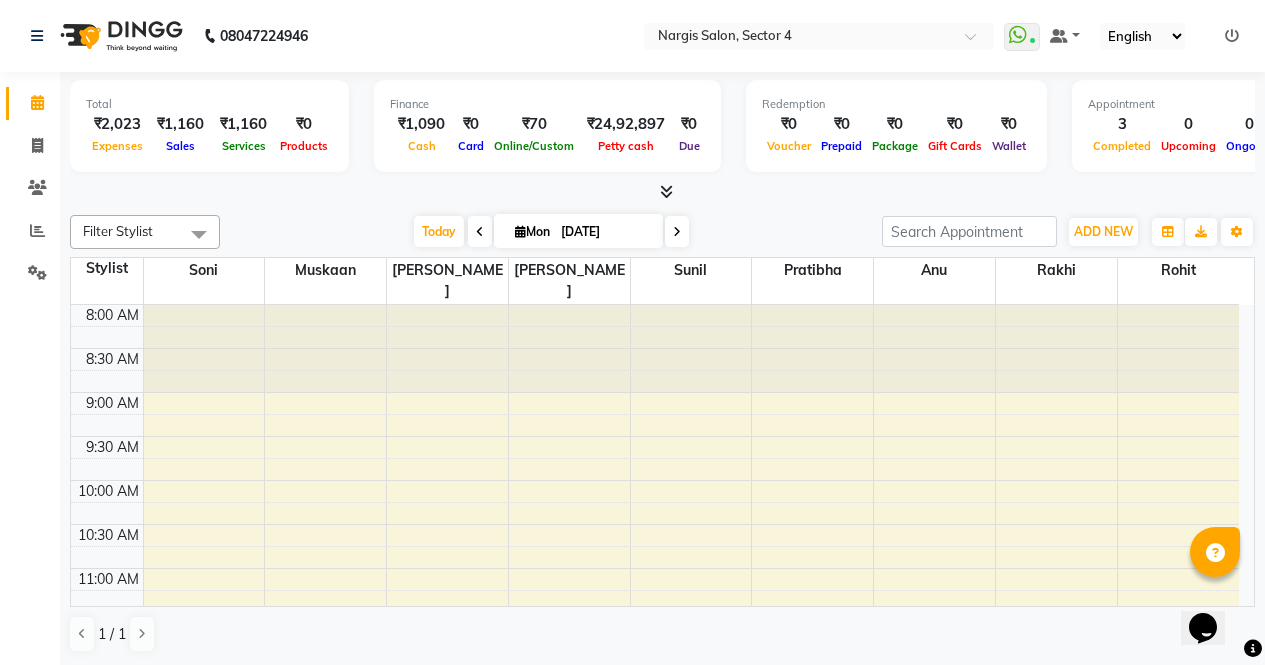 click on "Expenses" at bounding box center (117, 146) 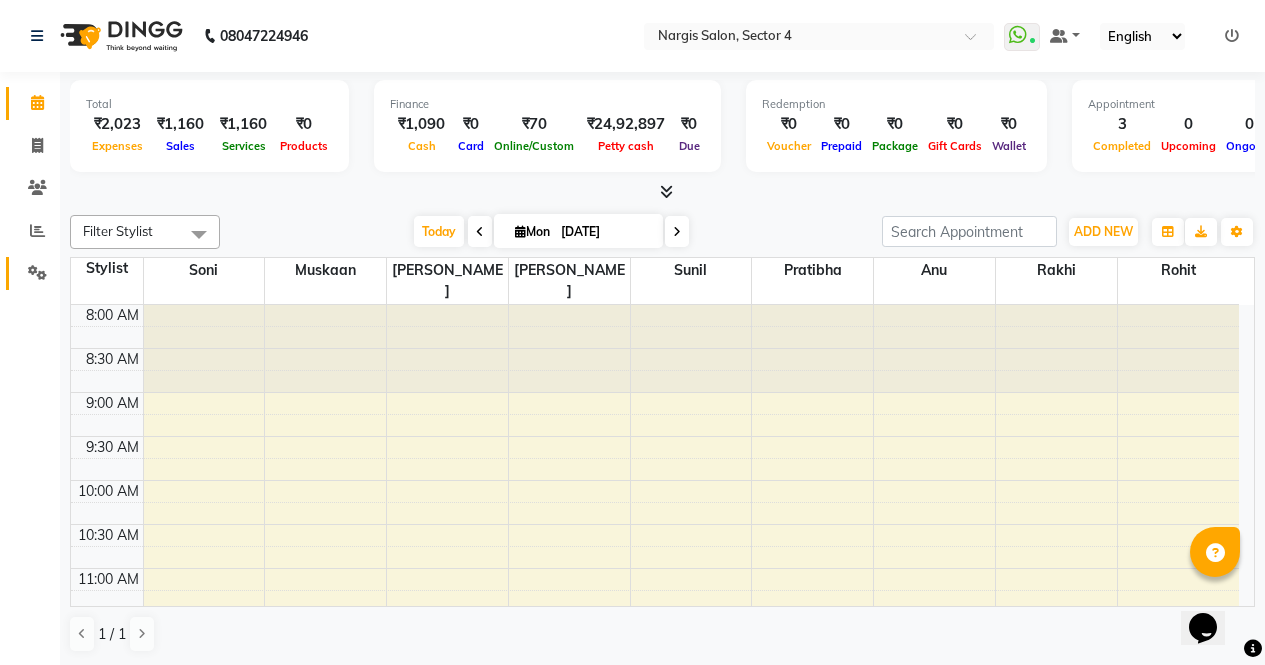 click 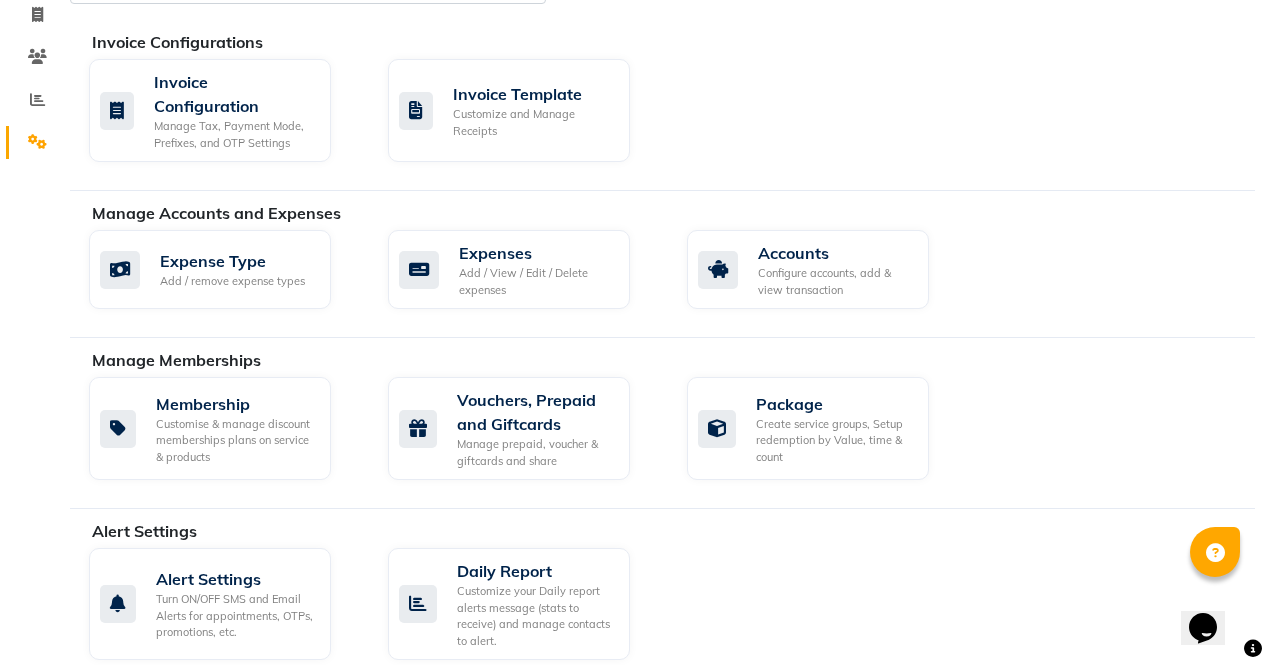 scroll, scrollTop: 173, scrollLeft: 0, axis: vertical 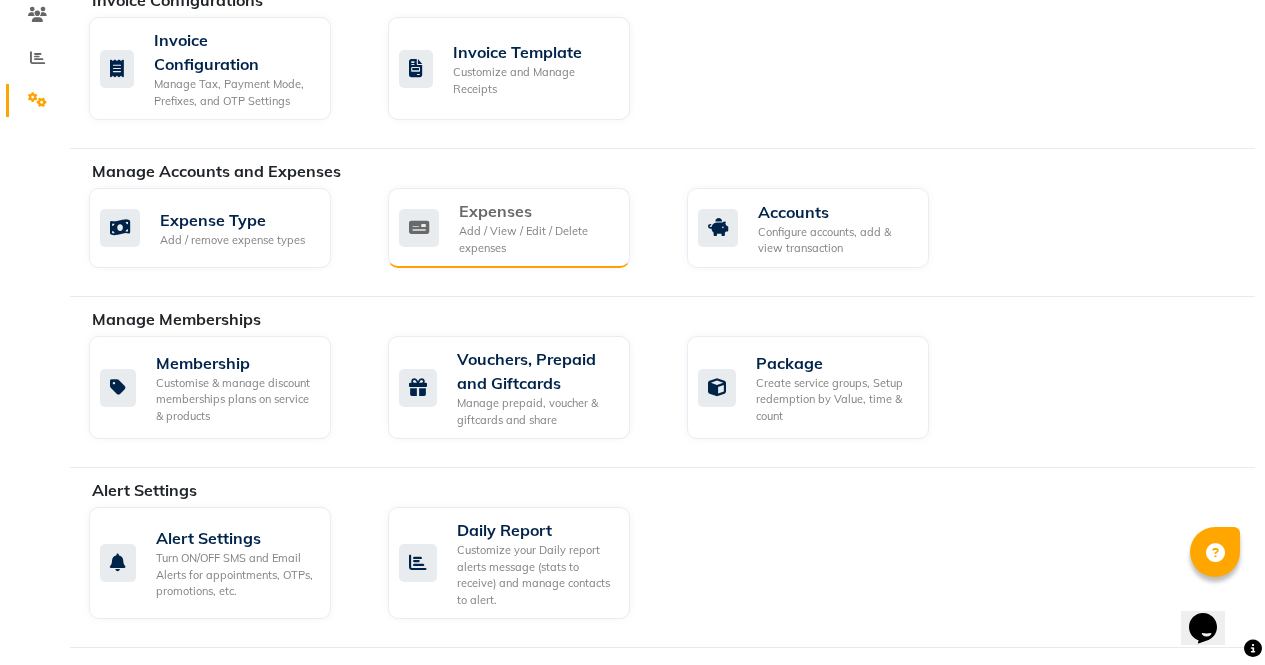 click on "Add / View / Edit / Delete expenses" 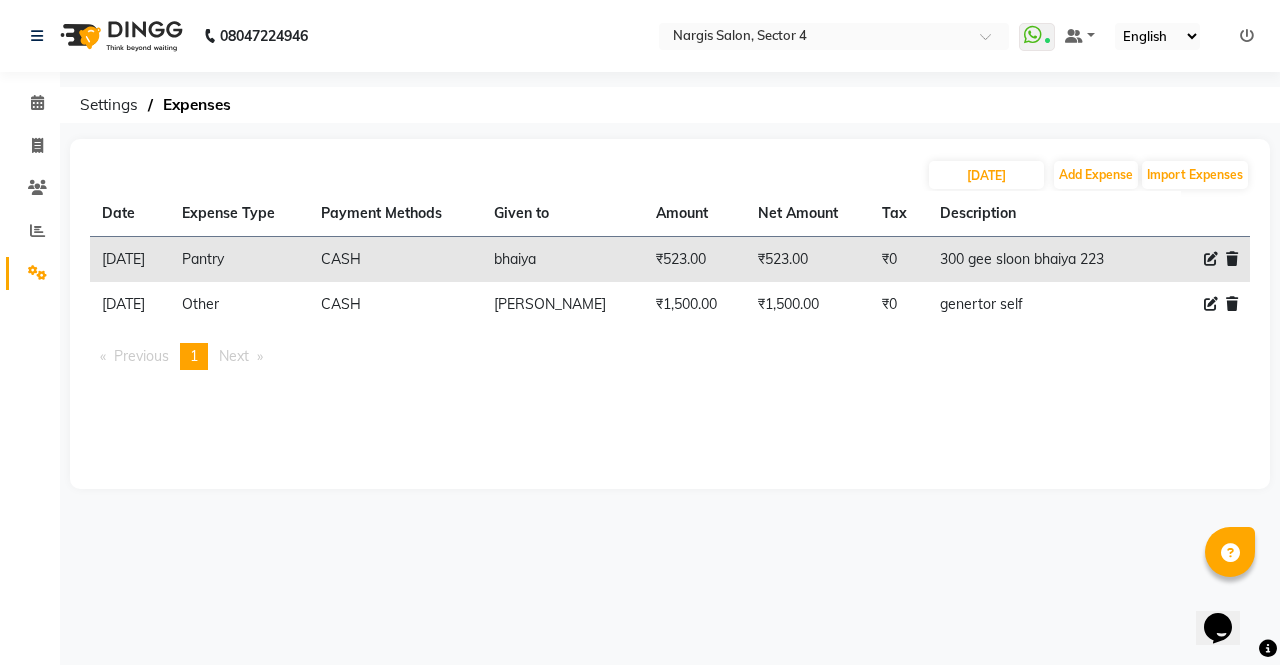 click 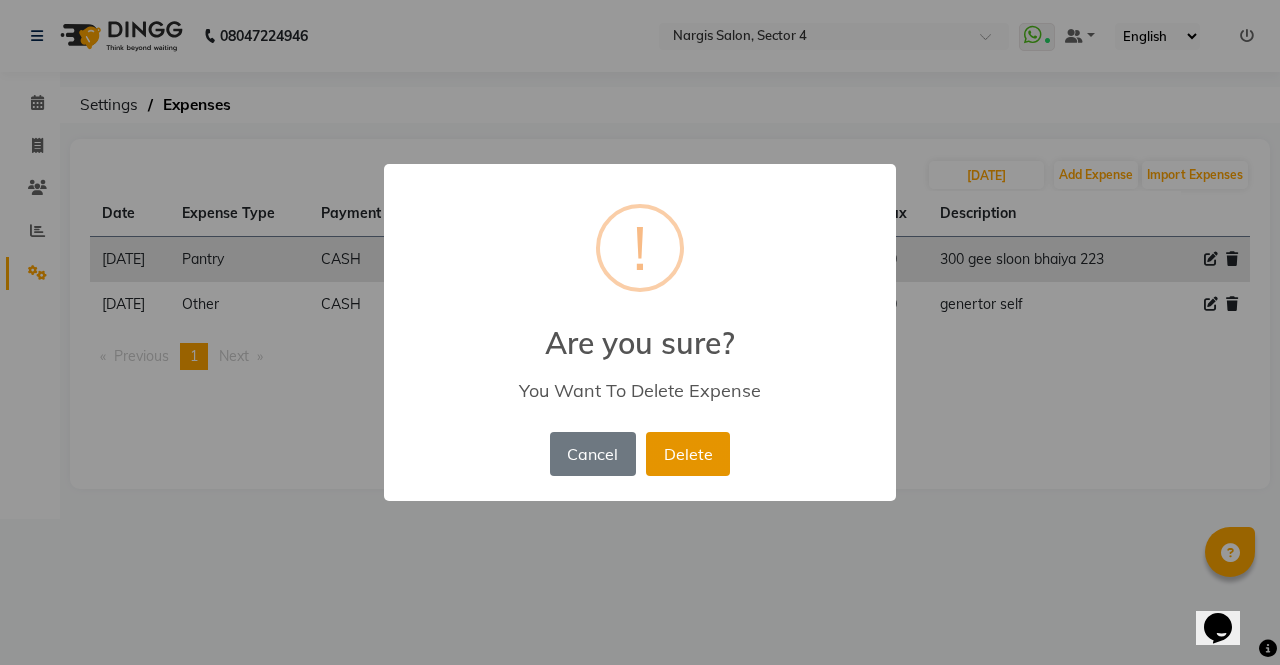 click on "Delete" at bounding box center (688, 454) 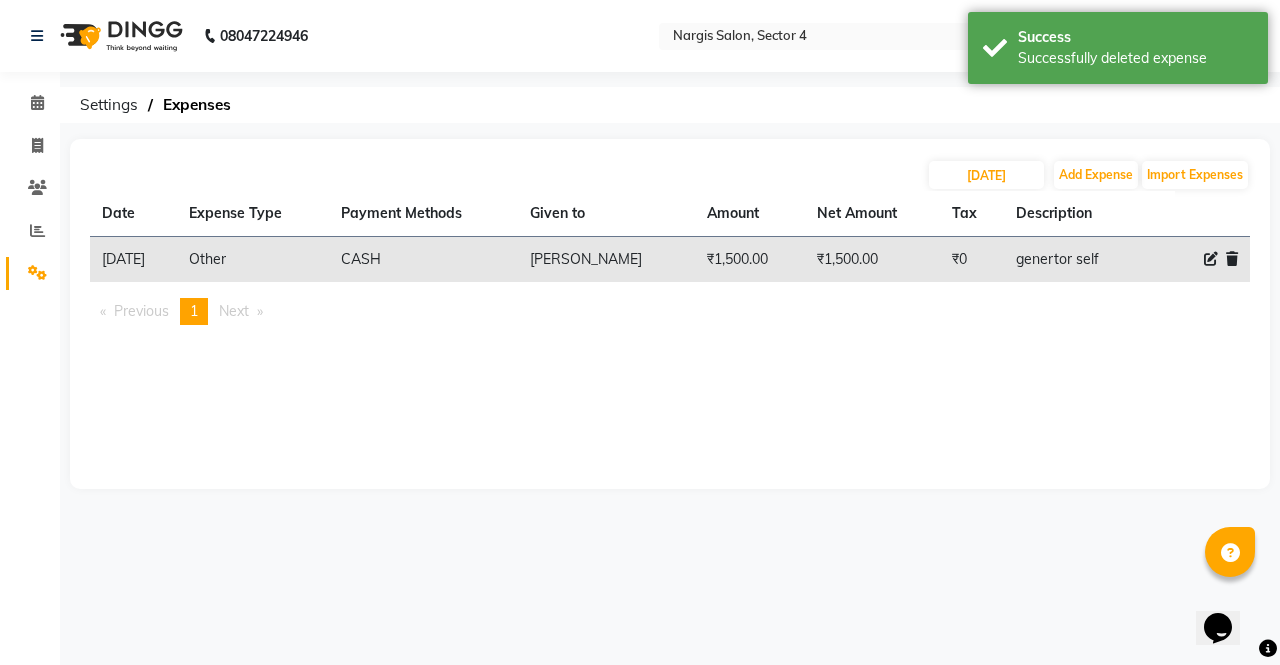 click 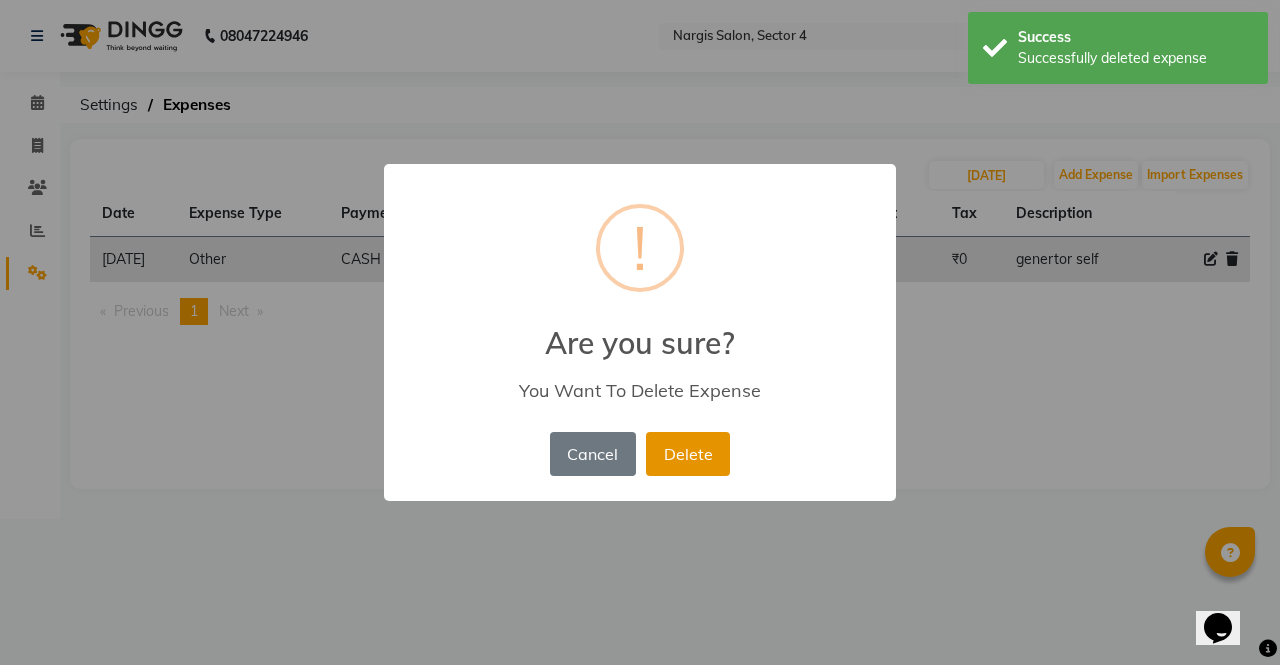 click on "Delete" at bounding box center [688, 454] 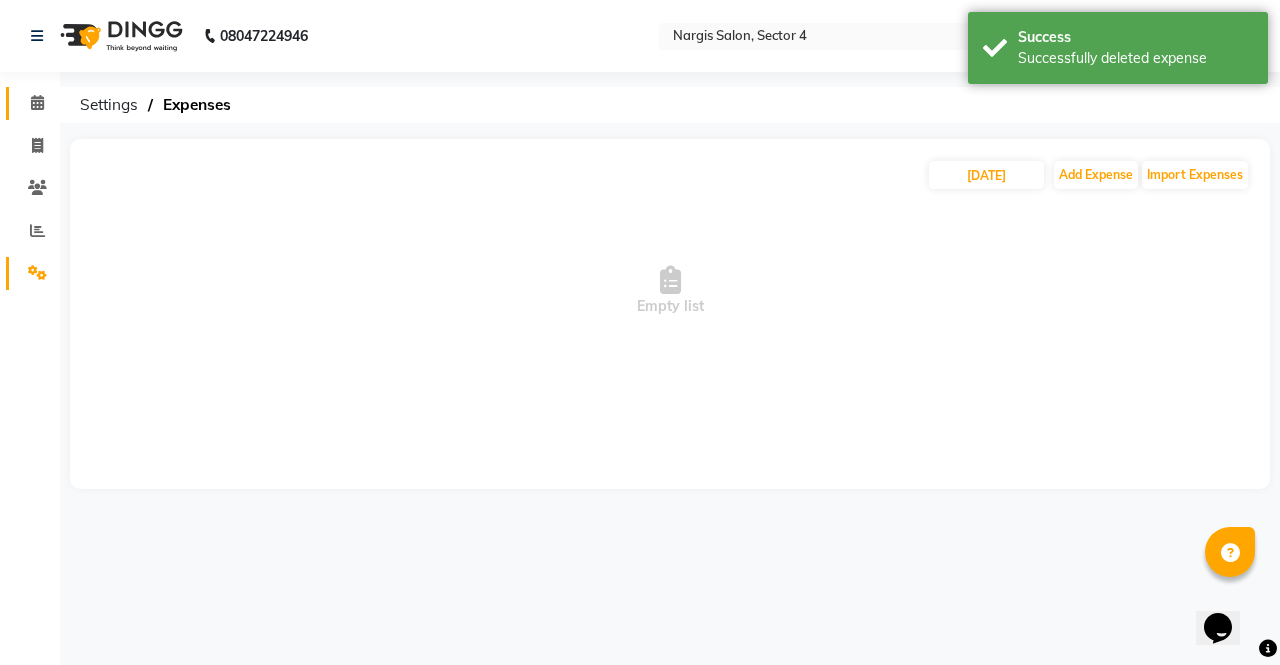 click 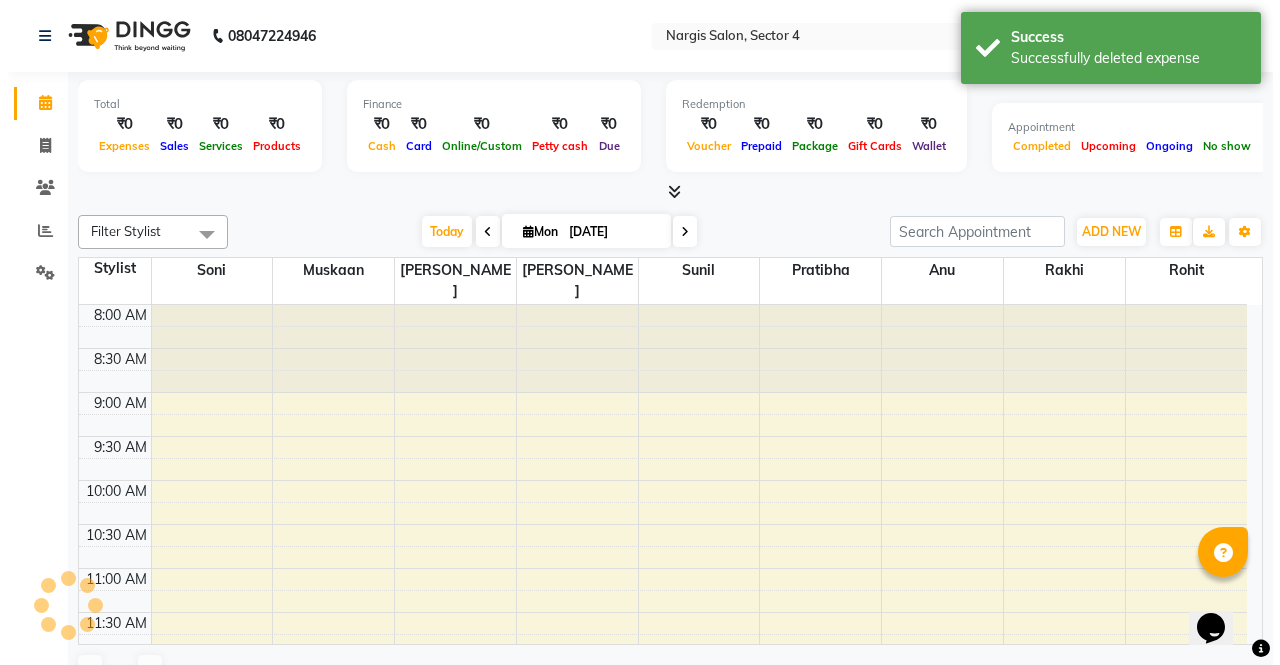 scroll, scrollTop: 441, scrollLeft: 0, axis: vertical 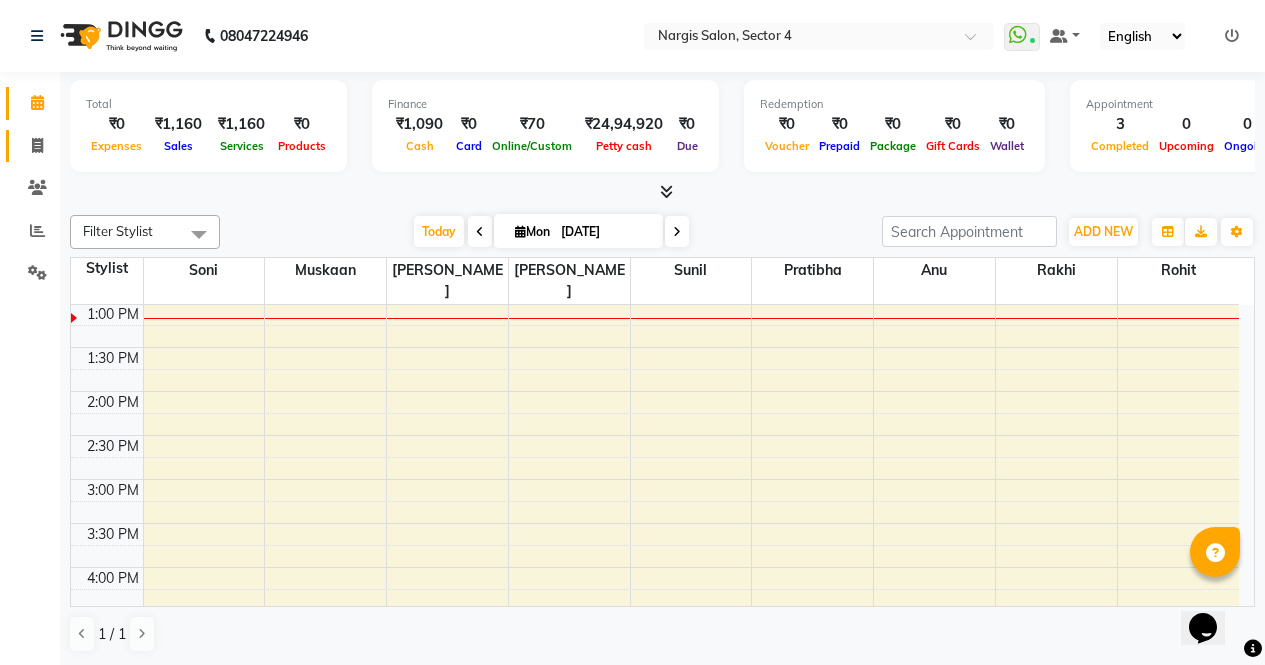 click on "Invoice" 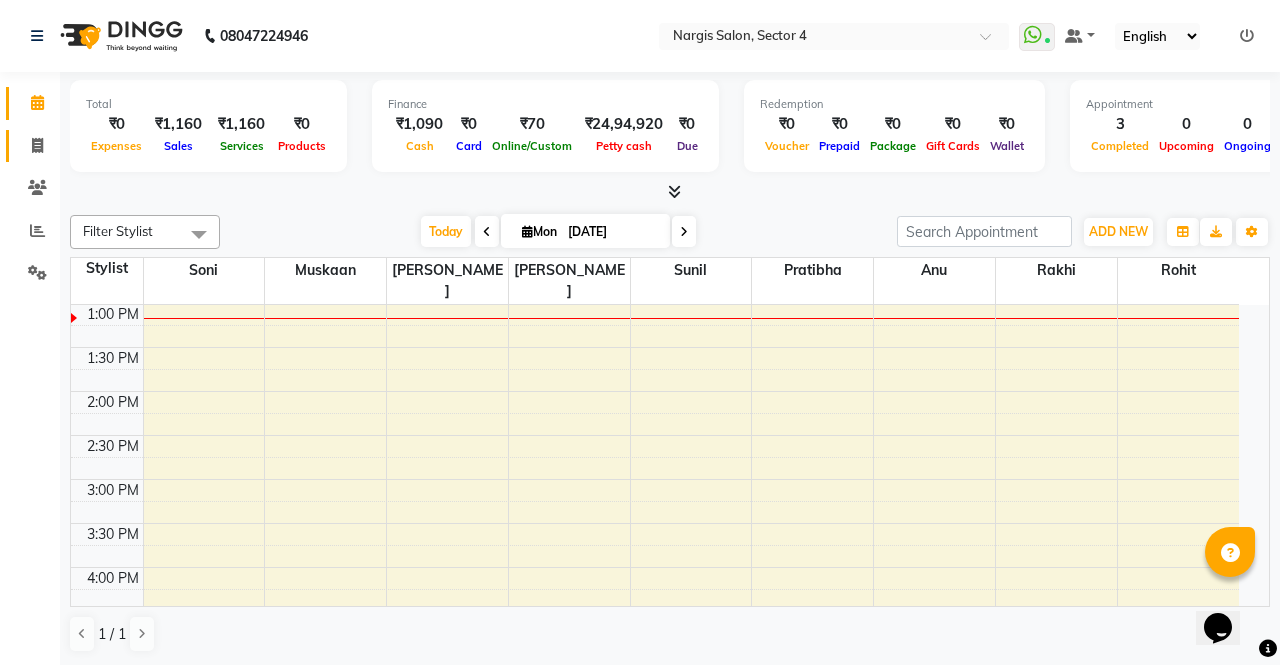 select on "service" 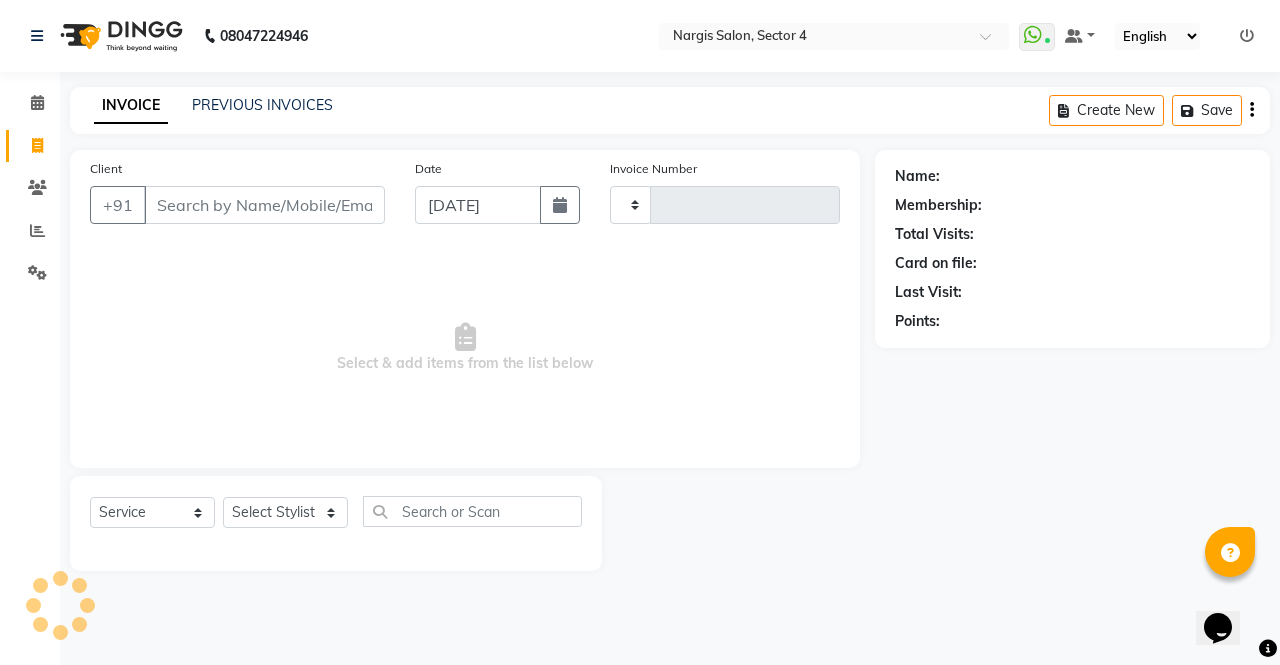 type on "2731" 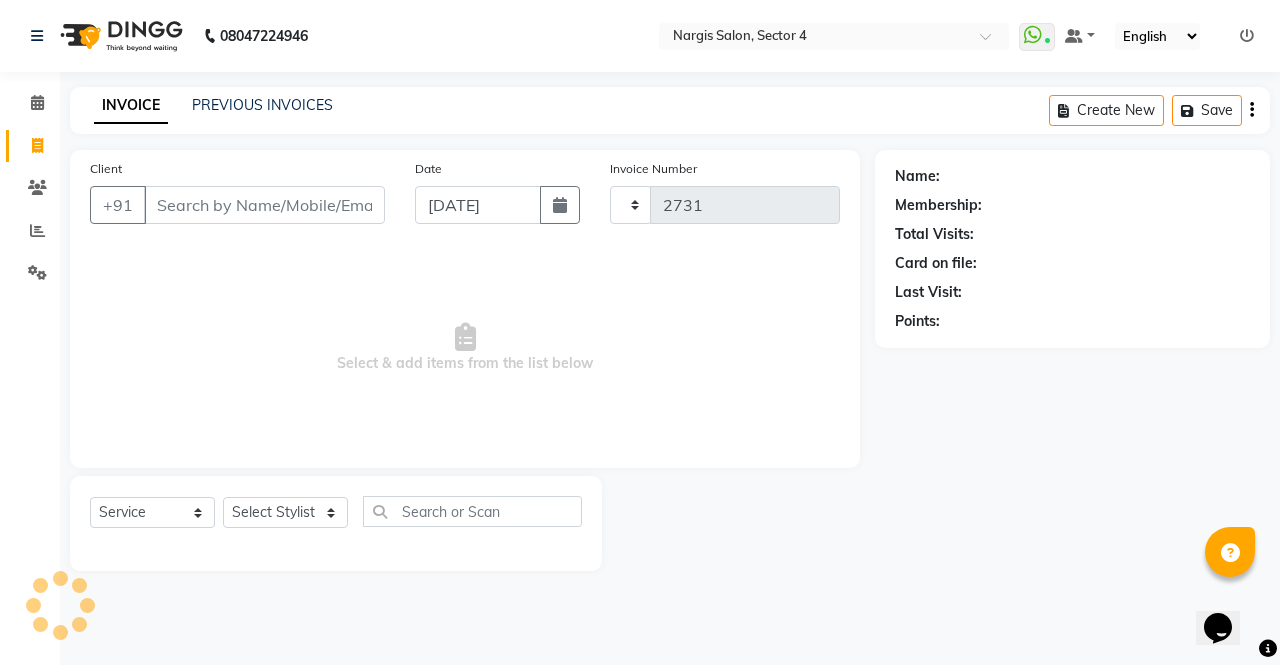 select on "4130" 